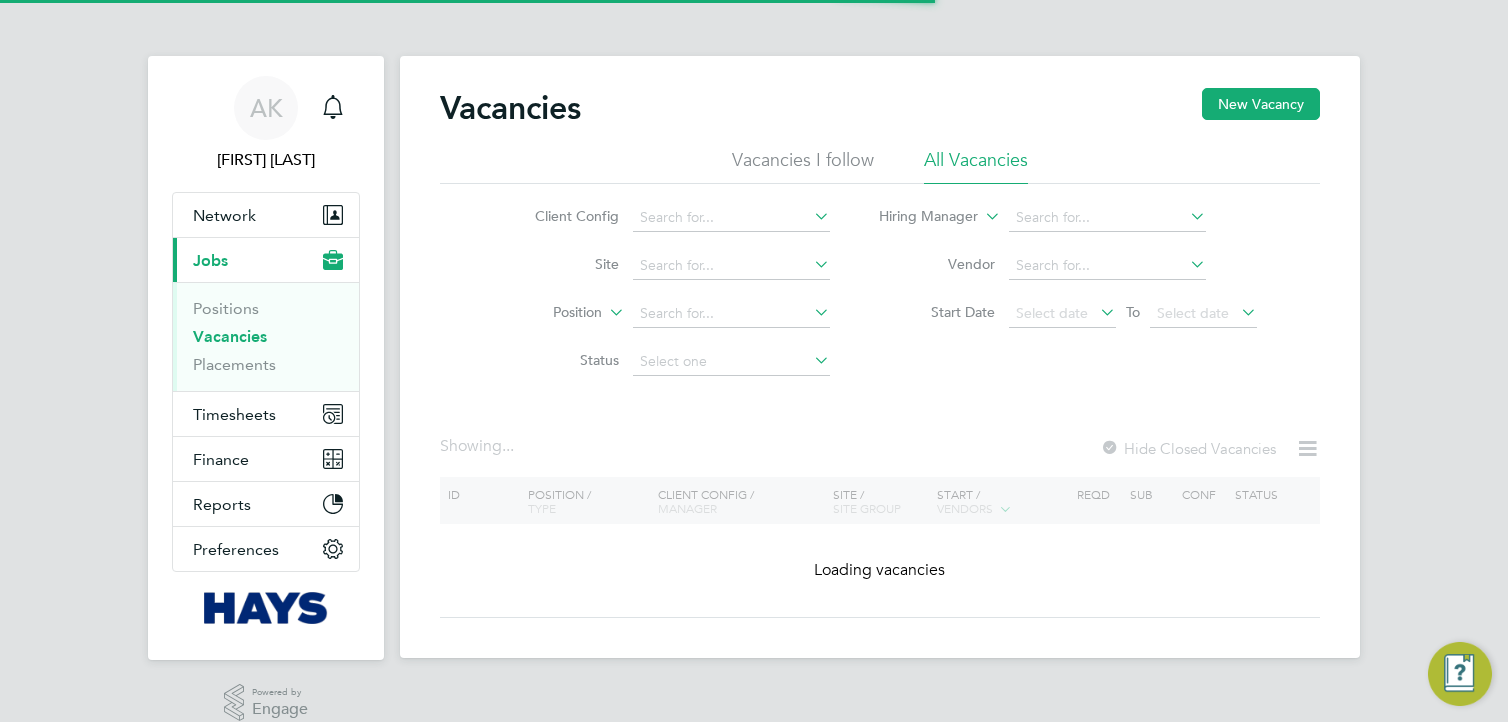 scroll, scrollTop: 0, scrollLeft: 0, axis: both 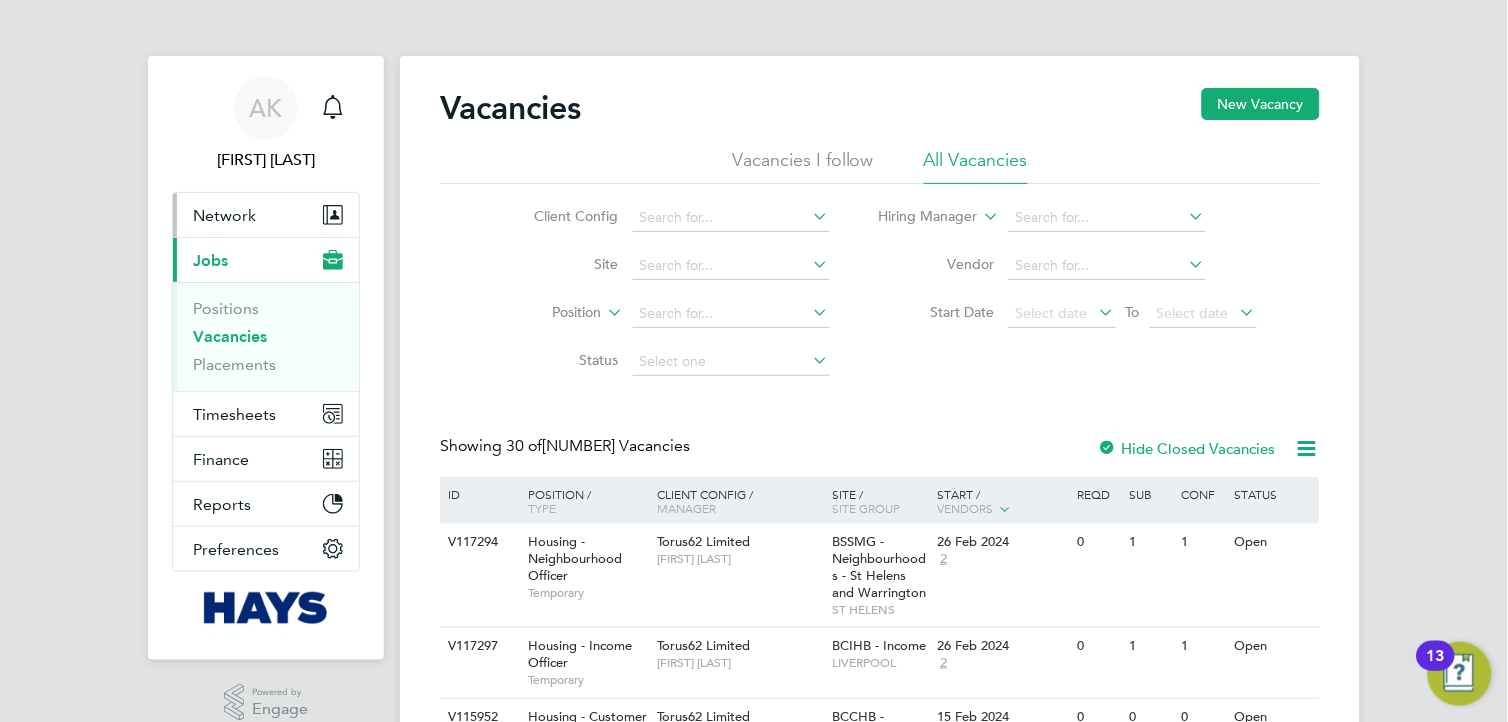 click on "Network" at bounding box center [224, 215] 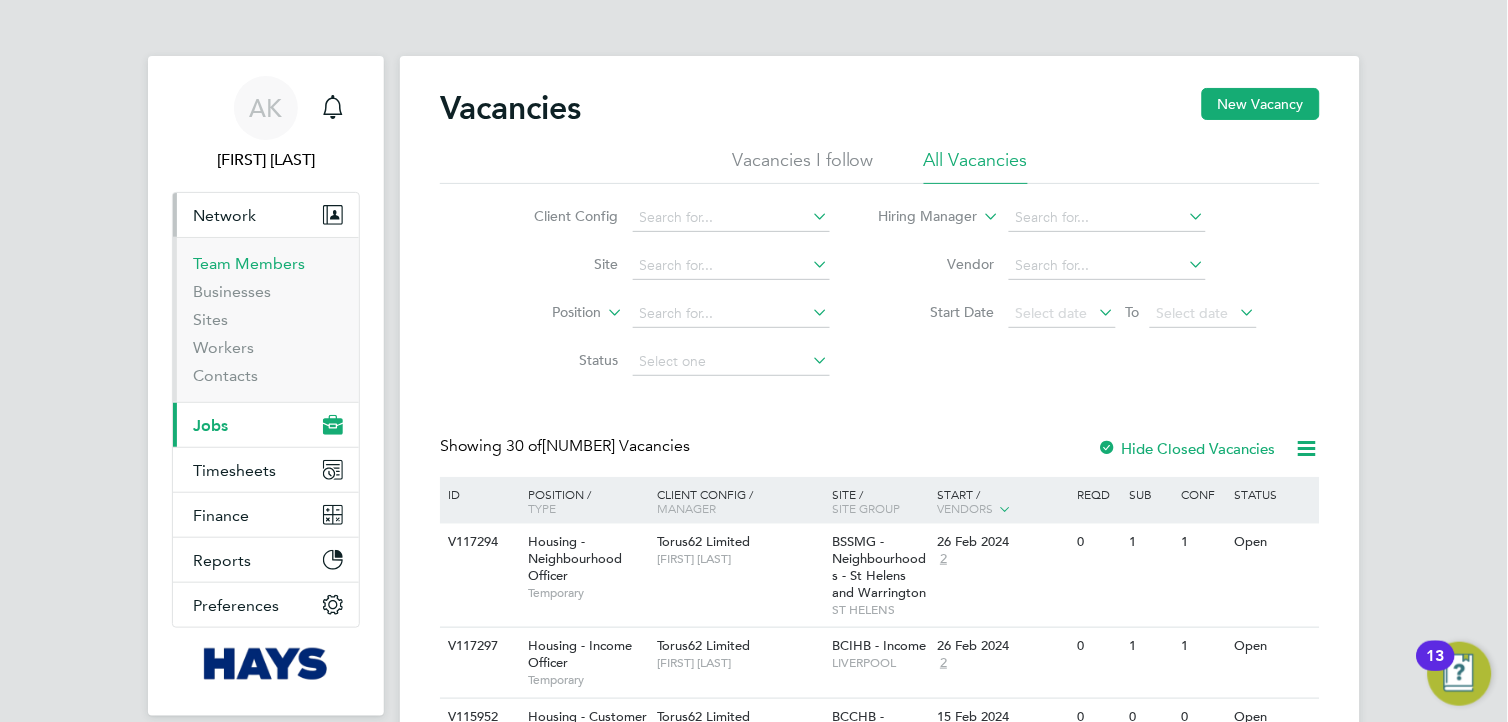 click on "Team Members" at bounding box center (249, 263) 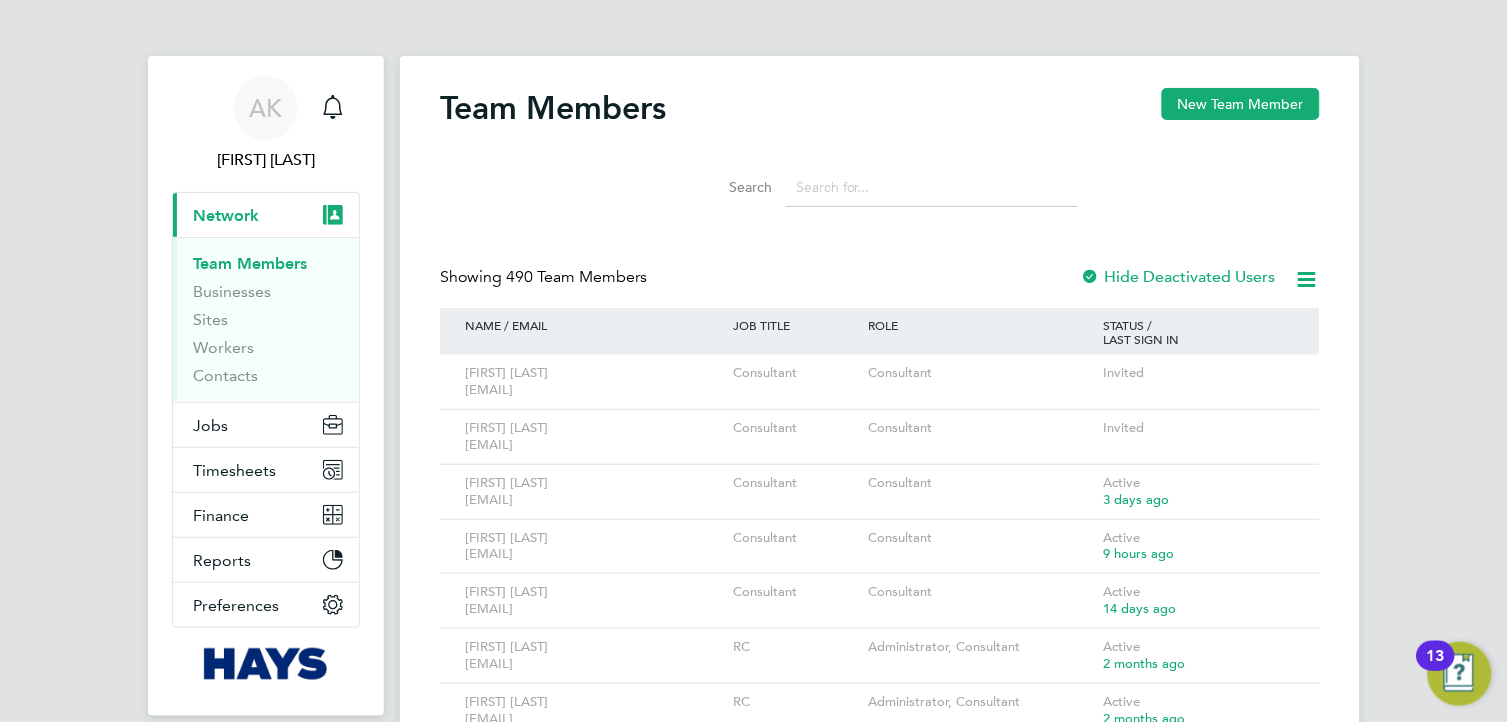 click on "AK   [FIRST] [LAST]   Notifications
Applications:   Current page:   Network
Team Members   Businesses   Sites   Workers   Contacts   Jobs
Positions   Vacancies   Placements   Timesheets
Timesheets   Expenses   Finance
Invoices & Credit Notes   Statements   Payments   Reports
Margin Report   CIS Reports   Report Downloads   Preferences
My Business   Branding   Doc. Requirements   VMS Configurations   Notifications   Activity Logs
.st0{fill:#C0C1C2;}
Powered by Engage Team Members New Team Member   Search   Showing   490 Team Members Hide Deactivated Users NAME / EMAIL JOB TITLE ROLE STATUS / LAST SIGN IN [FIRST] [LAST] [EMAIL] Consultant Consultant Invited Aysha Roc [EMAIL] Consultant Consultant Invited Active RC" at bounding box center (754, 14091) 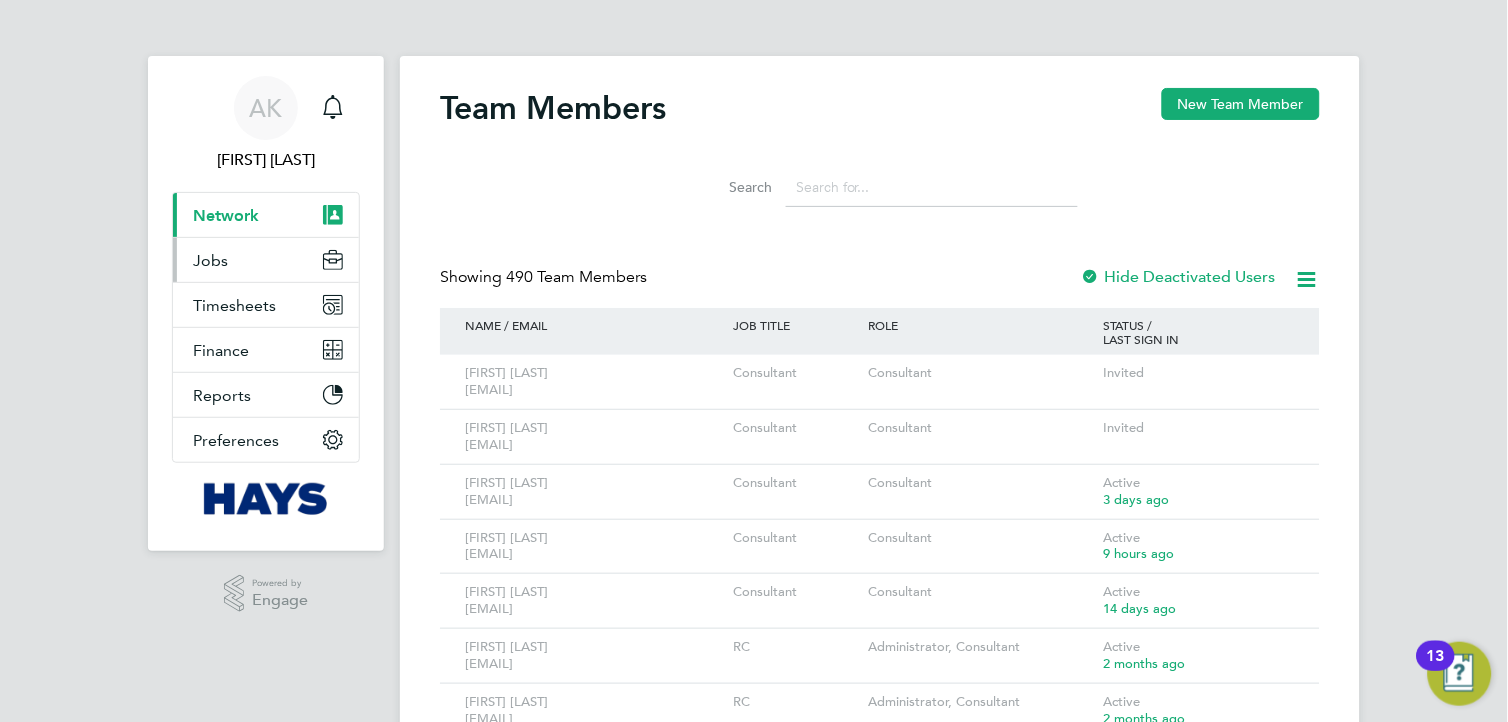 click on "Jobs" at bounding box center (210, 260) 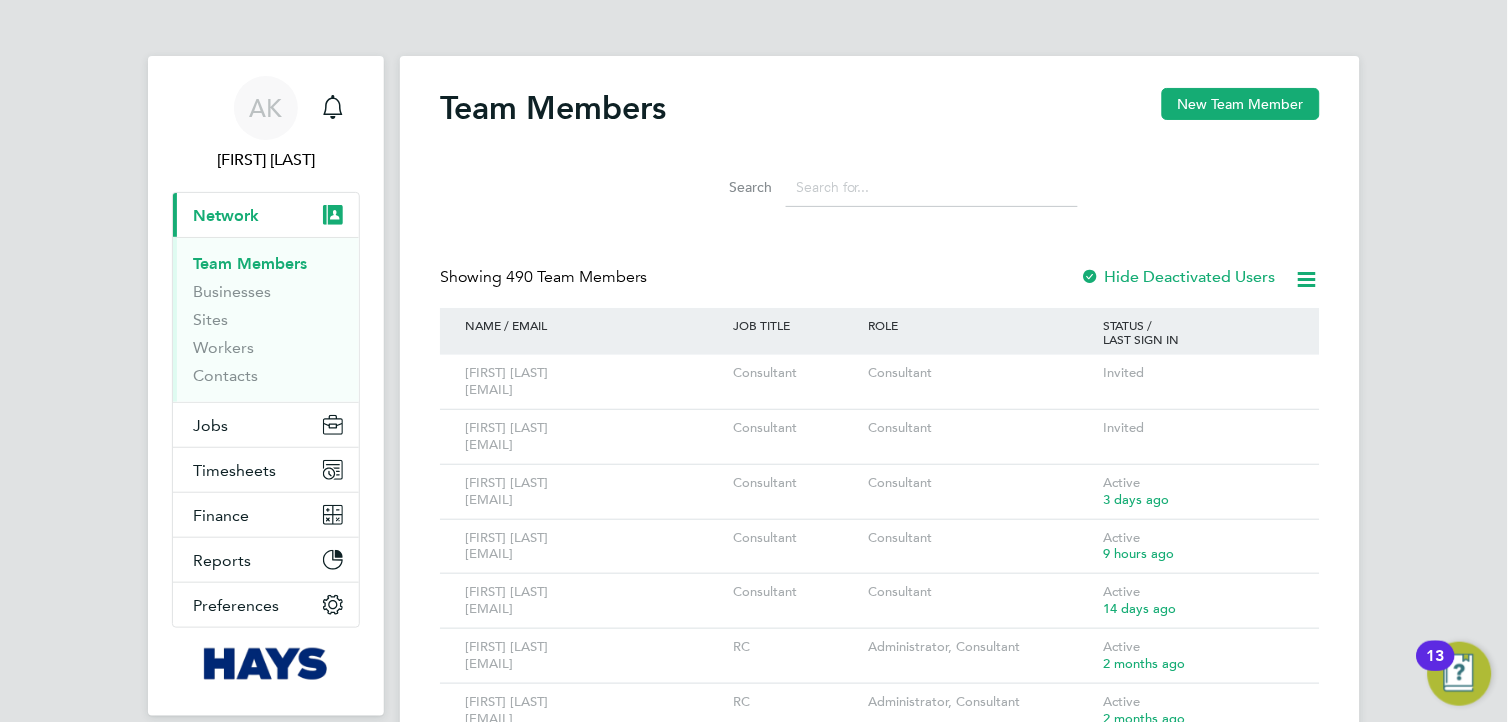 click 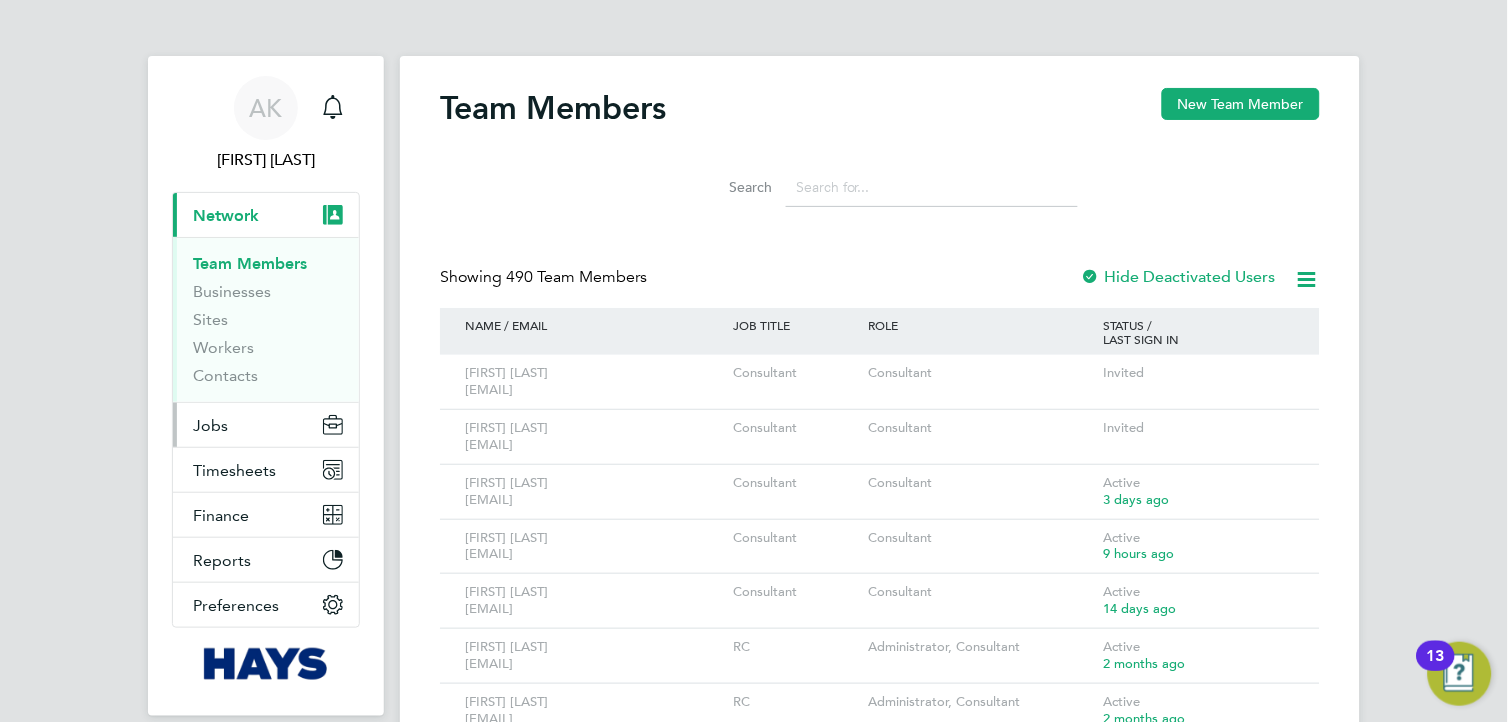 click on "Jobs" at bounding box center (266, 425) 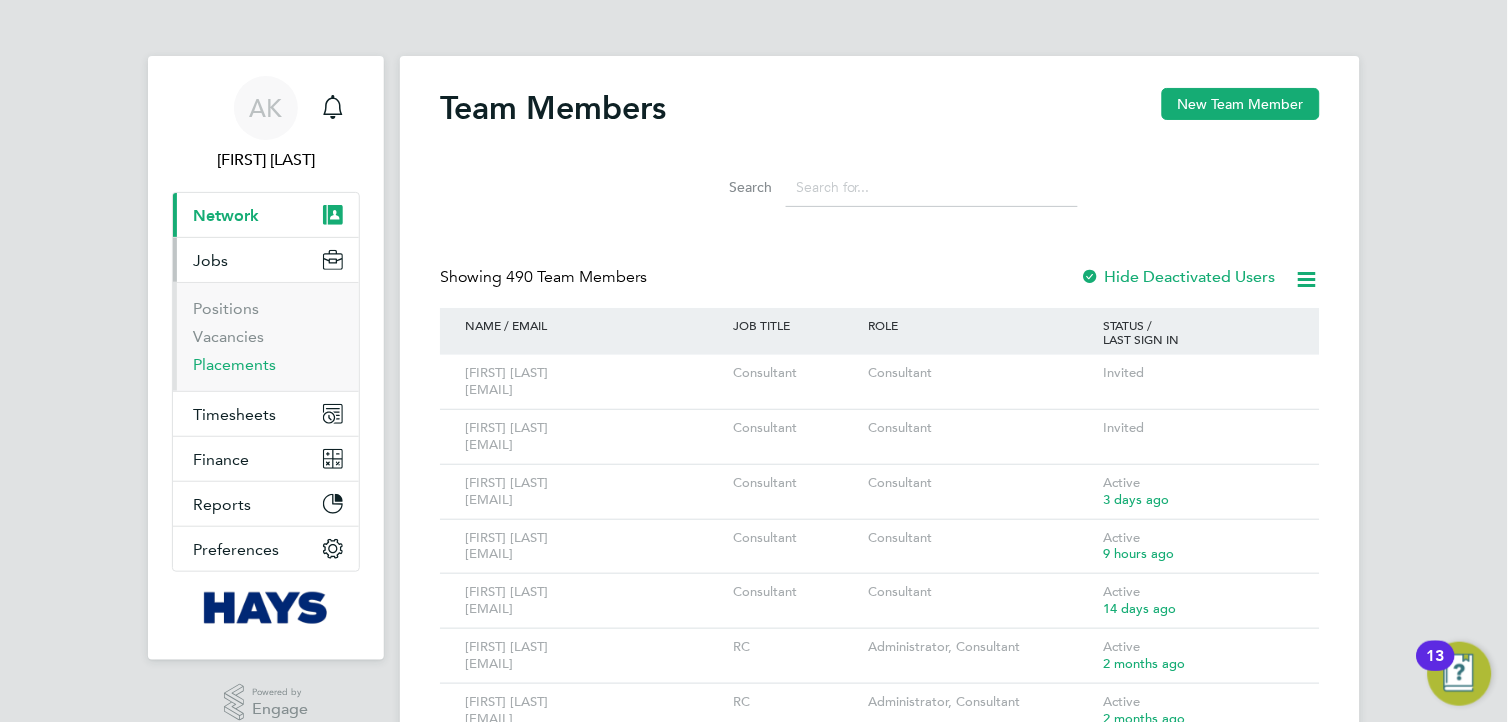 click on "Placements" at bounding box center (234, 364) 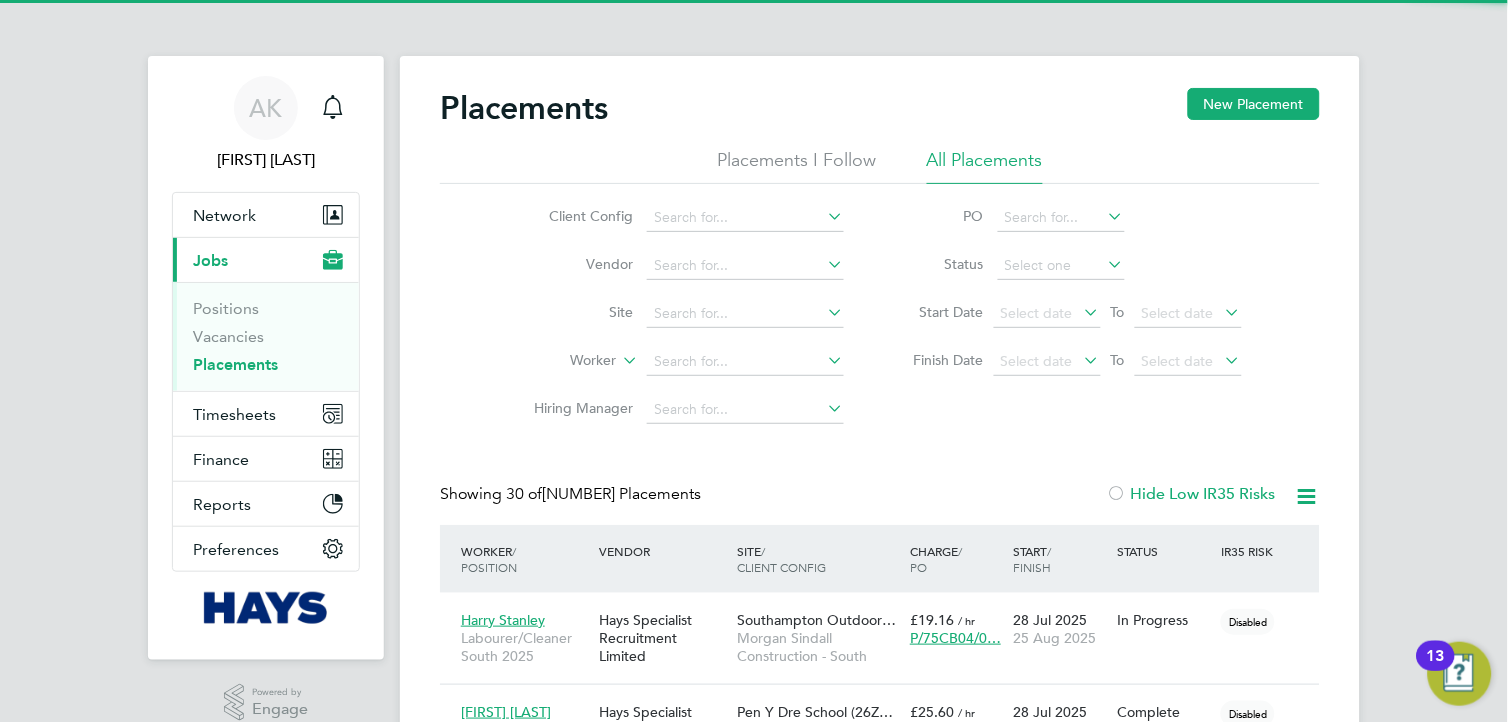 scroll, scrollTop: 10, scrollLeft: 10, axis: both 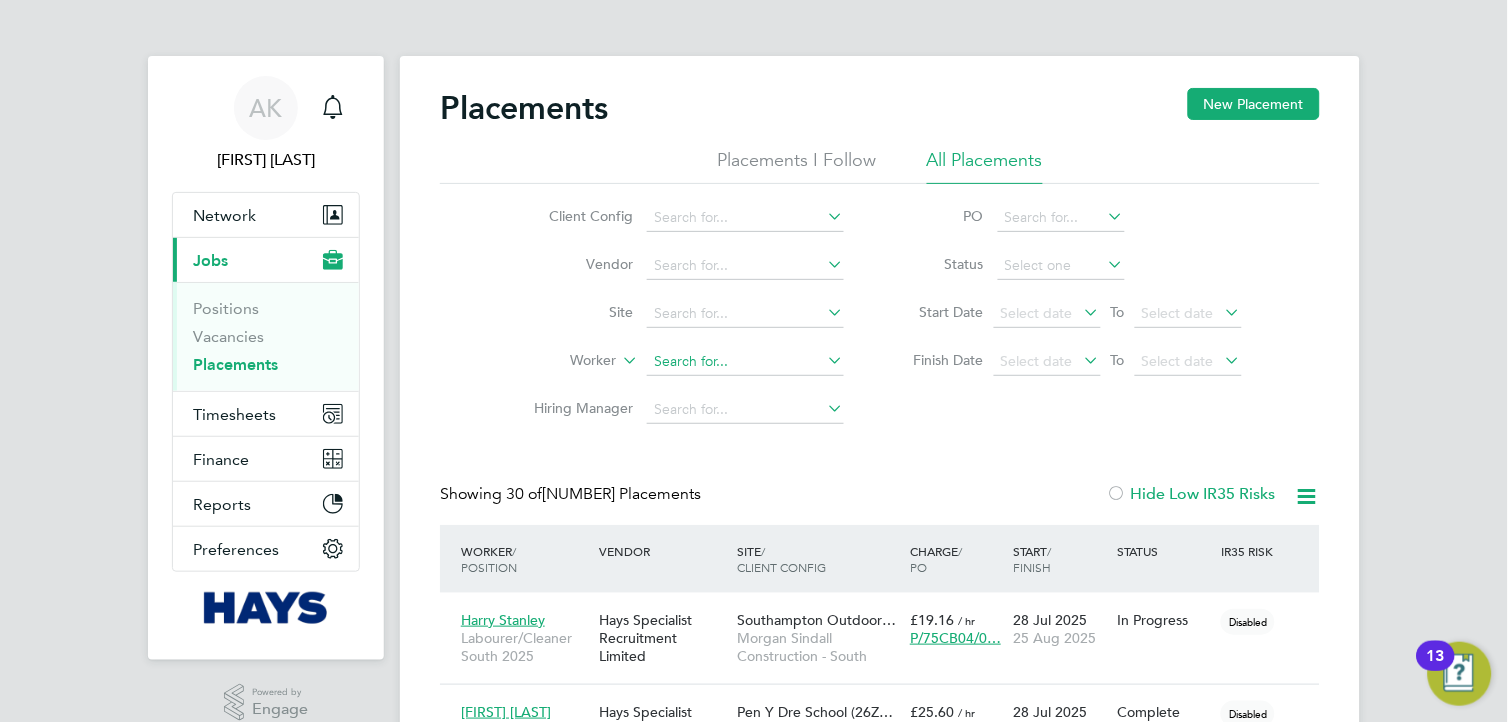click 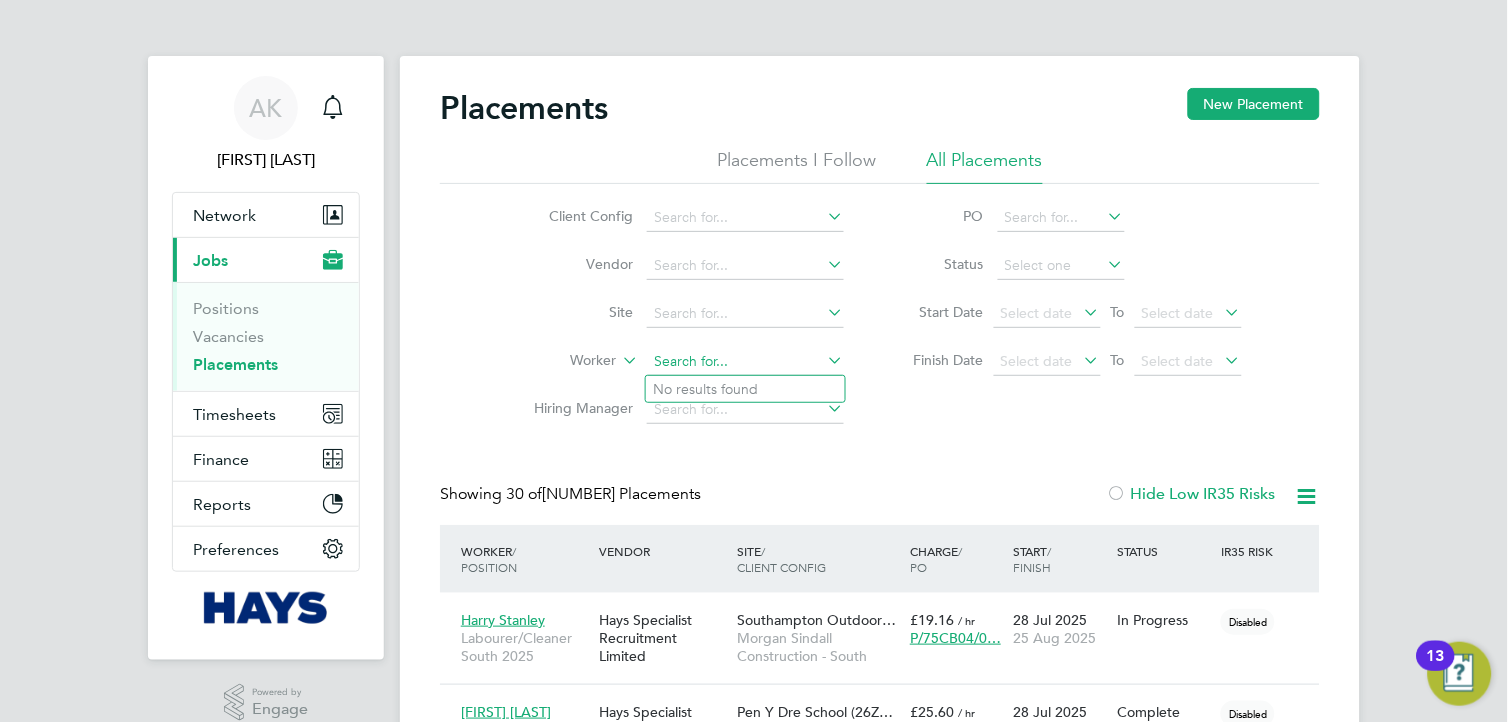 paste on "[FIRST] [LAST]" 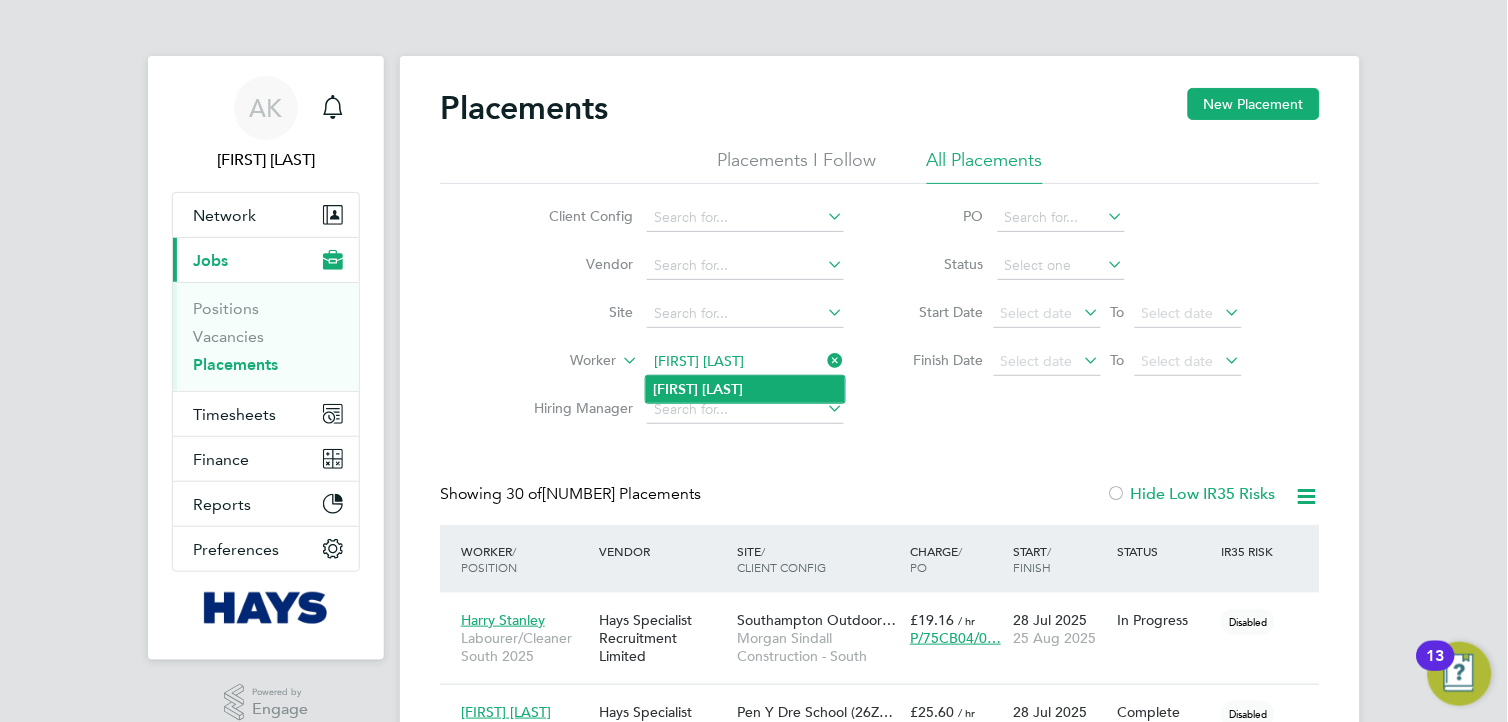 type on "[FIRST] [LAST]" 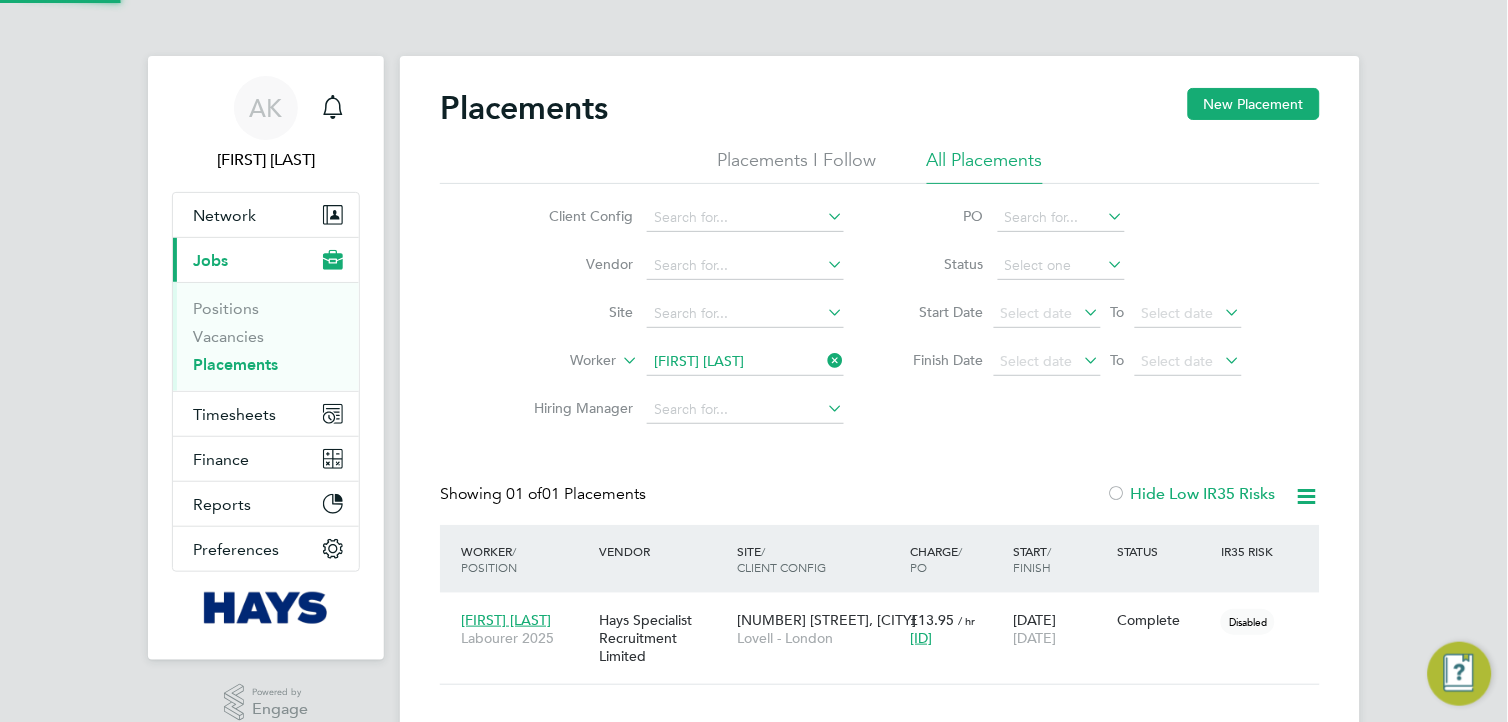 scroll, scrollTop: 8, scrollLeft: 10, axis: both 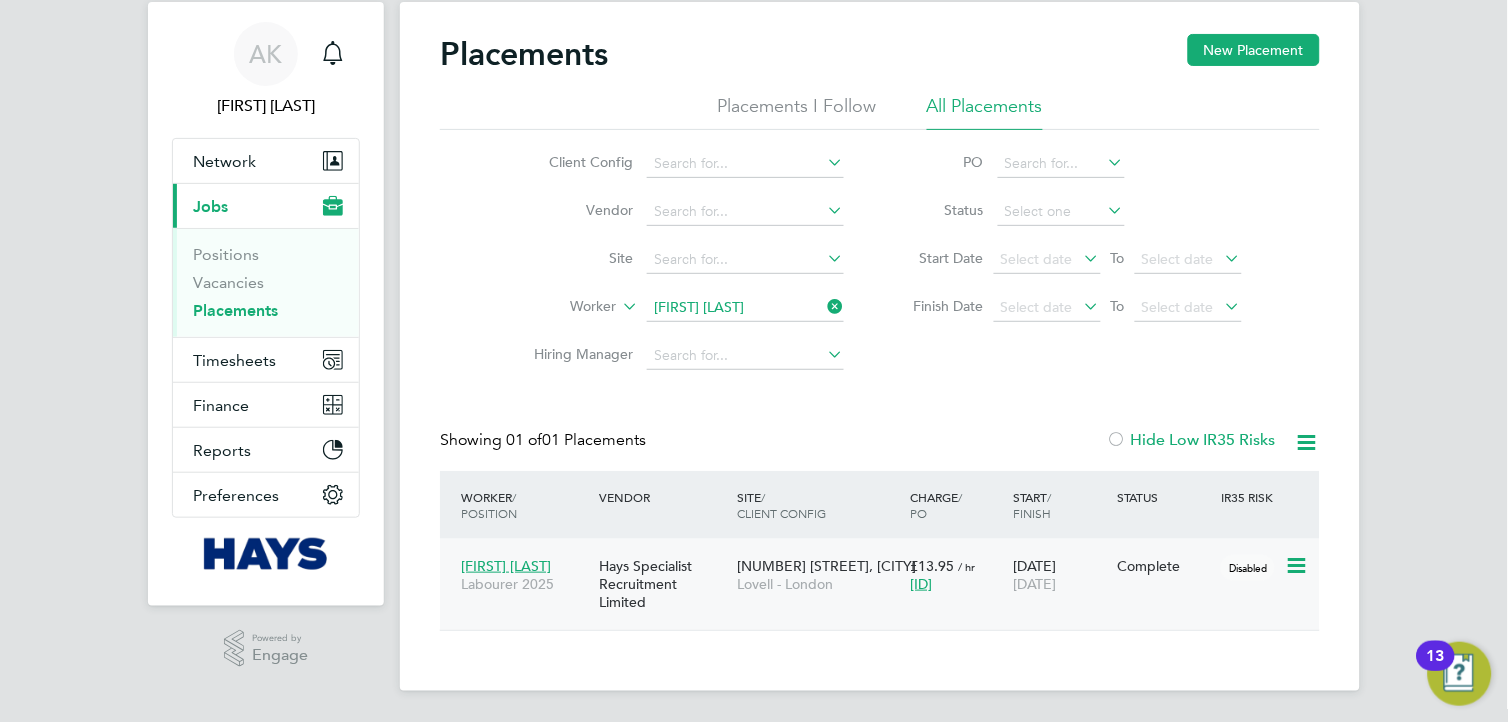 click on "[FIRST] [LAST]" 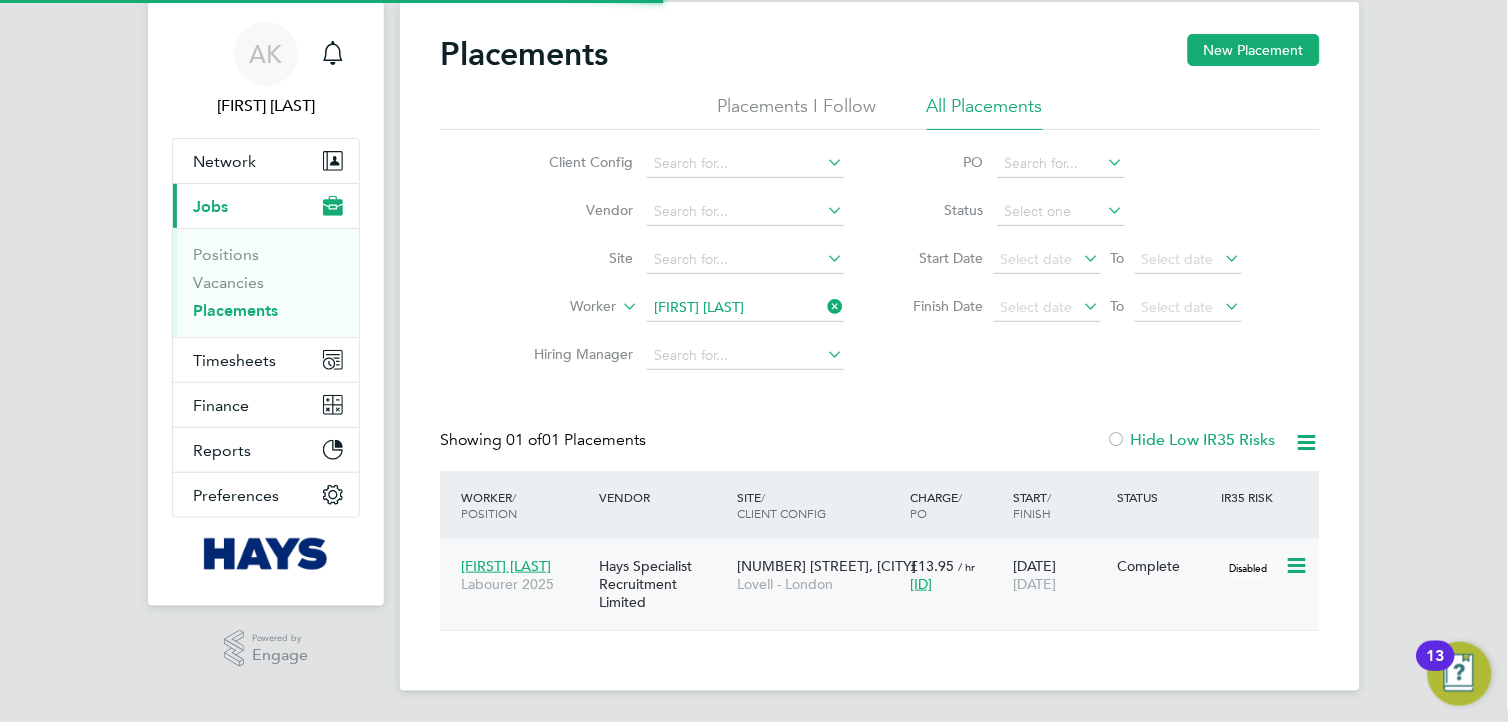 scroll, scrollTop: 10, scrollLeft: 10, axis: both 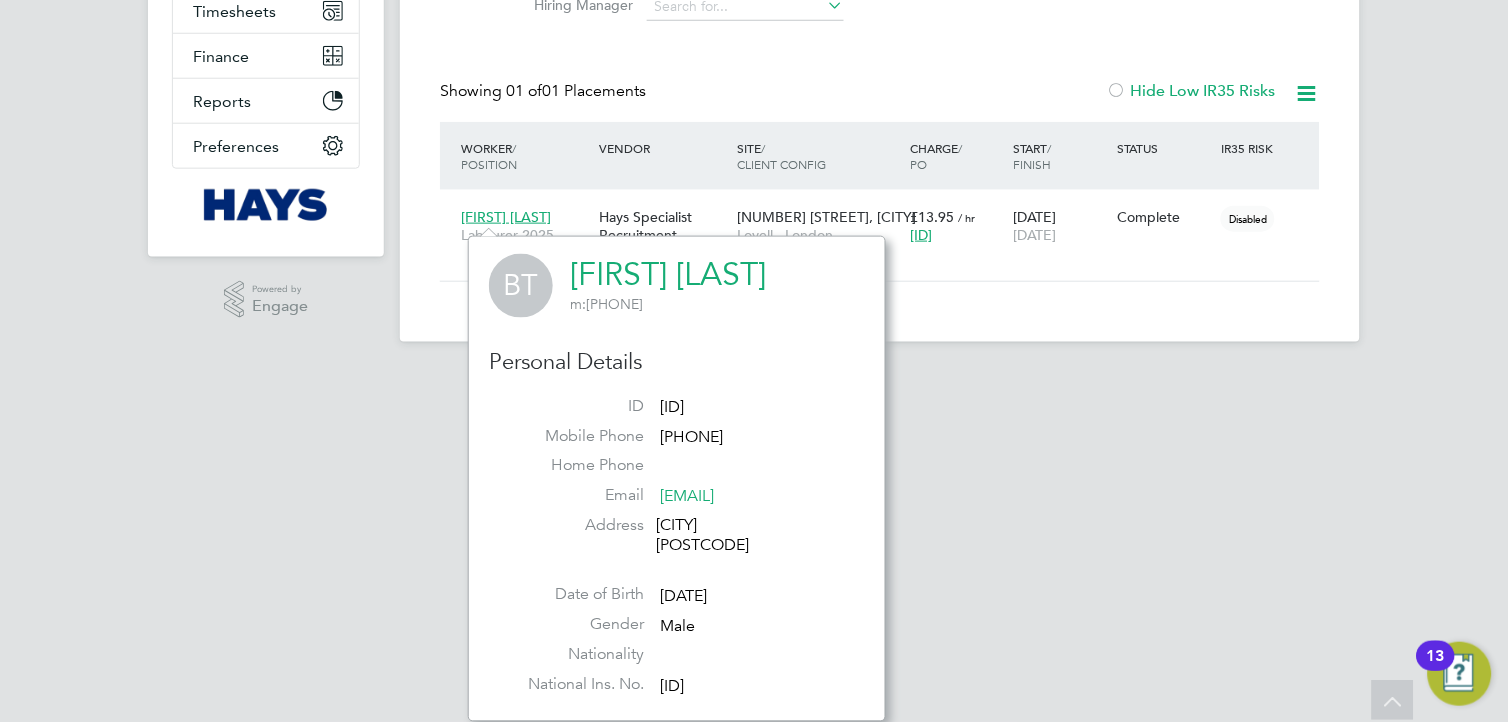 click on "[ID]" 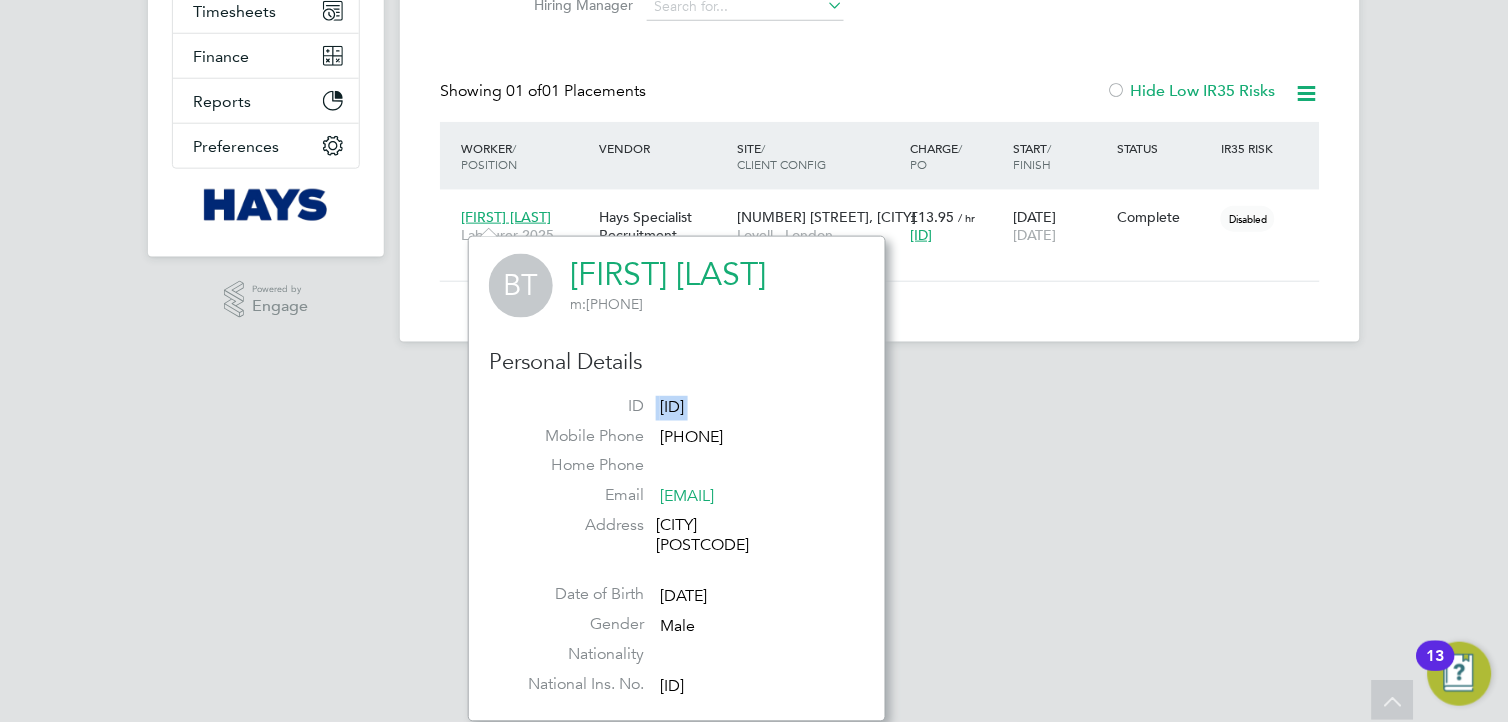 click on "[ID]" 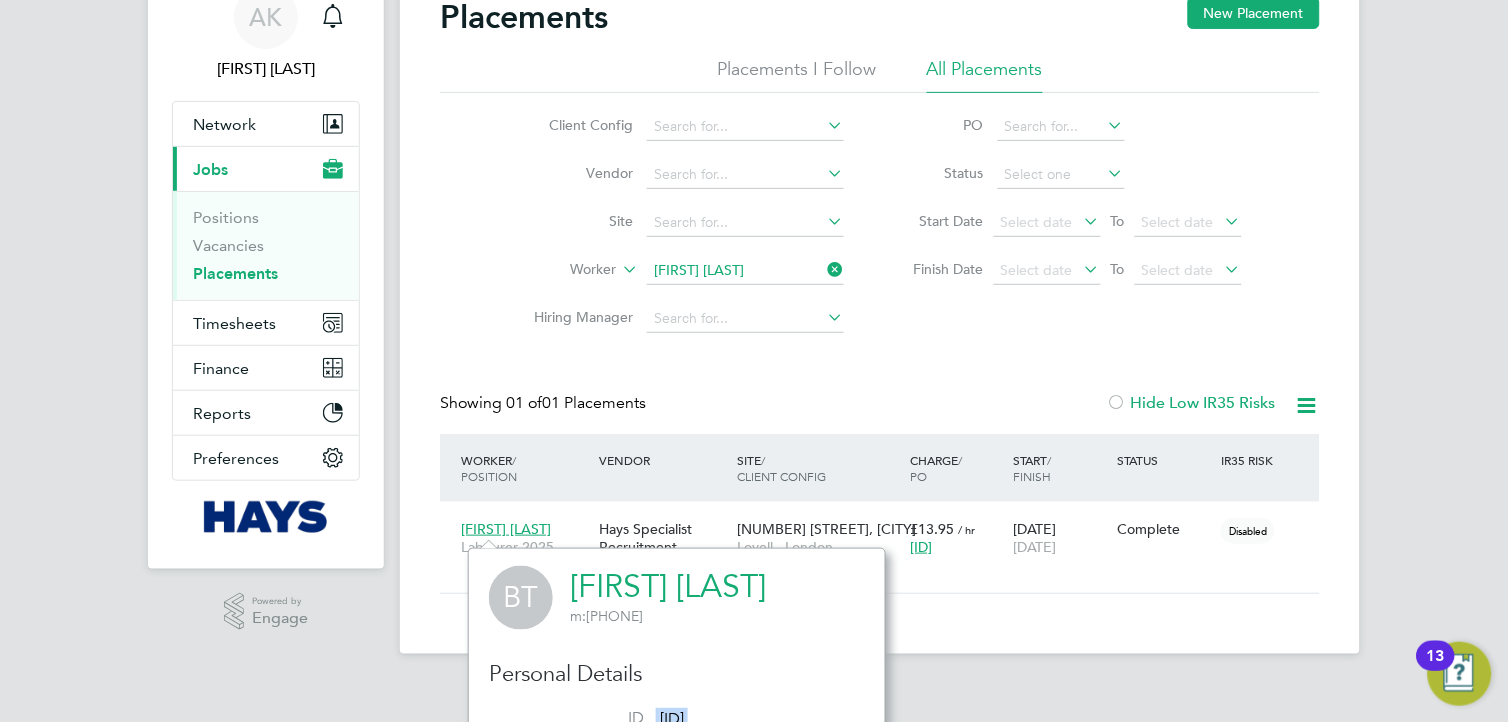 scroll, scrollTop: 95, scrollLeft: 0, axis: vertical 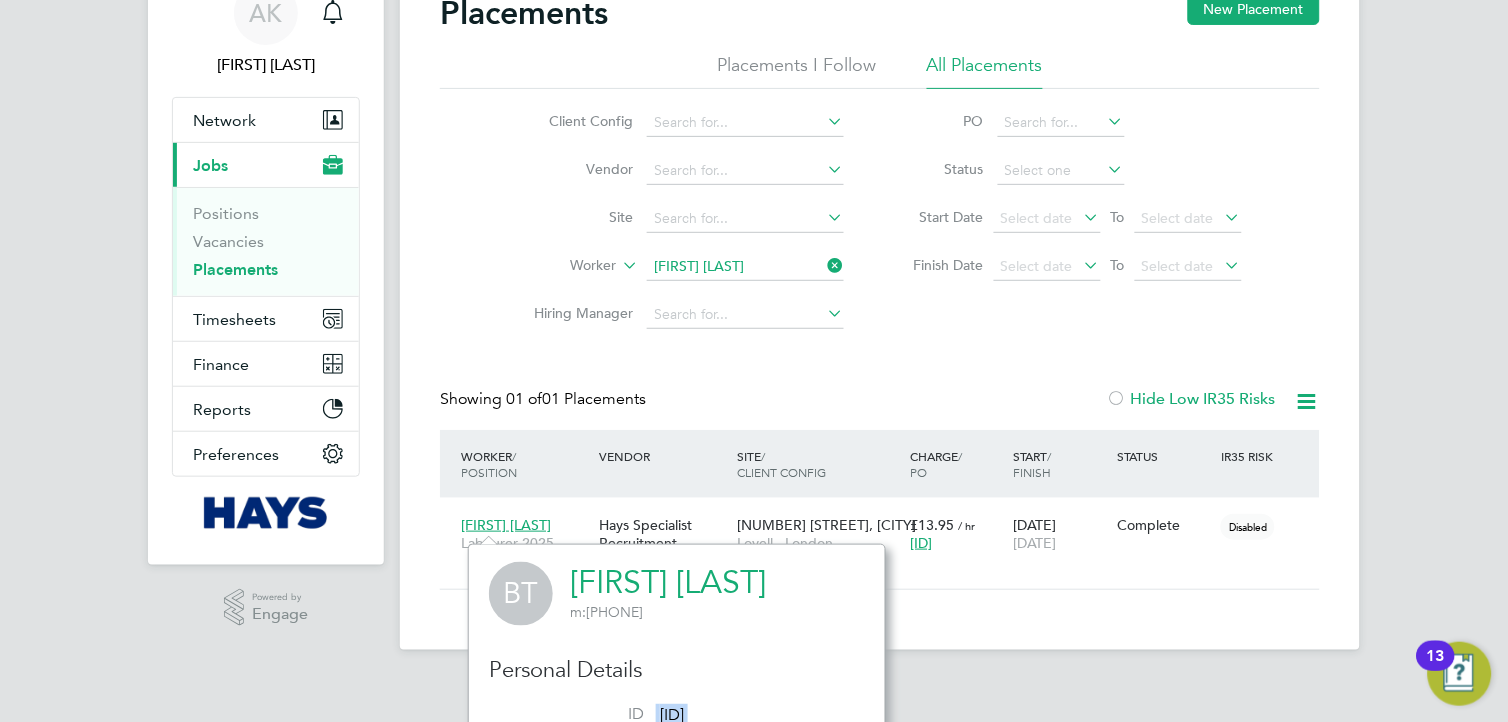 click 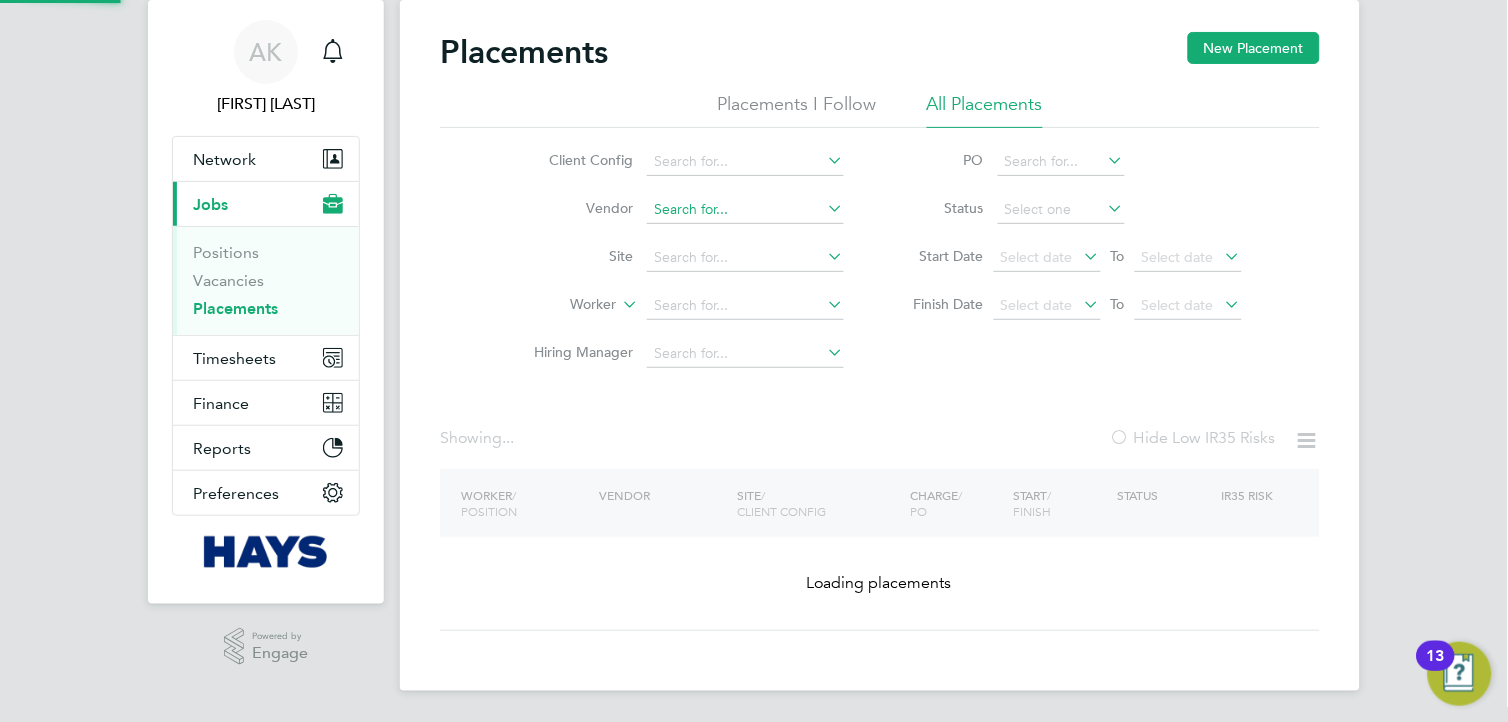 scroll, scrollTop: 0, scrollLeft: 0, axis: both 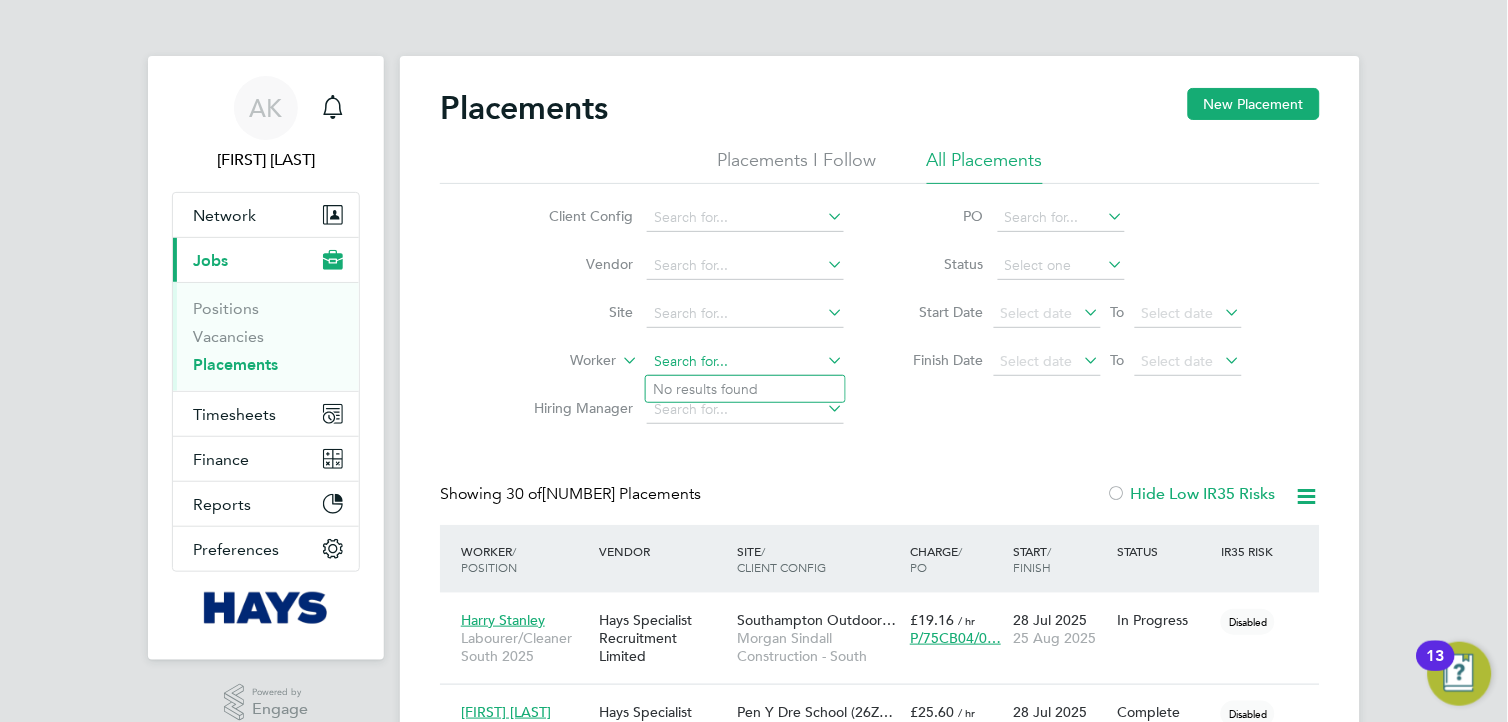 click 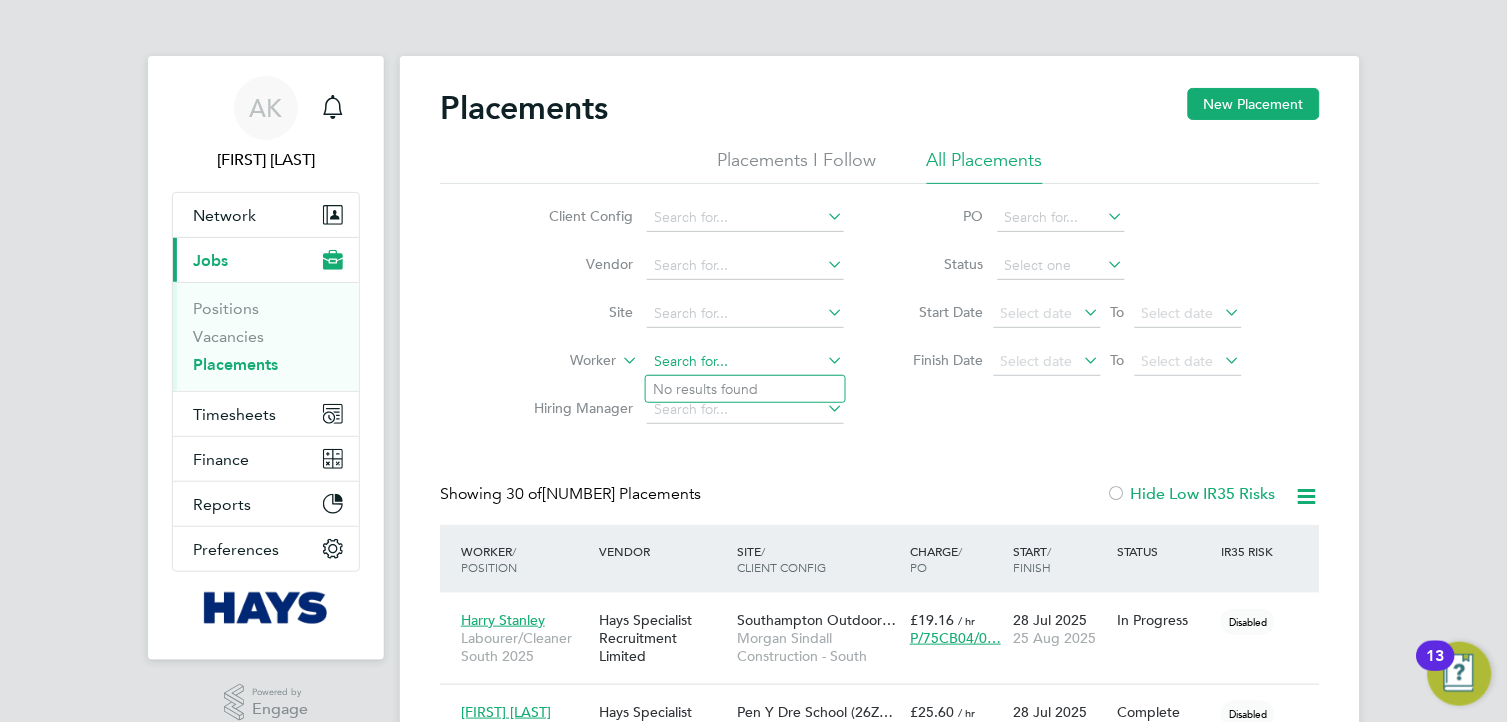 paste on "[FIRST] [LAST]" 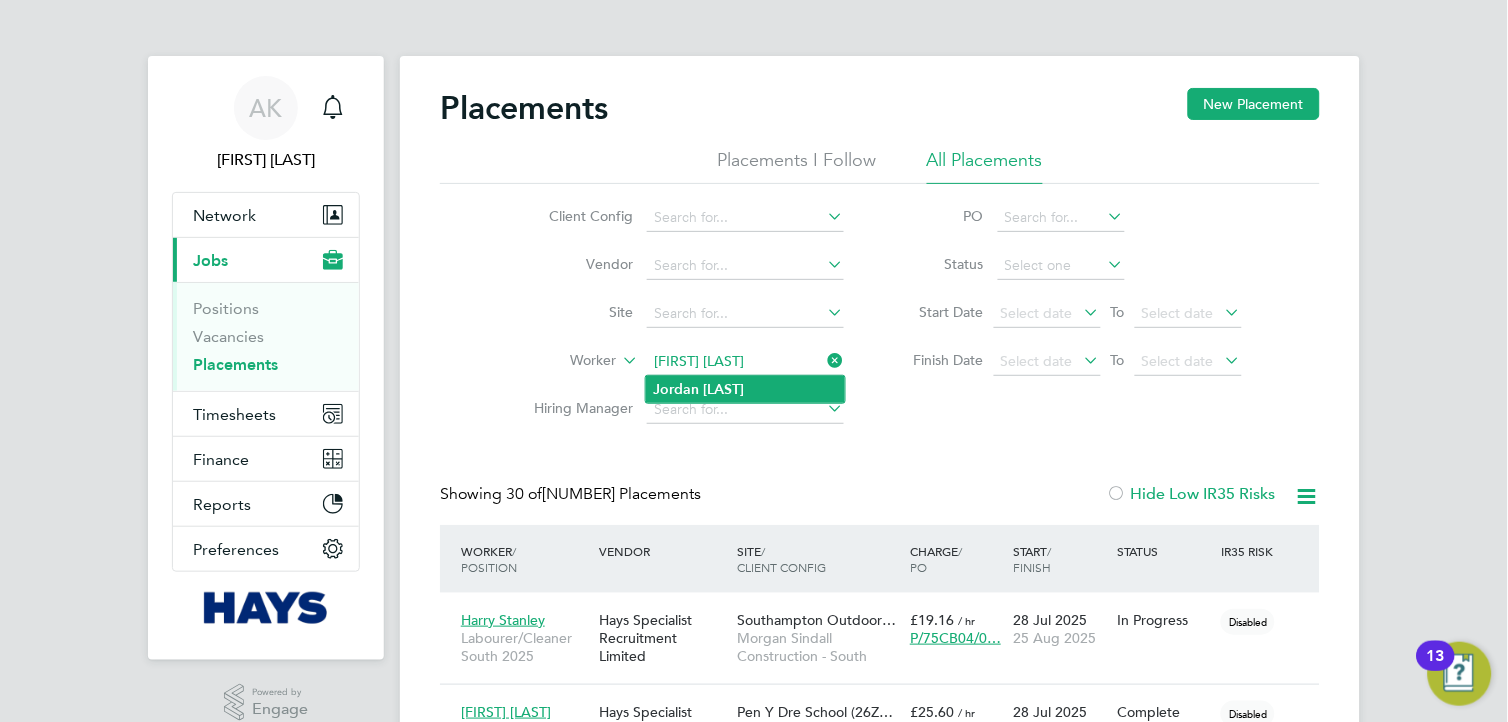 type on "[FIRST] [LAST]" 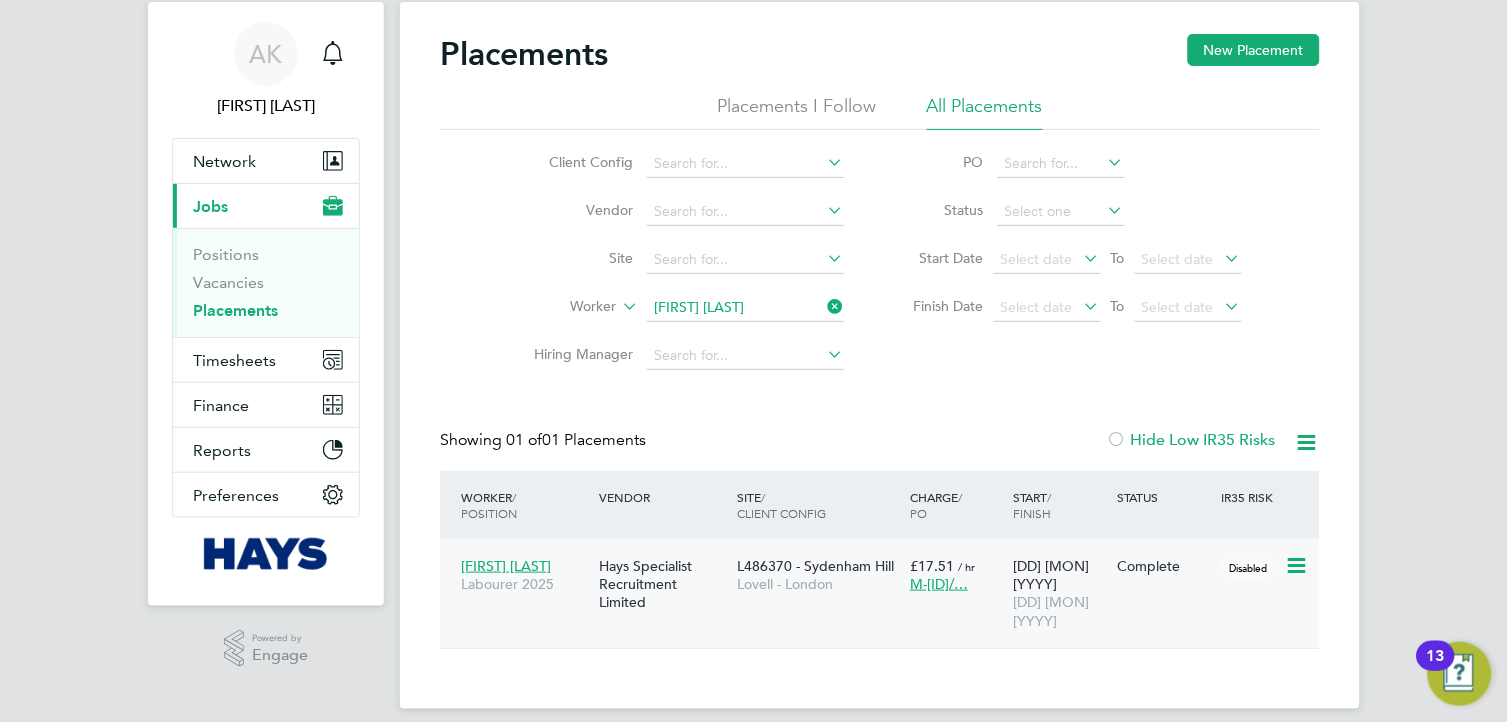 click on "[FIRST] [LAST]" 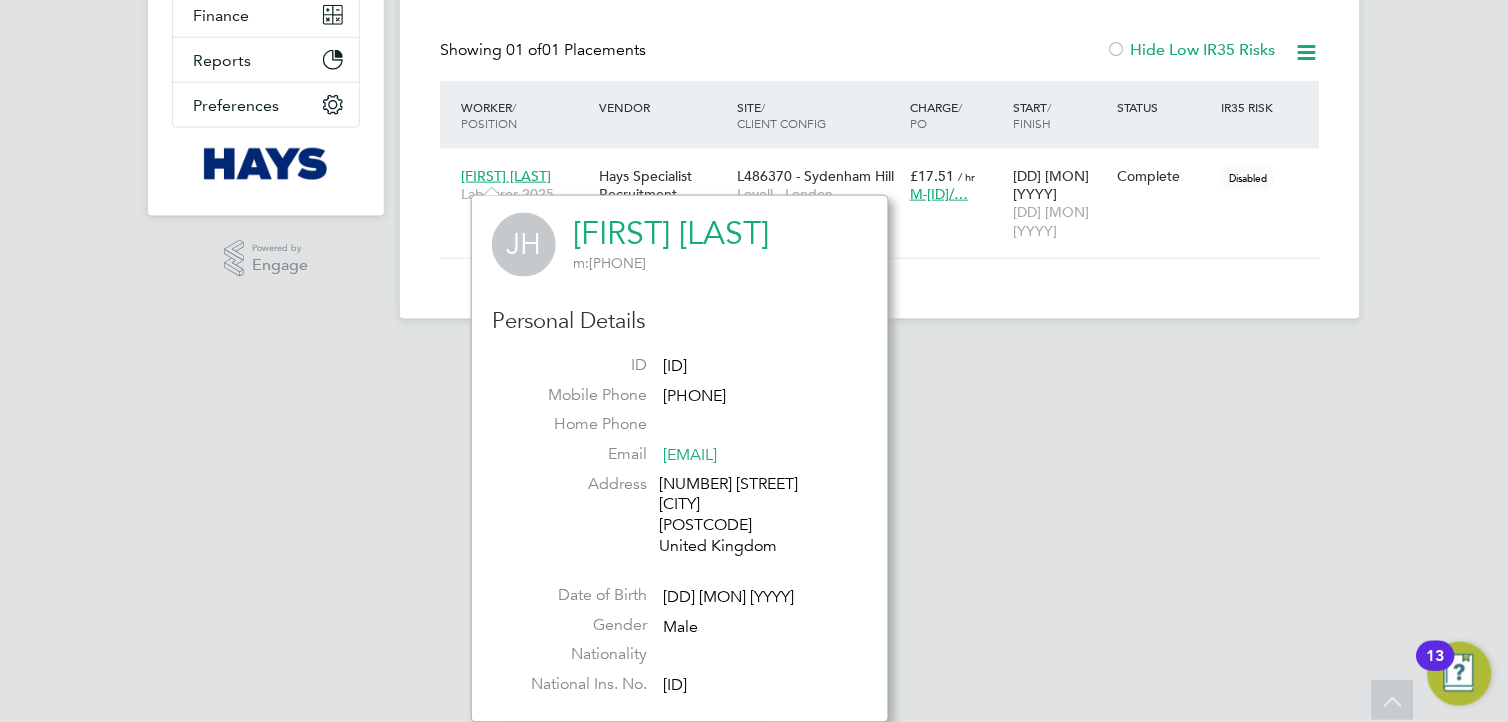 click on "[ID]" 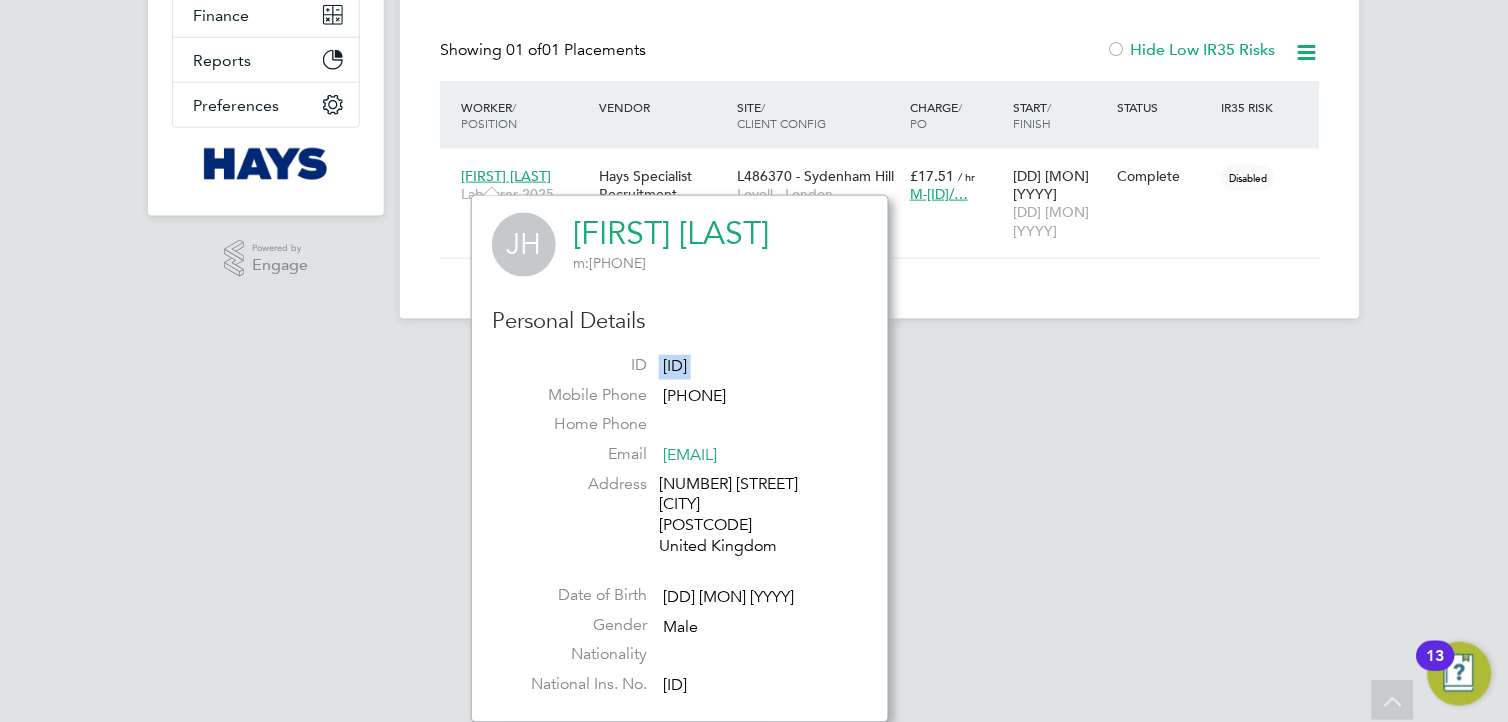 click on "[ID]" 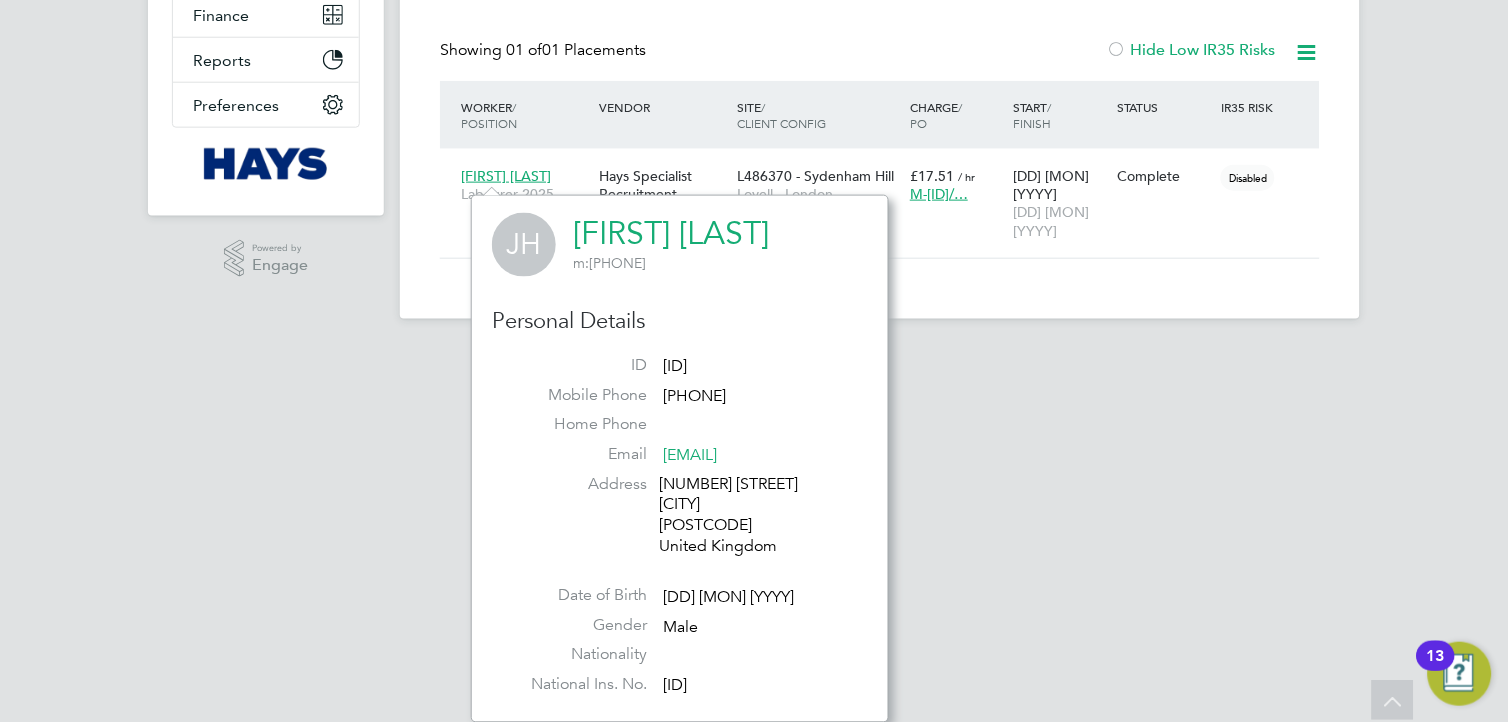 click on "[NUMBER] [STREET] [CITY] [POSTCODE] [COUNTRY]" 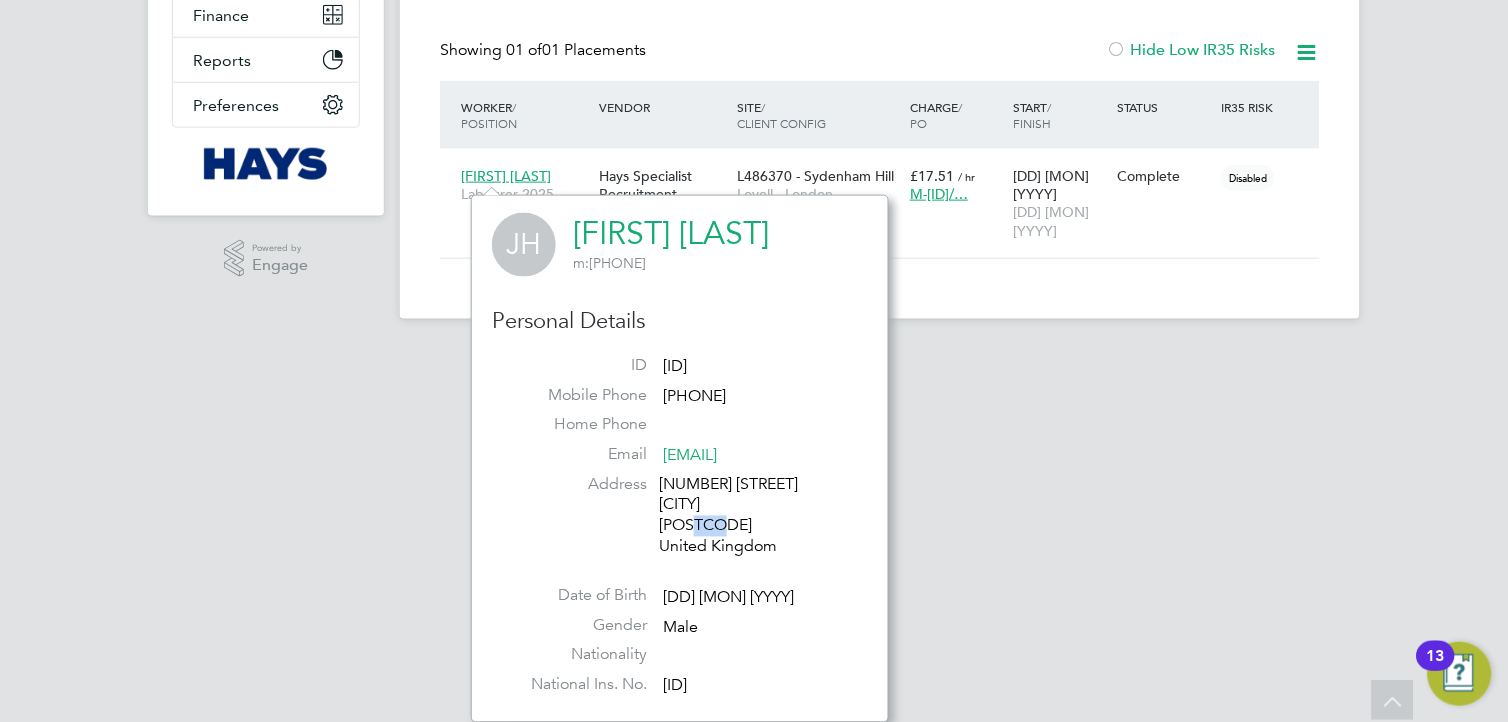 click on "[NUMBER] [STREET] [CITY] [POSTCODE] [COUNTRY]" 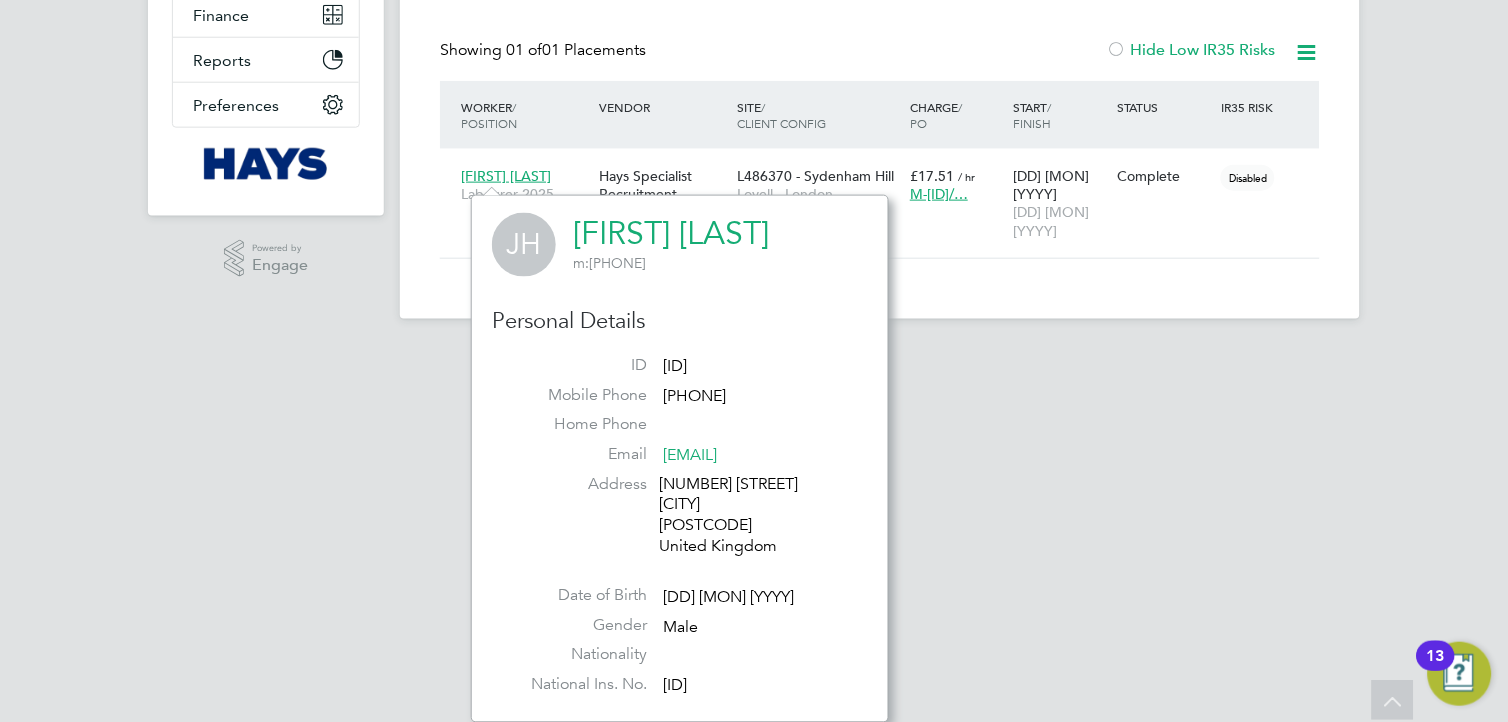 drag, startPoint x: 701, startPoint y: 532, endPoint x: 671, endPoint y: 523, distance: 31.320919 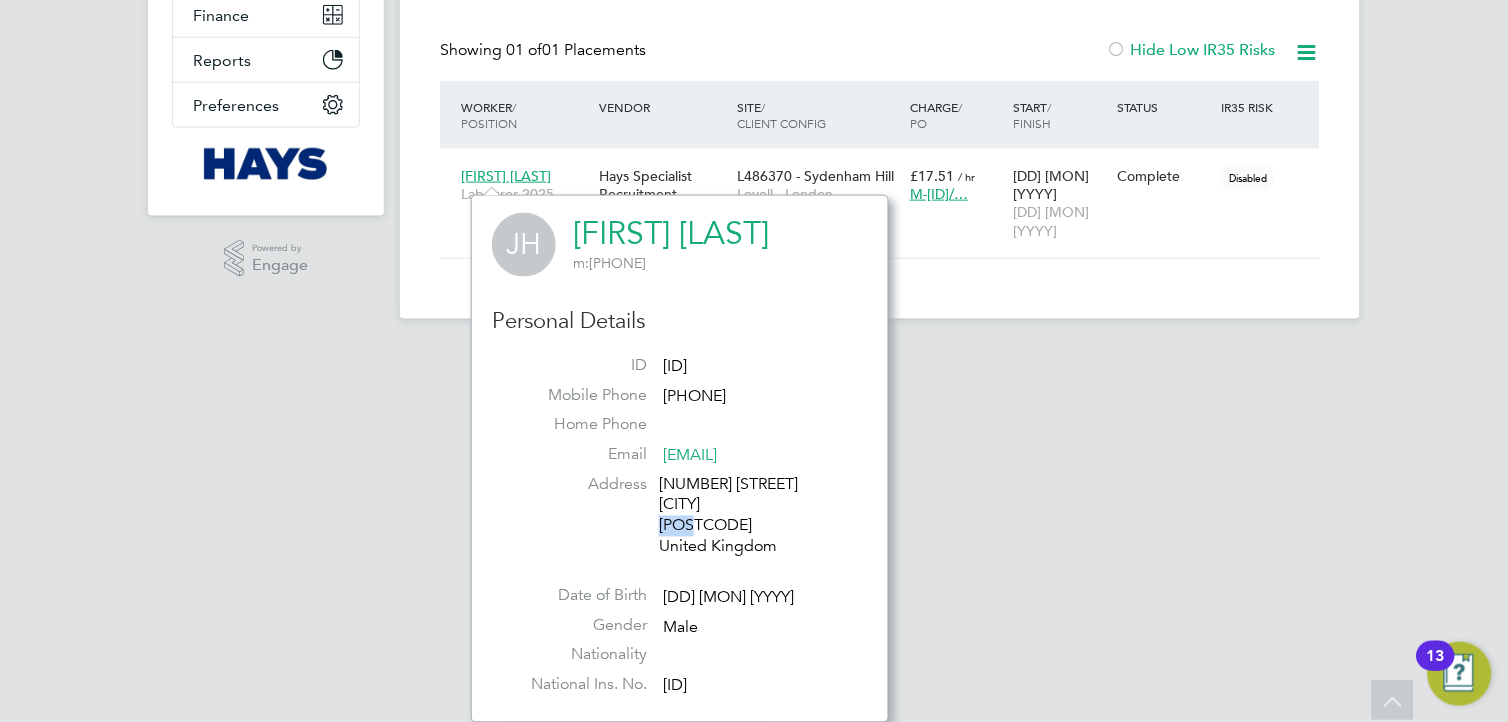 click on "[NUMBER] [STREET] [CITY] [POSTCODE] [COUNTRY]" 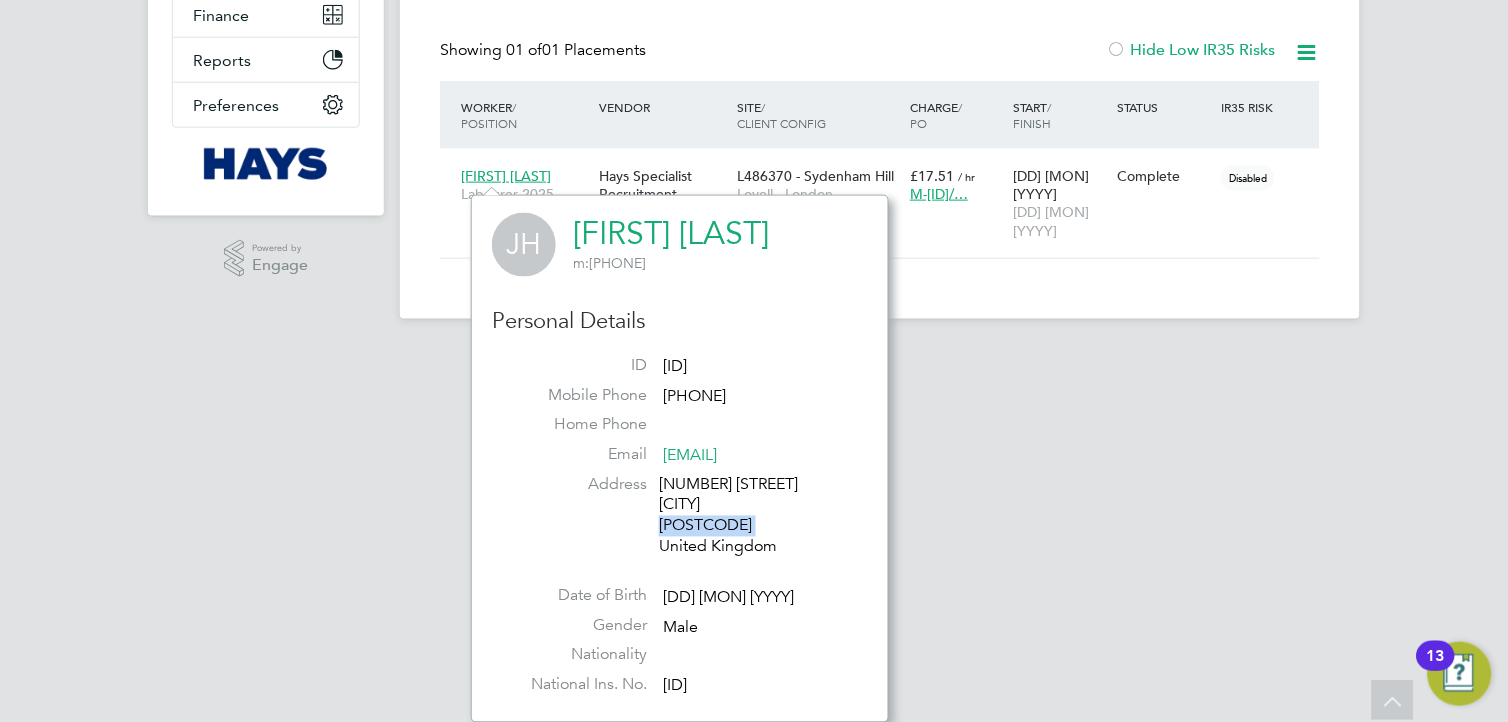 click on "[NUMBER] [STREET] [CITY] [POSTCODE] [COUNTRY]" 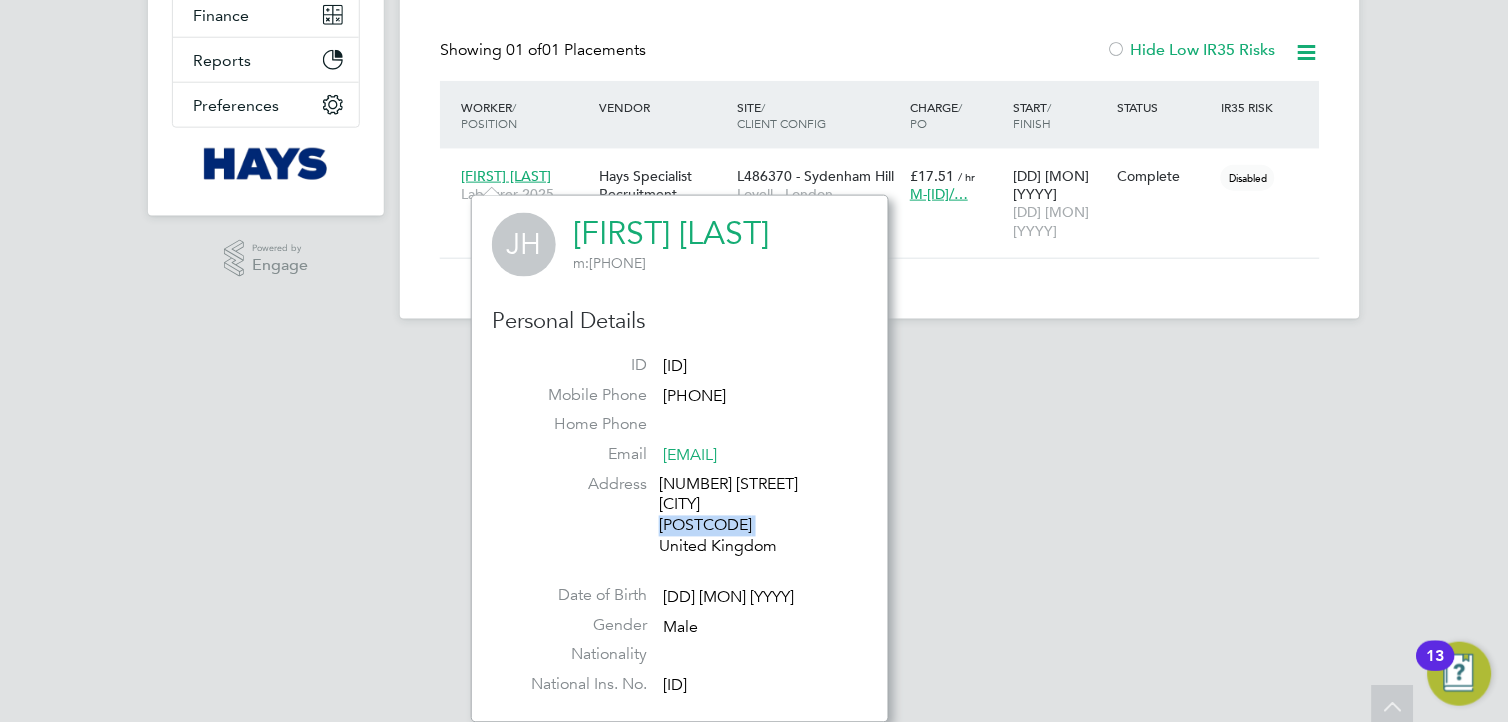 scroll, scrollTop: 0, scrollLeft: 0, axis: both 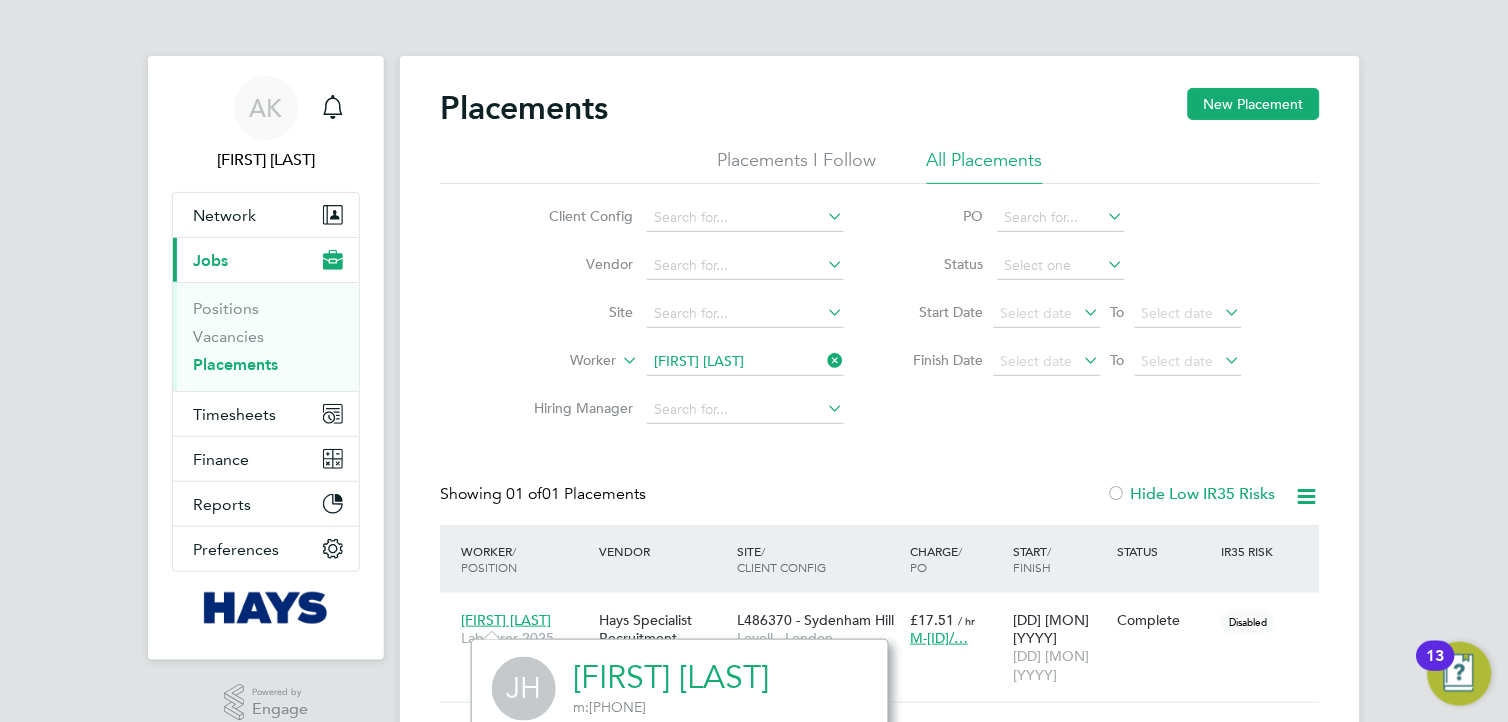 click 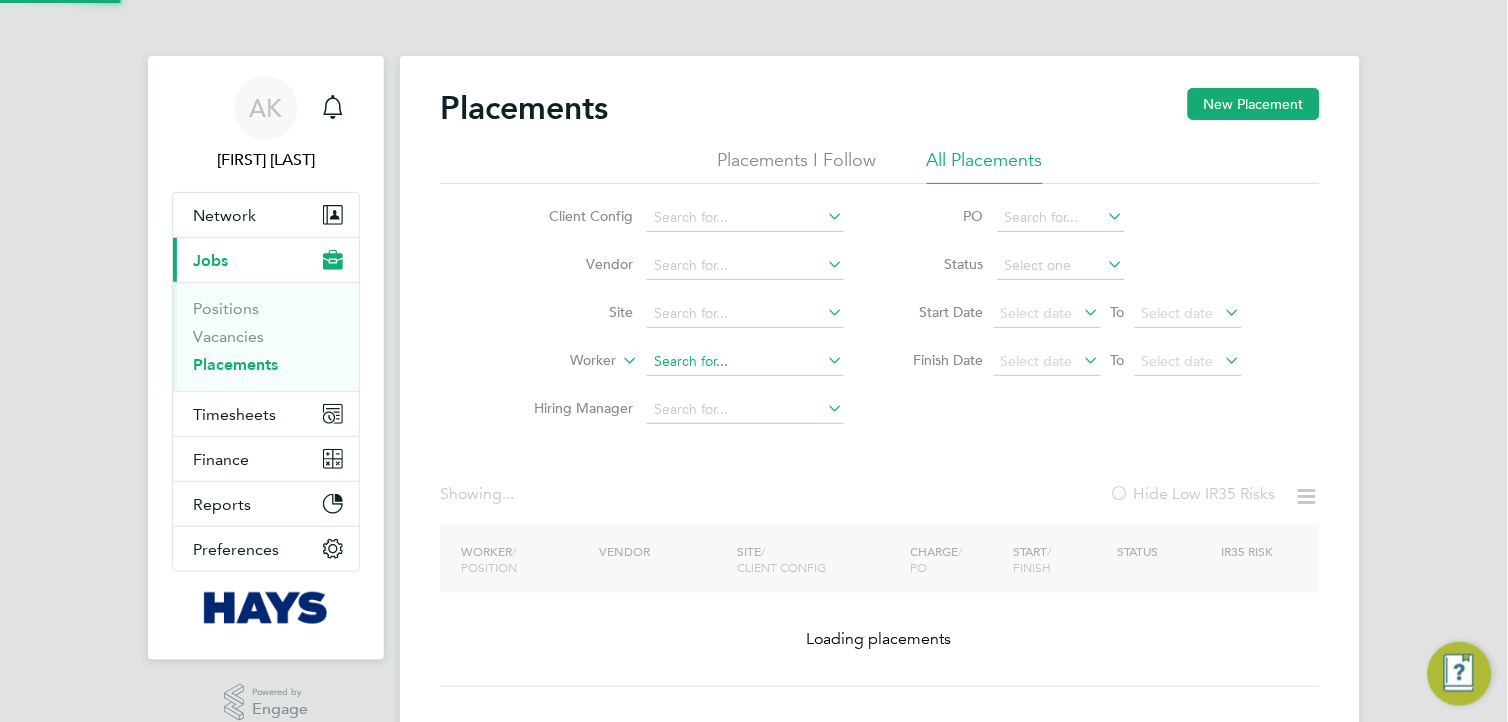click 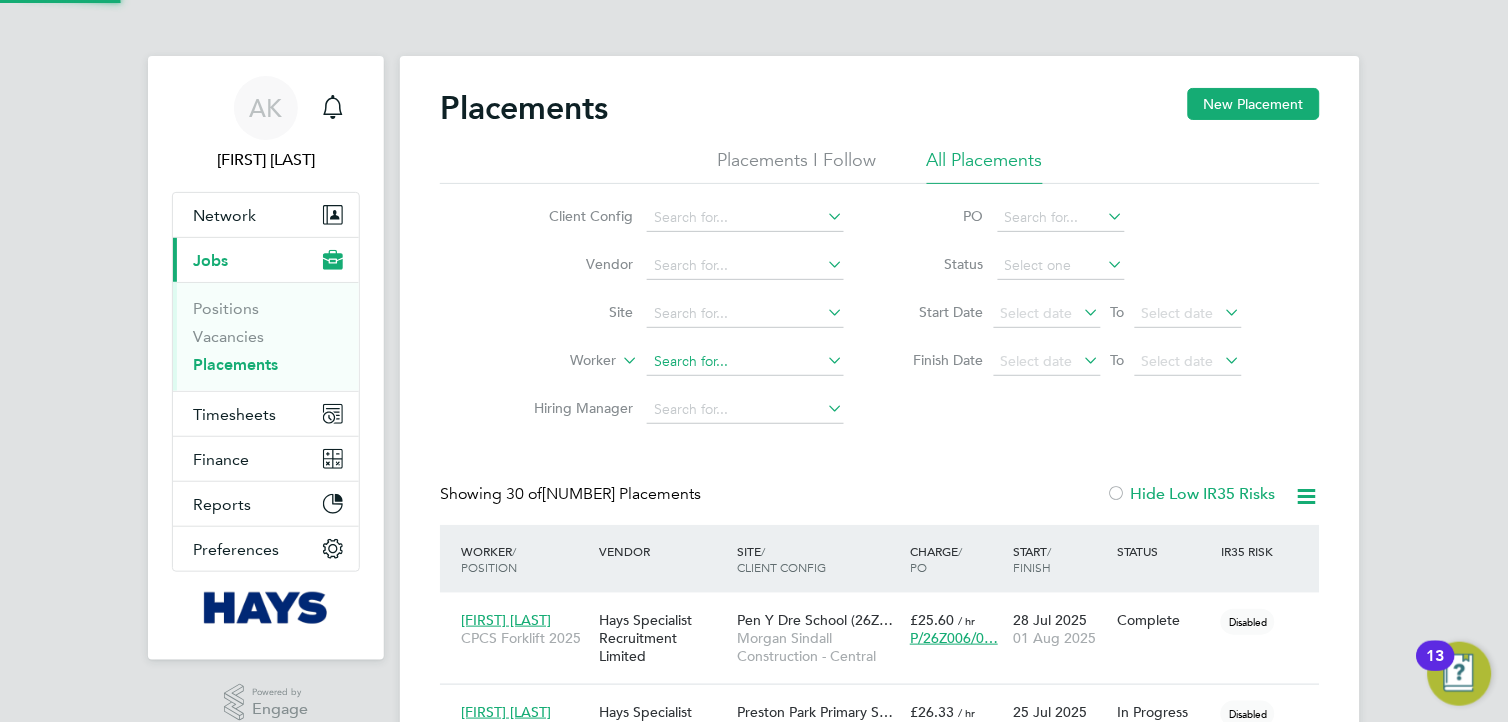 scroll, scrollTop: 8, scrollLeft: 10, axis: both 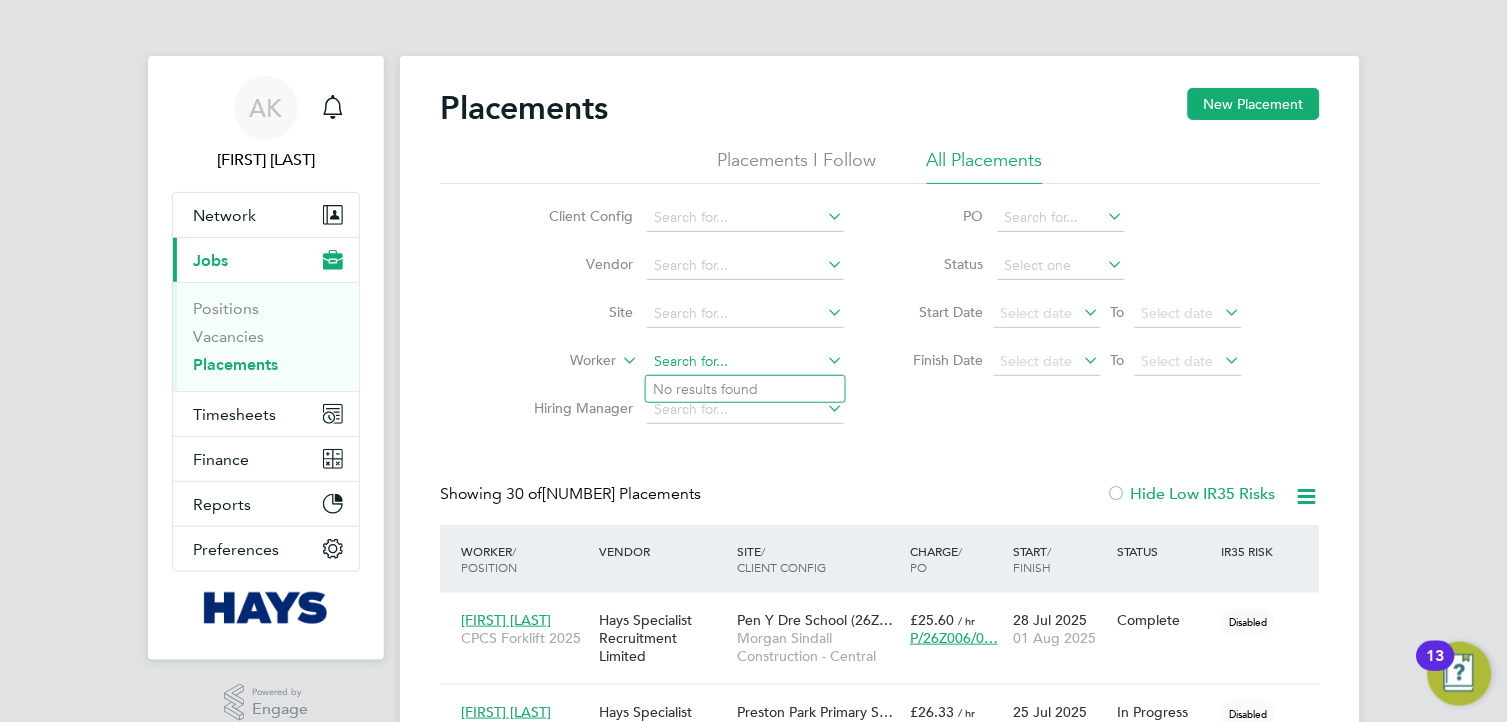 paste on "[FIRST] [LAST]" 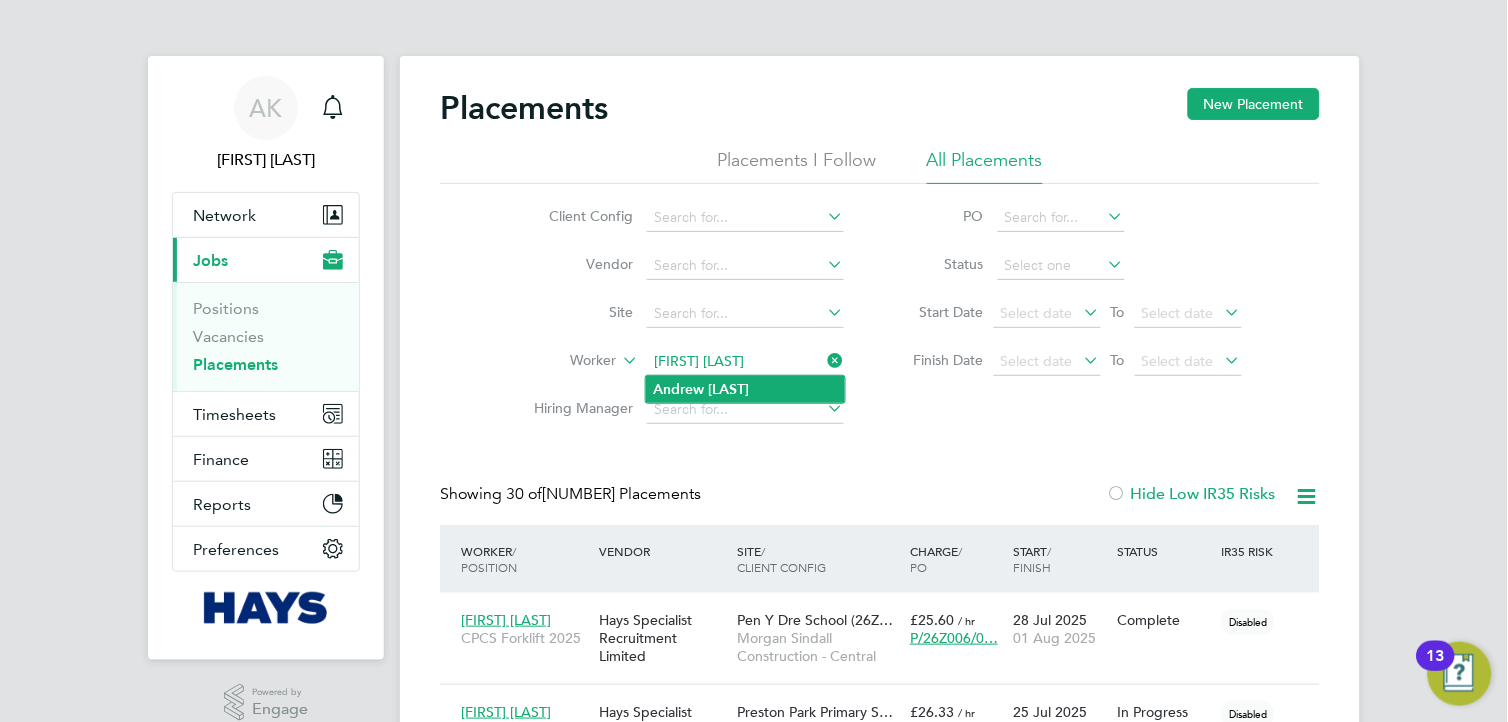 type on "[FIRST] [LAST]" 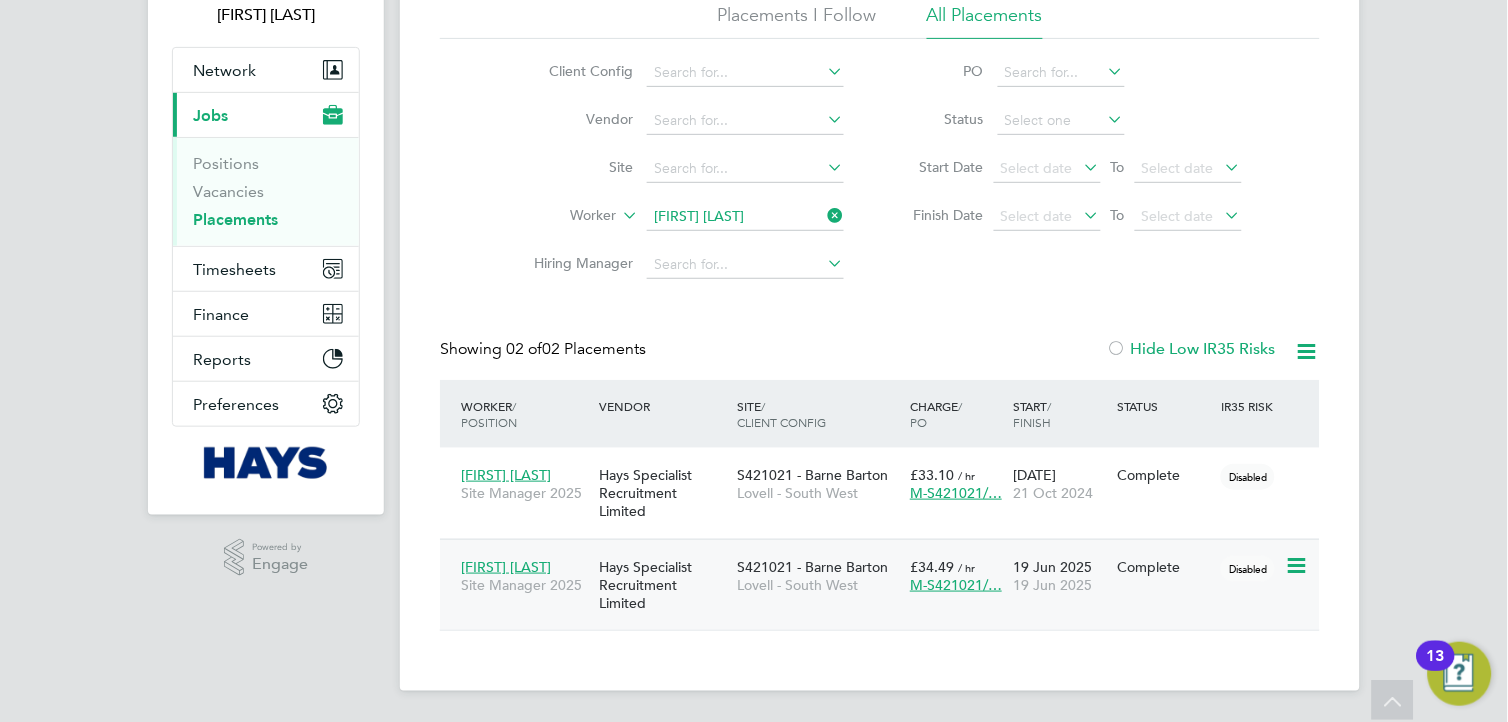 click on "[FIRST] [LAST]" 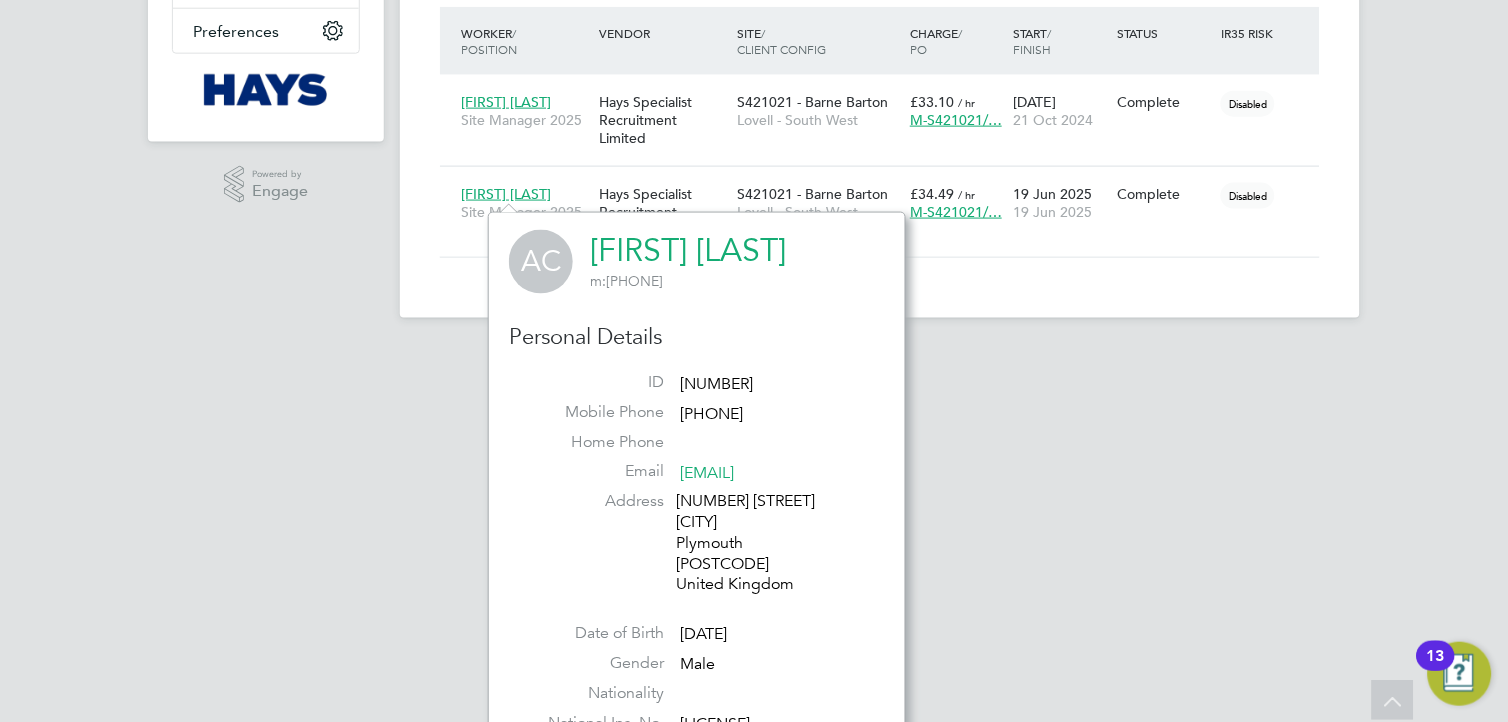 click on "[NUMBER]" 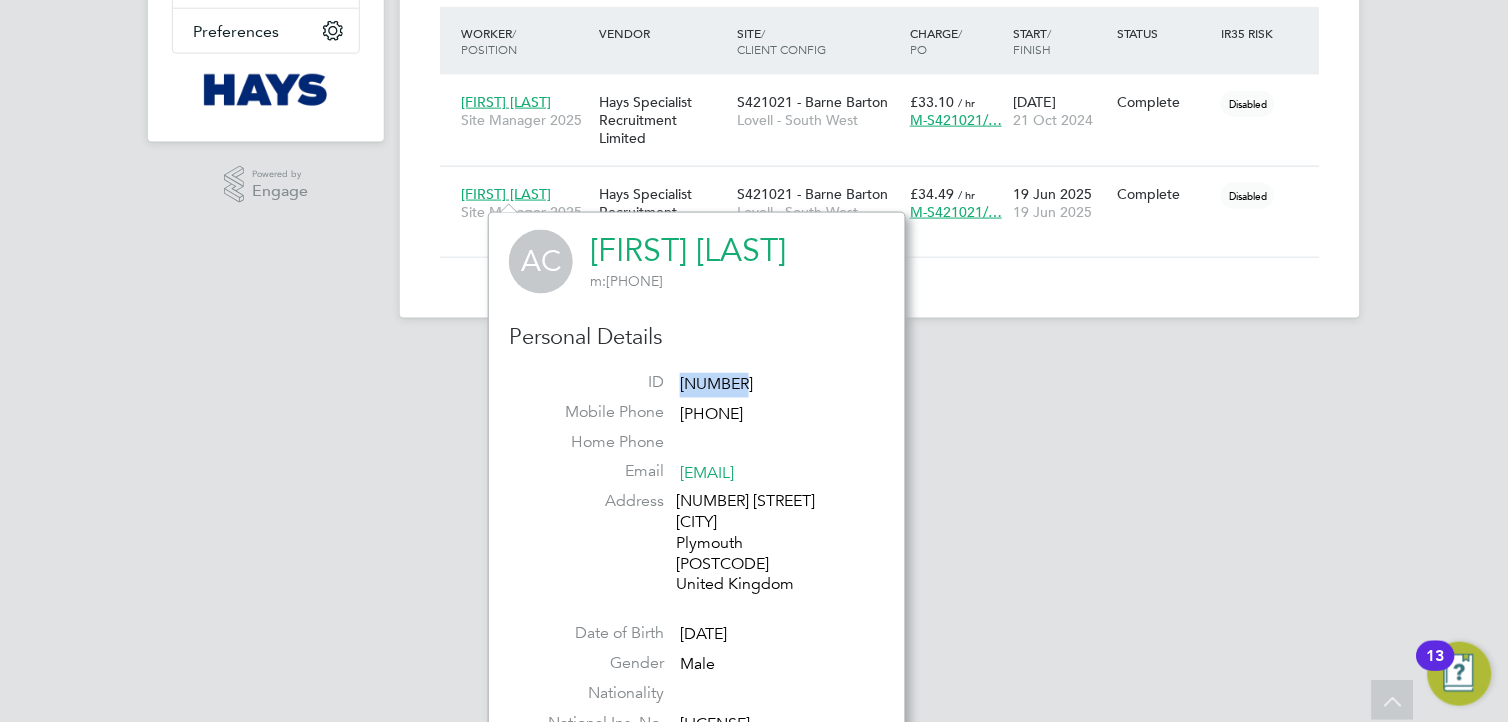 click on "[NUMBER]" 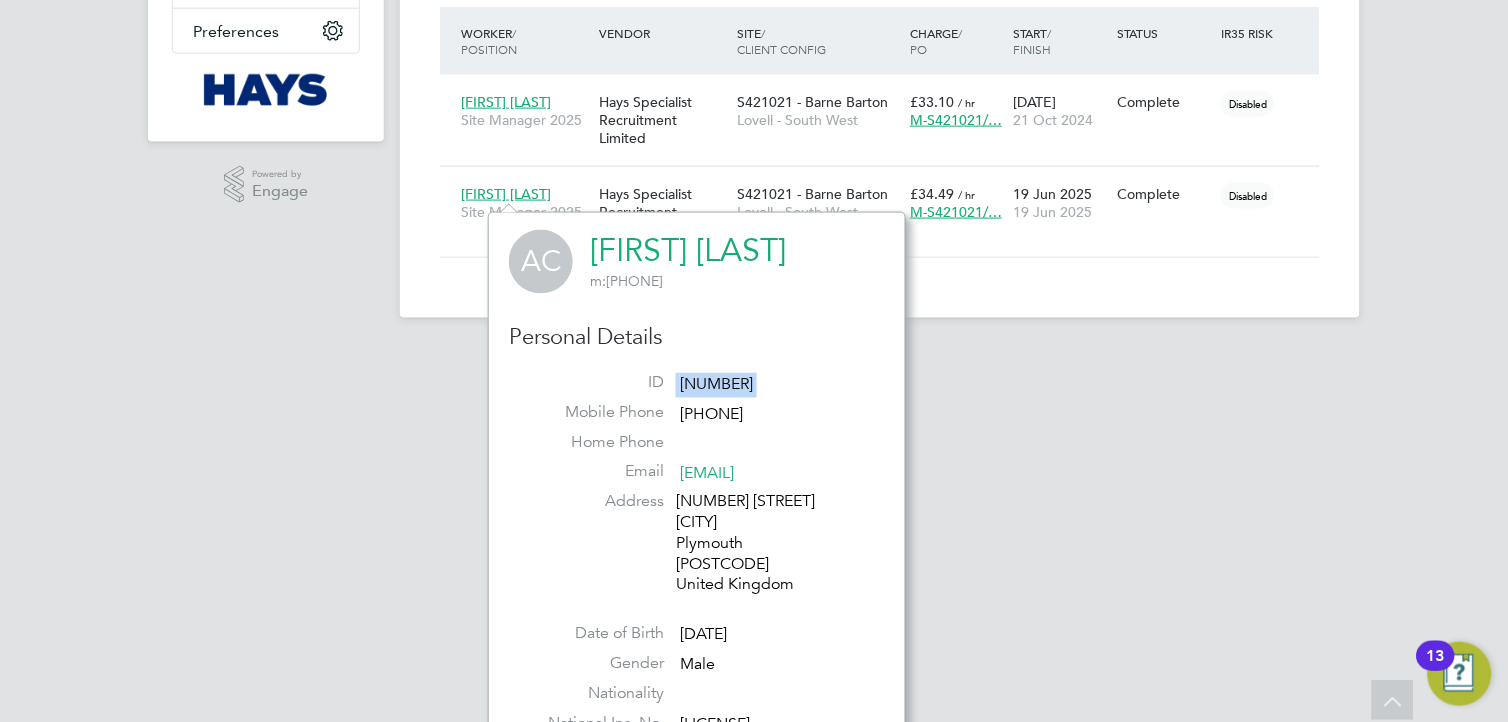 click on "[NUMBER]" 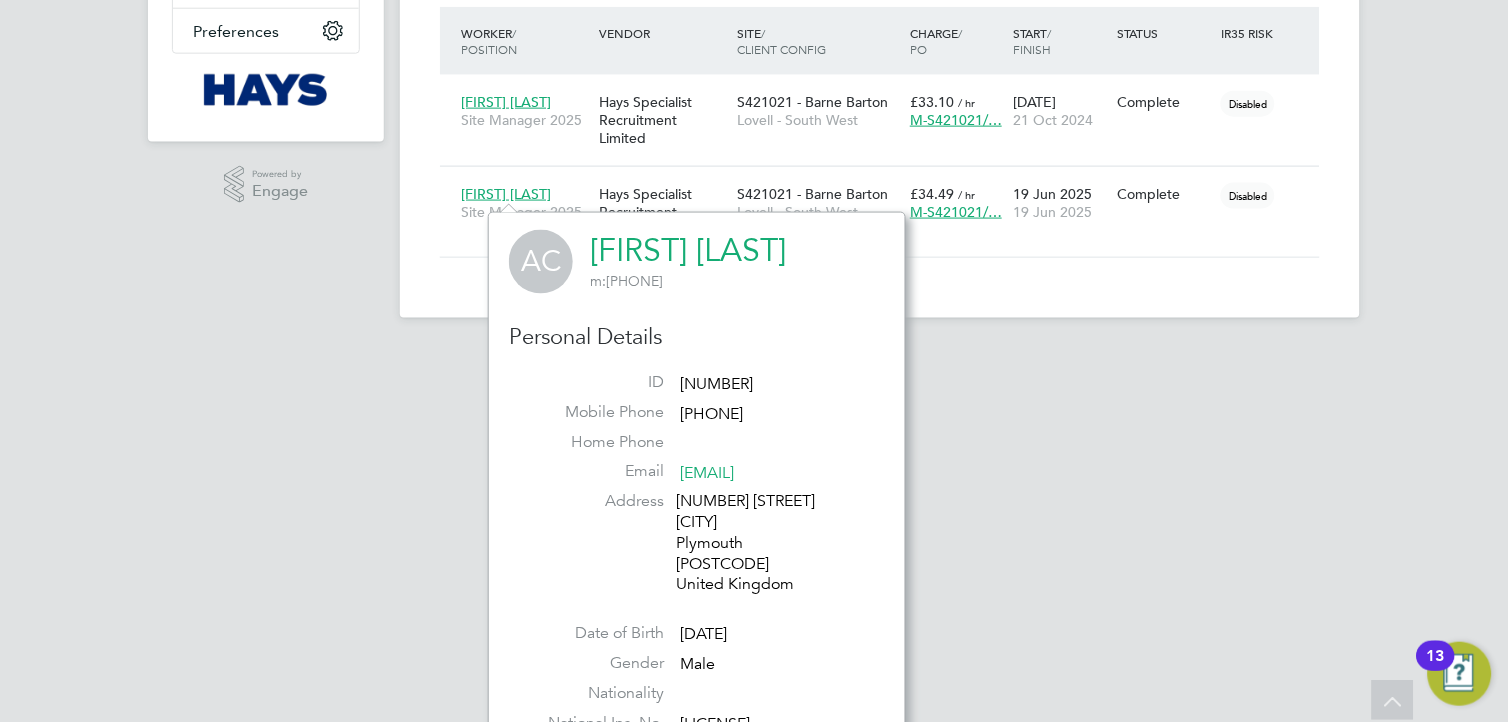 click on "[NUMBER] [STREET] [CITY] [POSTCODE] [COUNTRY]" 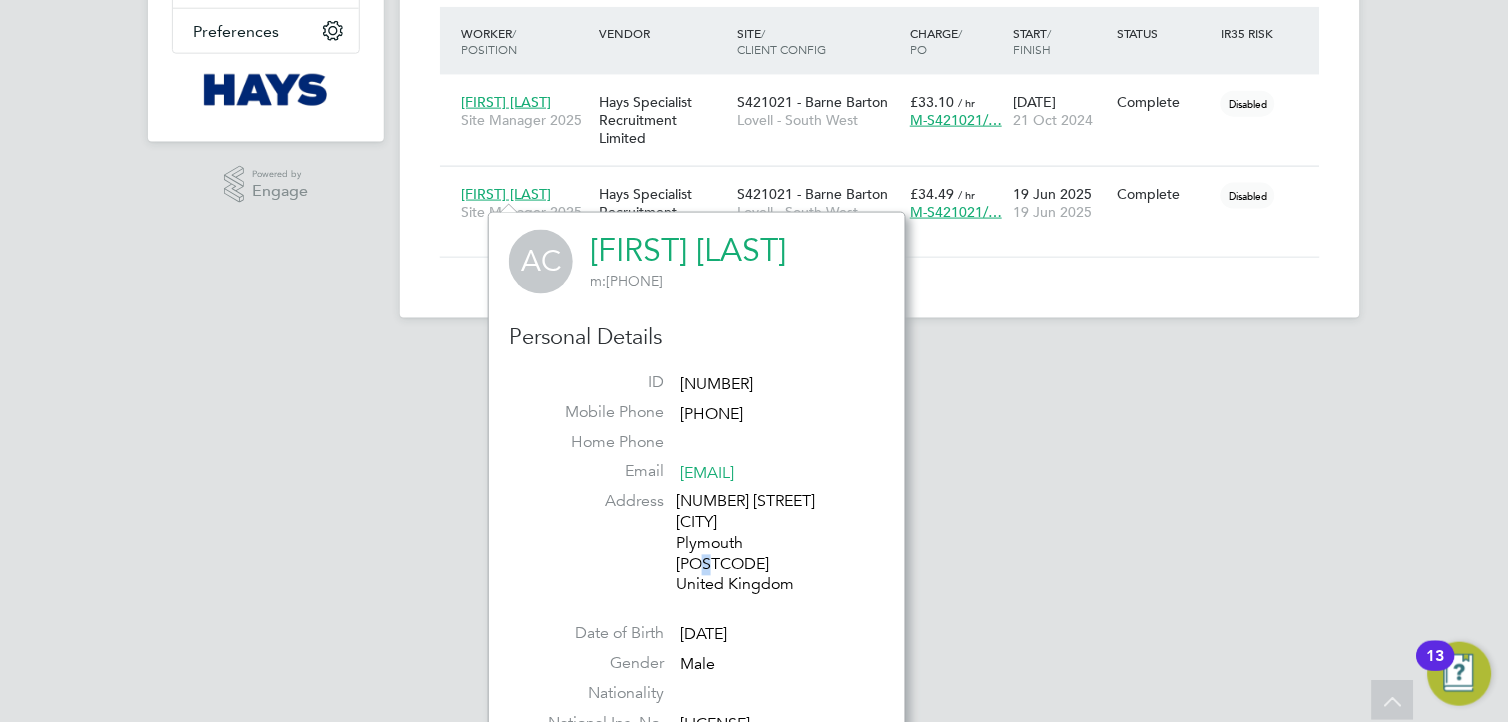 click on "[NUMBER] [STREET] [CITY] [POSTCODE] [COUNTRY]" 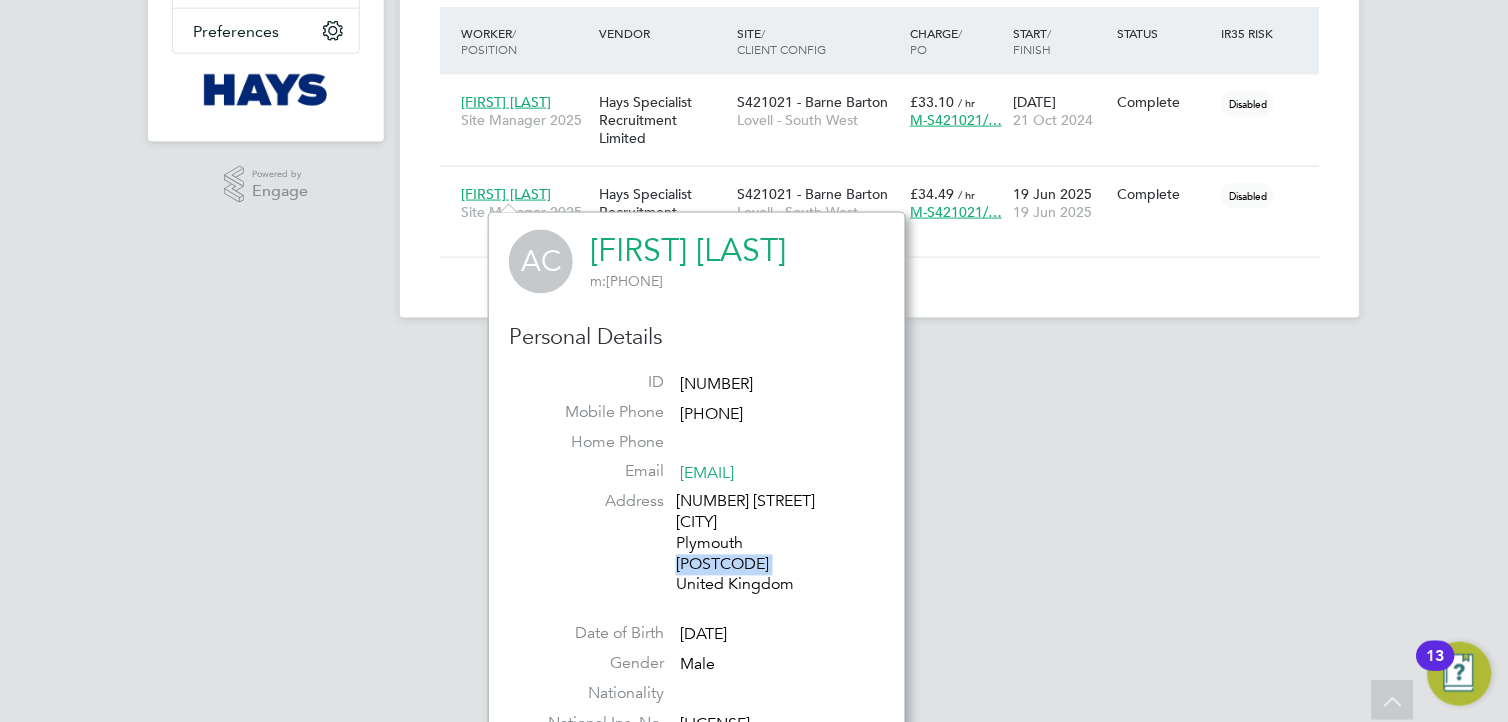 click on "[NUMBER] [STREET] [CITY] [POSTCODE] [COUNTRY]" 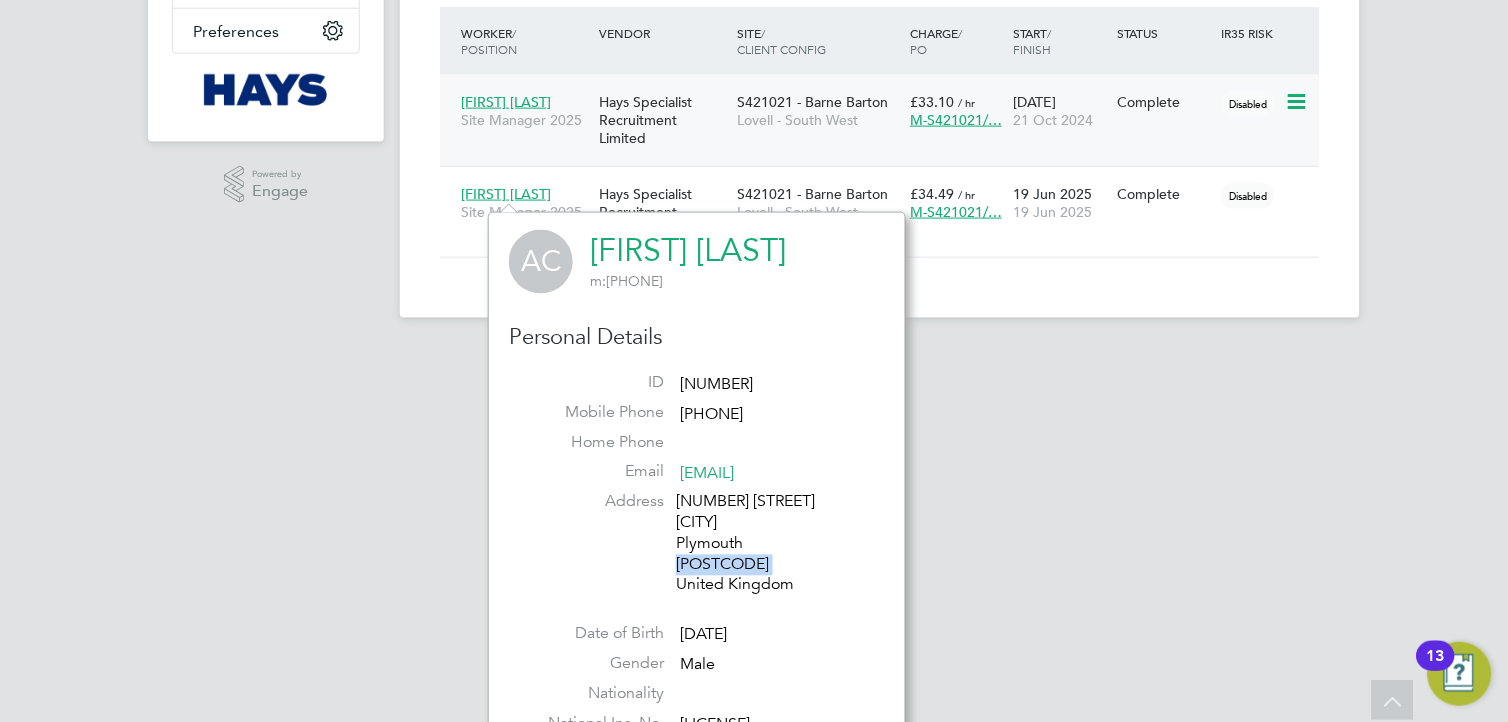 scroll, scrollTop: 0, scrollLeft: 0, axis: both 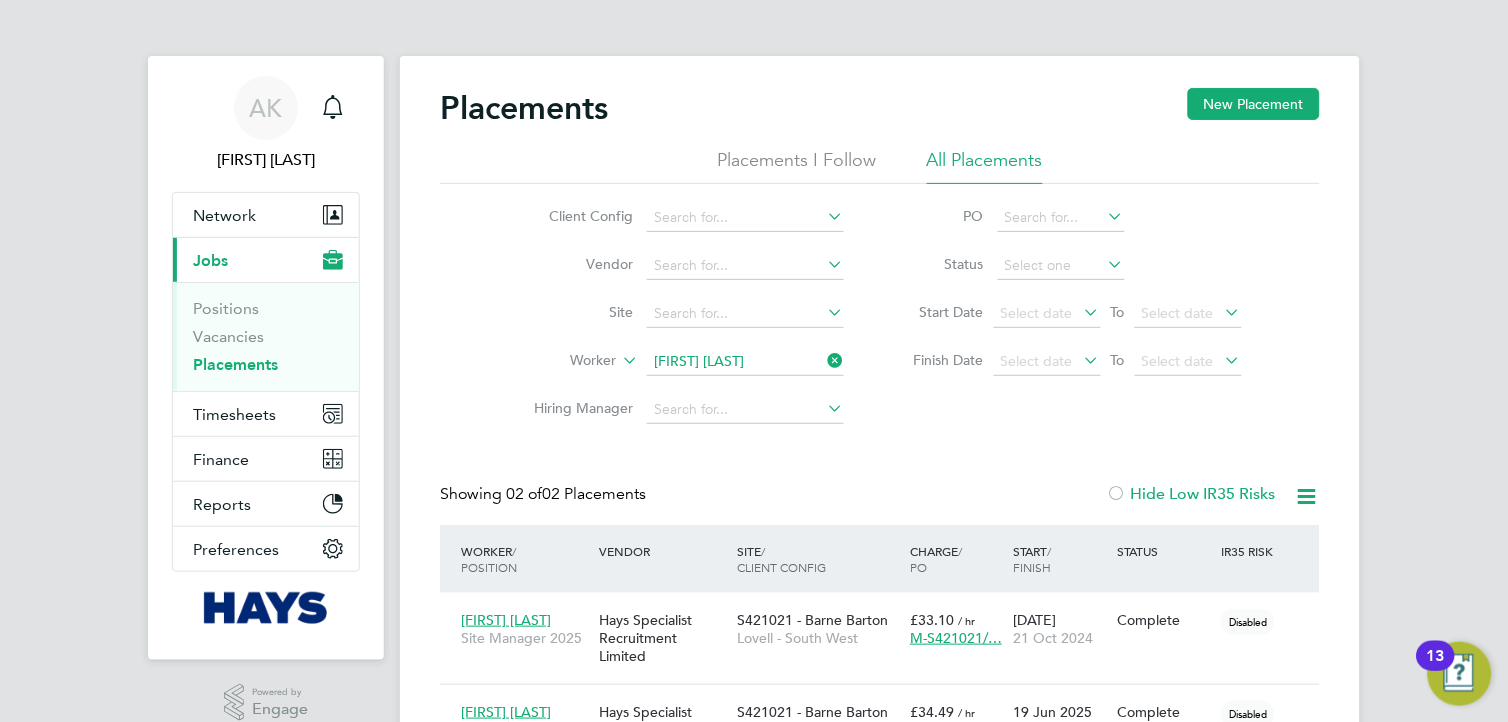 click 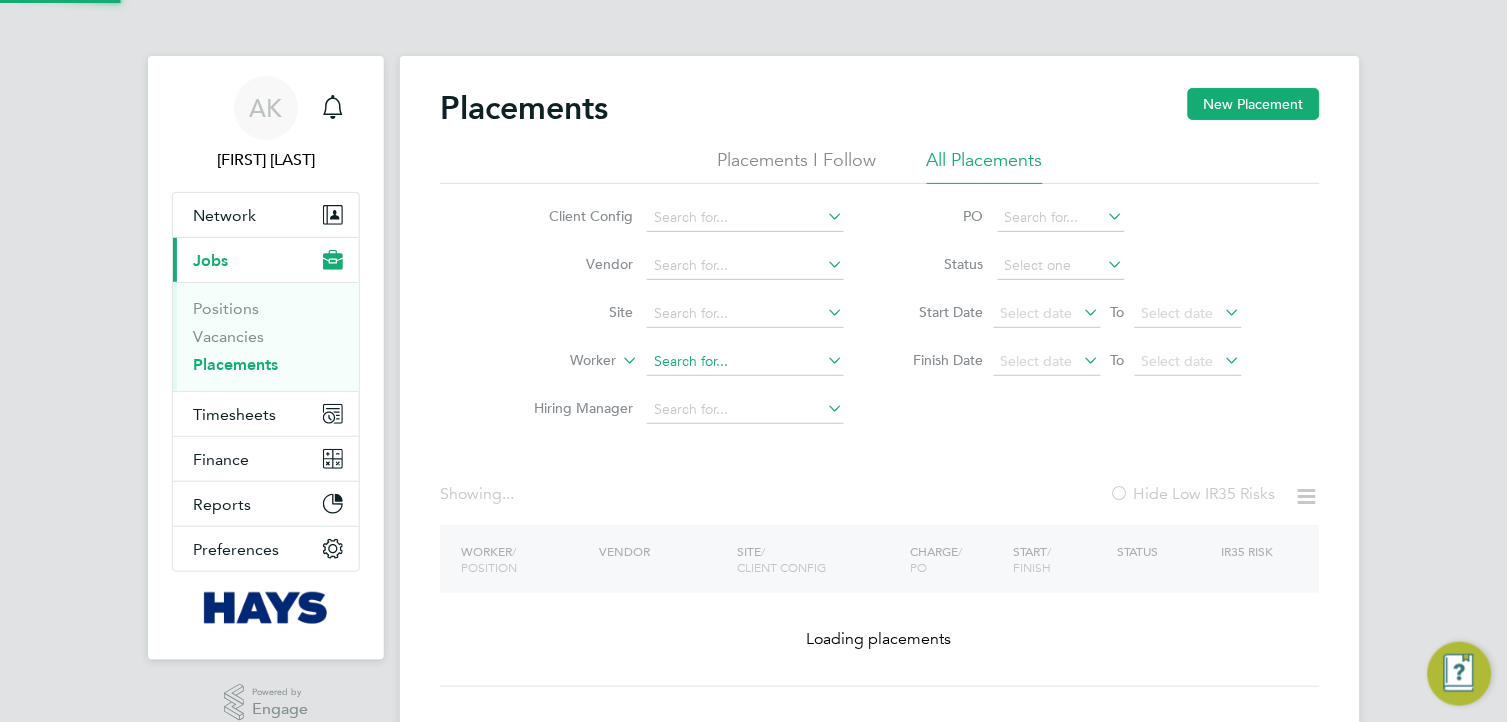 click 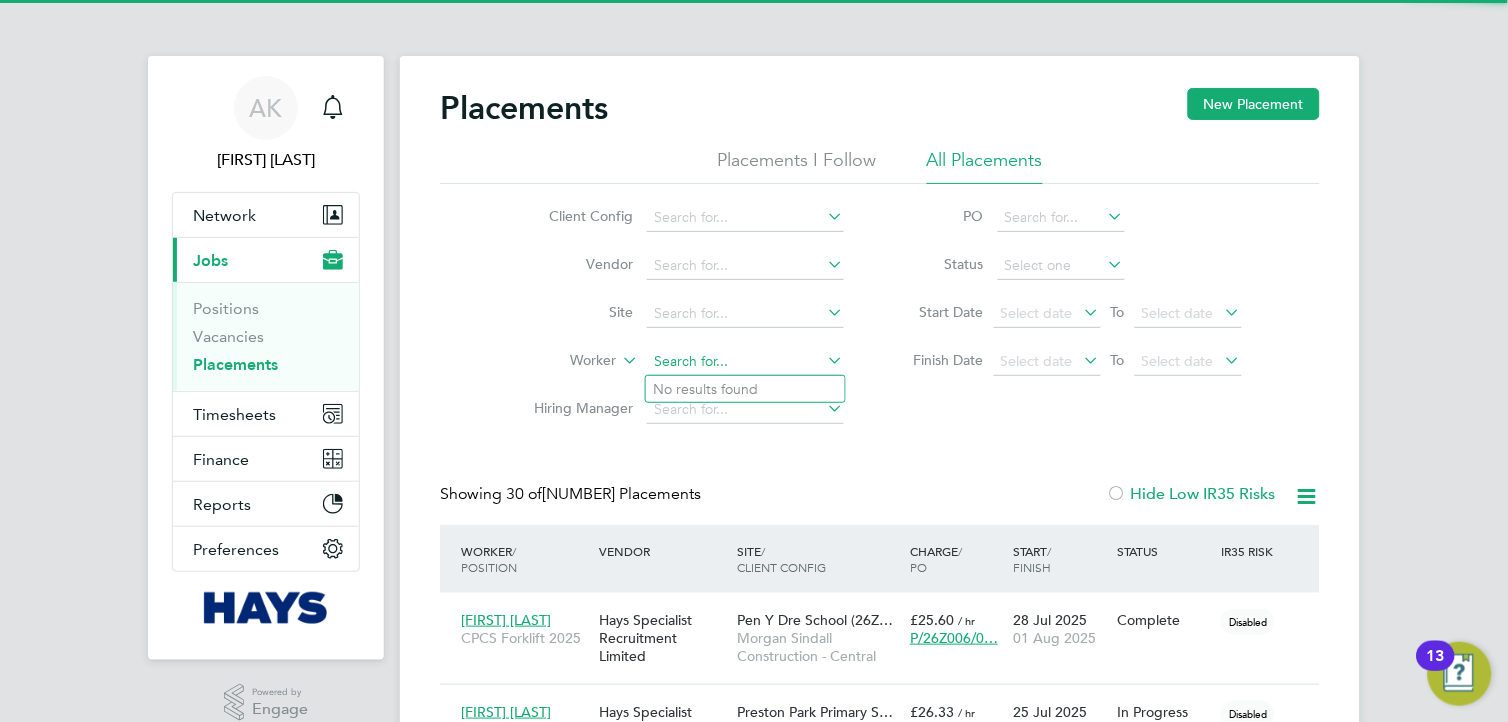 scroll, scrollTop: 8, scrollLeft: 10, axis: both 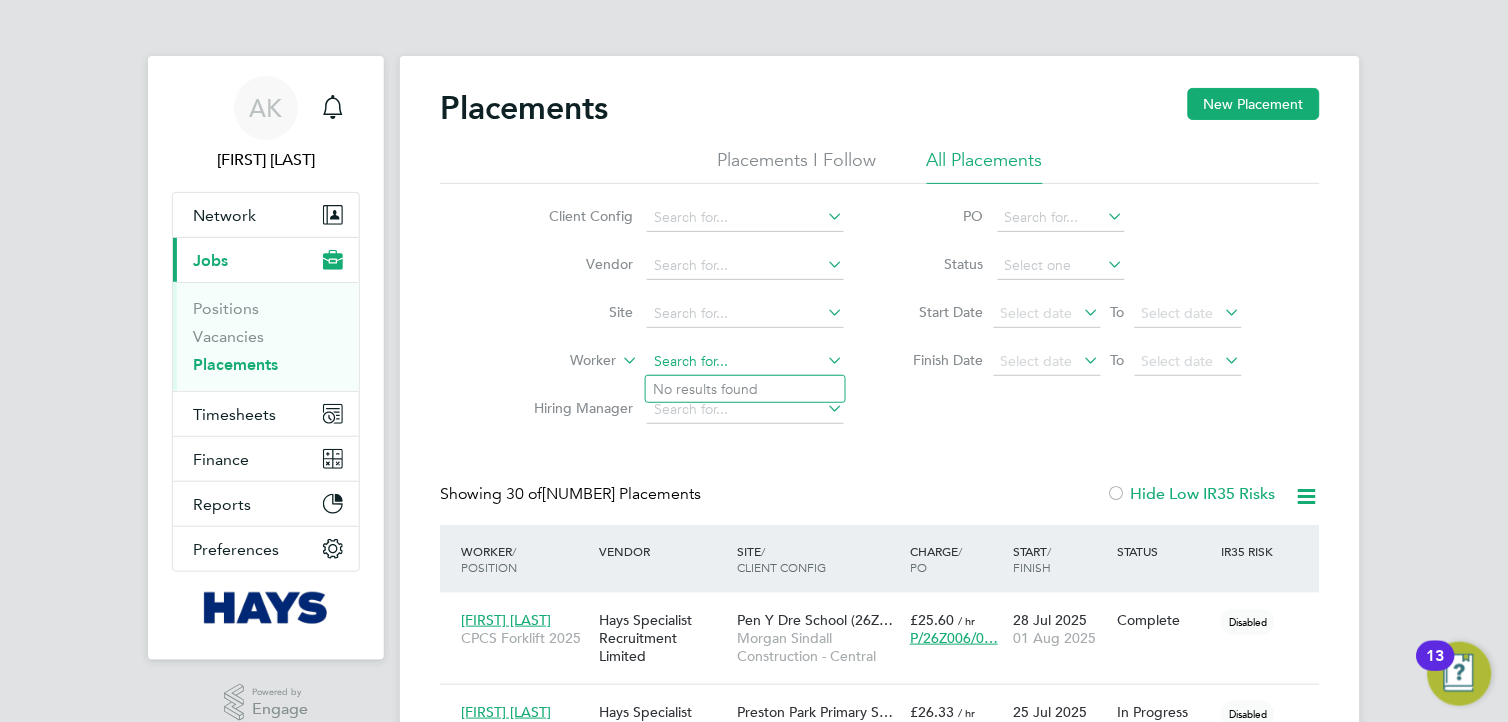 paste on "[FIRST] [LAST]" 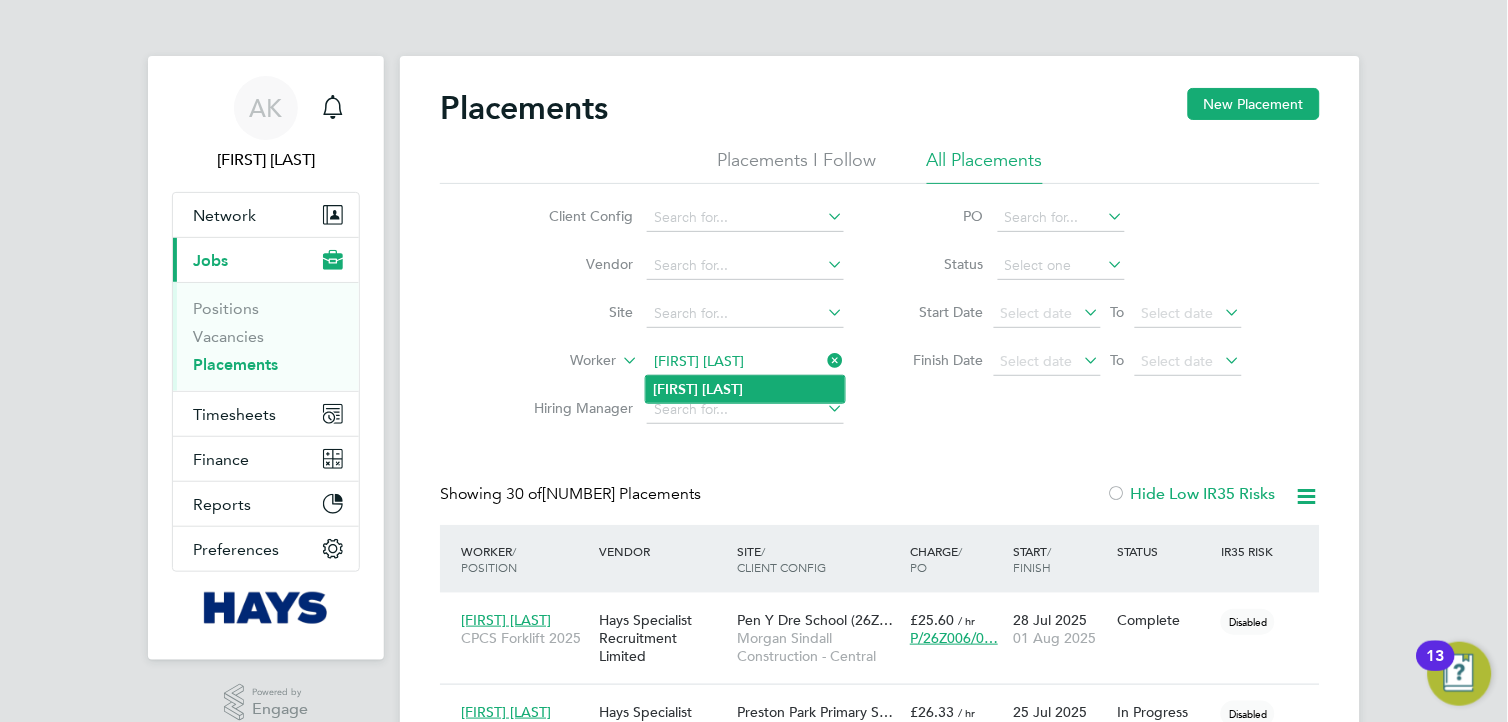 type on "[FIRST] [LAST]" 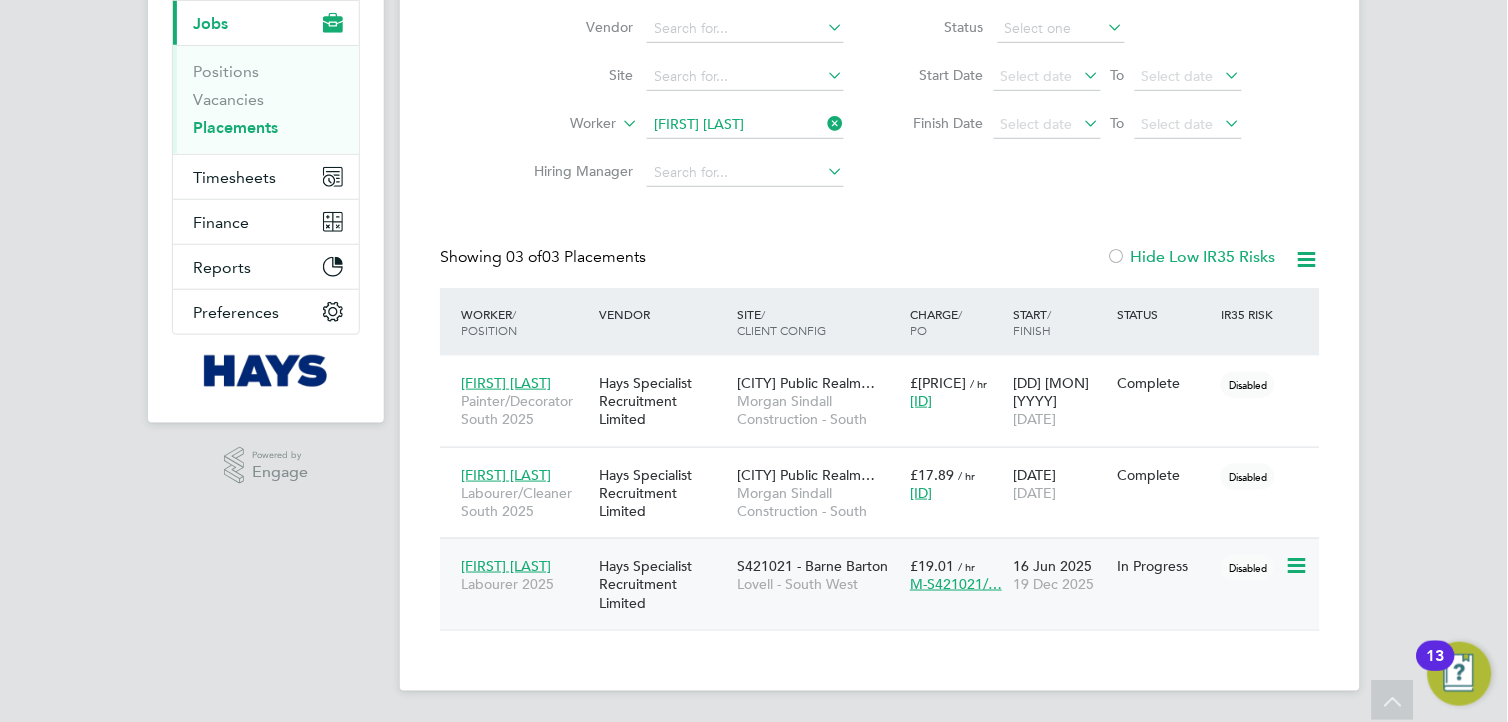 click on "[FIRST] [LAST]" 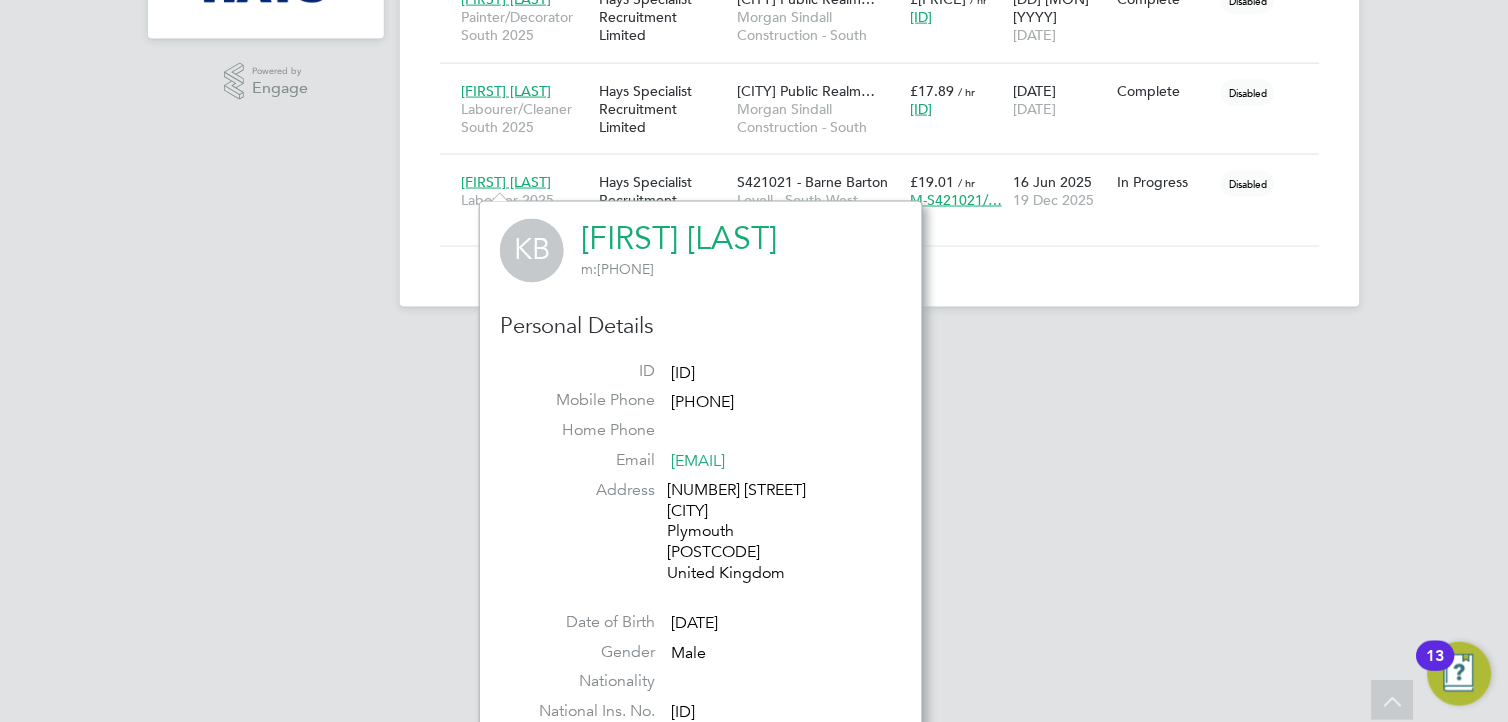 click on "[ID]" 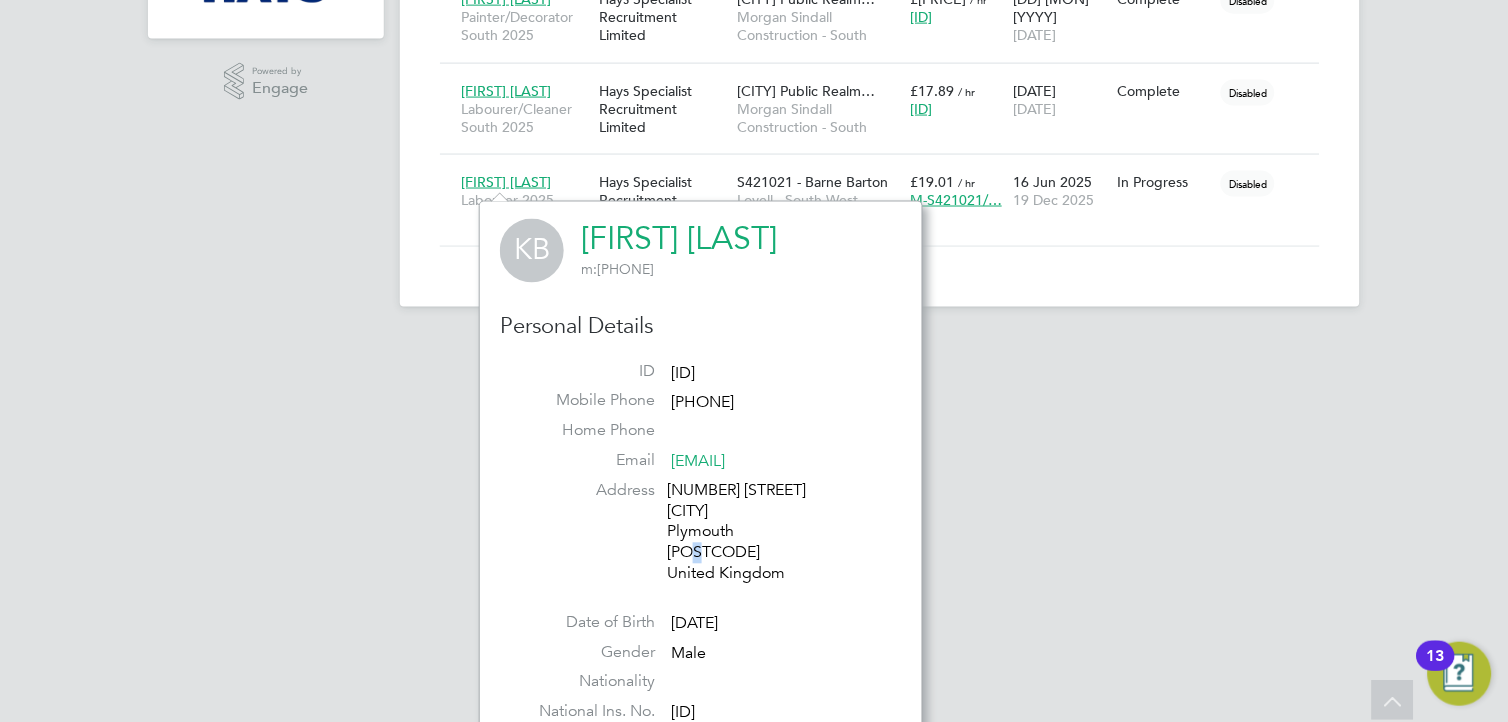 click on "[NUMBER] [STREET] [CITY] [POSTCODE] [COUNTRY]" 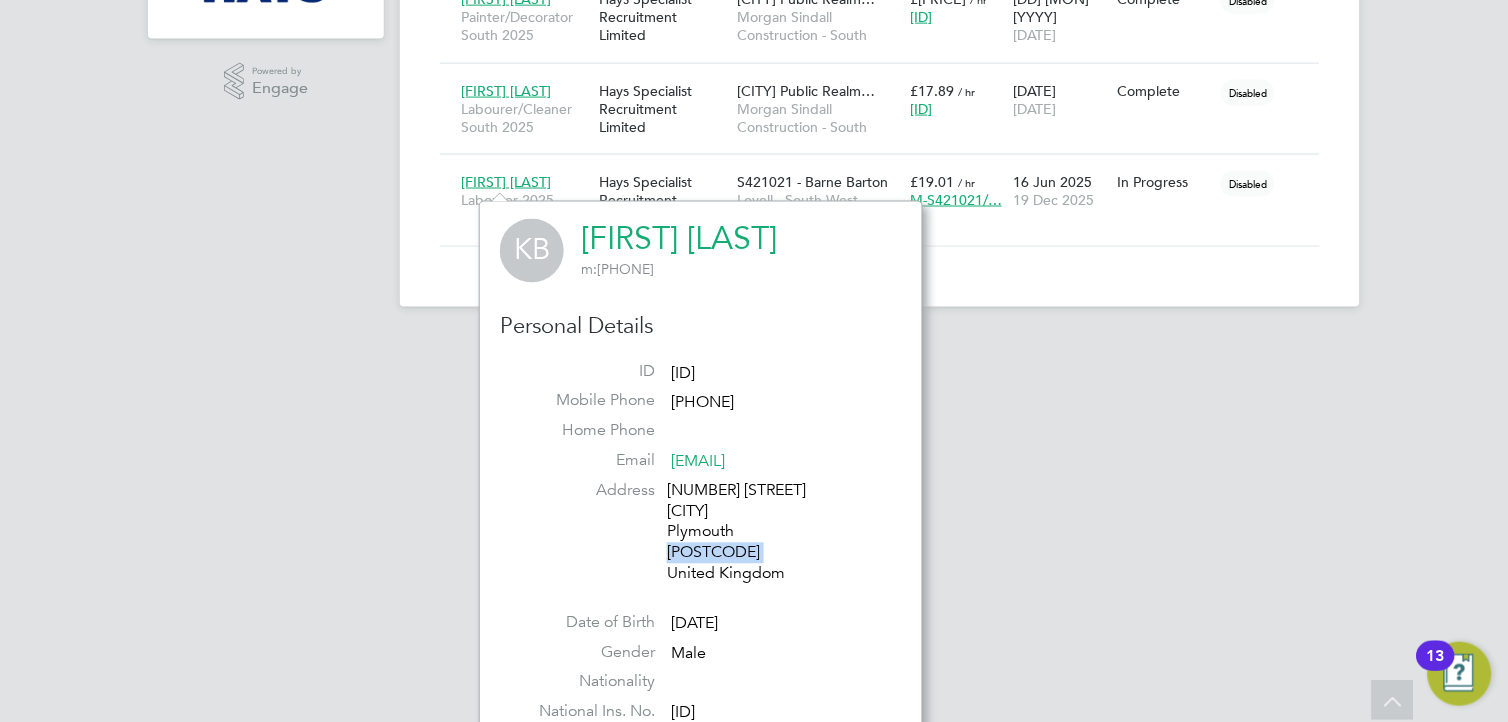 click on "[NUMBER] [STREET] [CITY] [POSTCODE] [COUNTRY]" 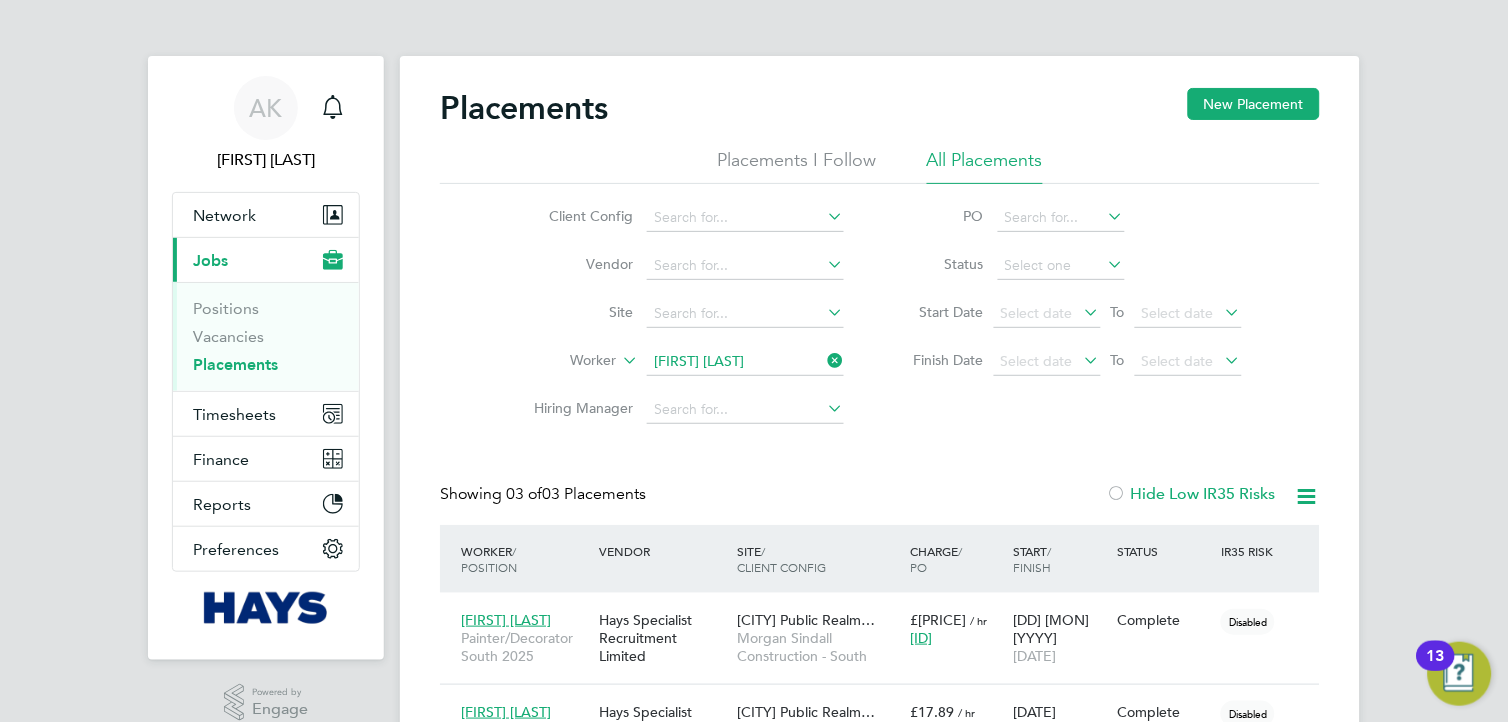 drag, startPoint x: 828, startPoint y: 352, endPoint x: 784, endPoint y: 358, distance: 44.407207 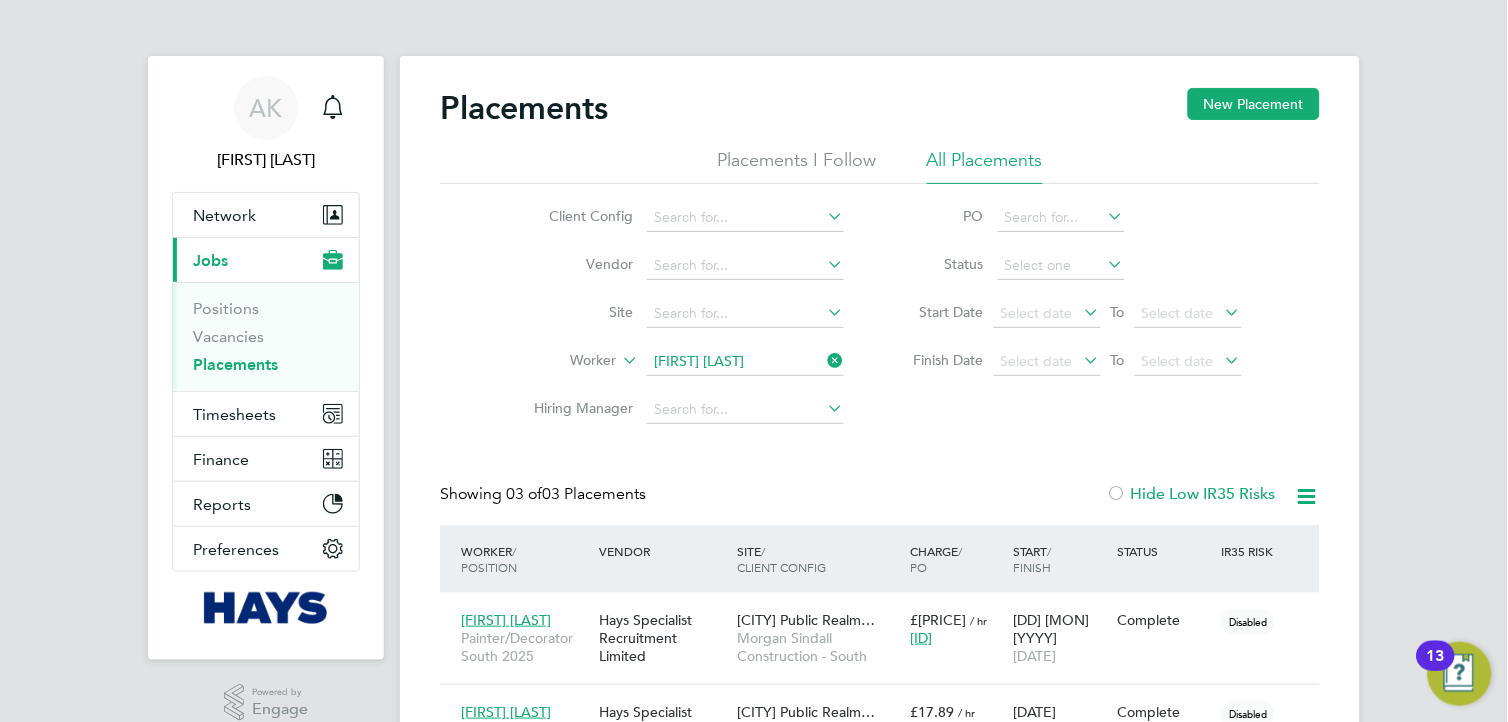 click 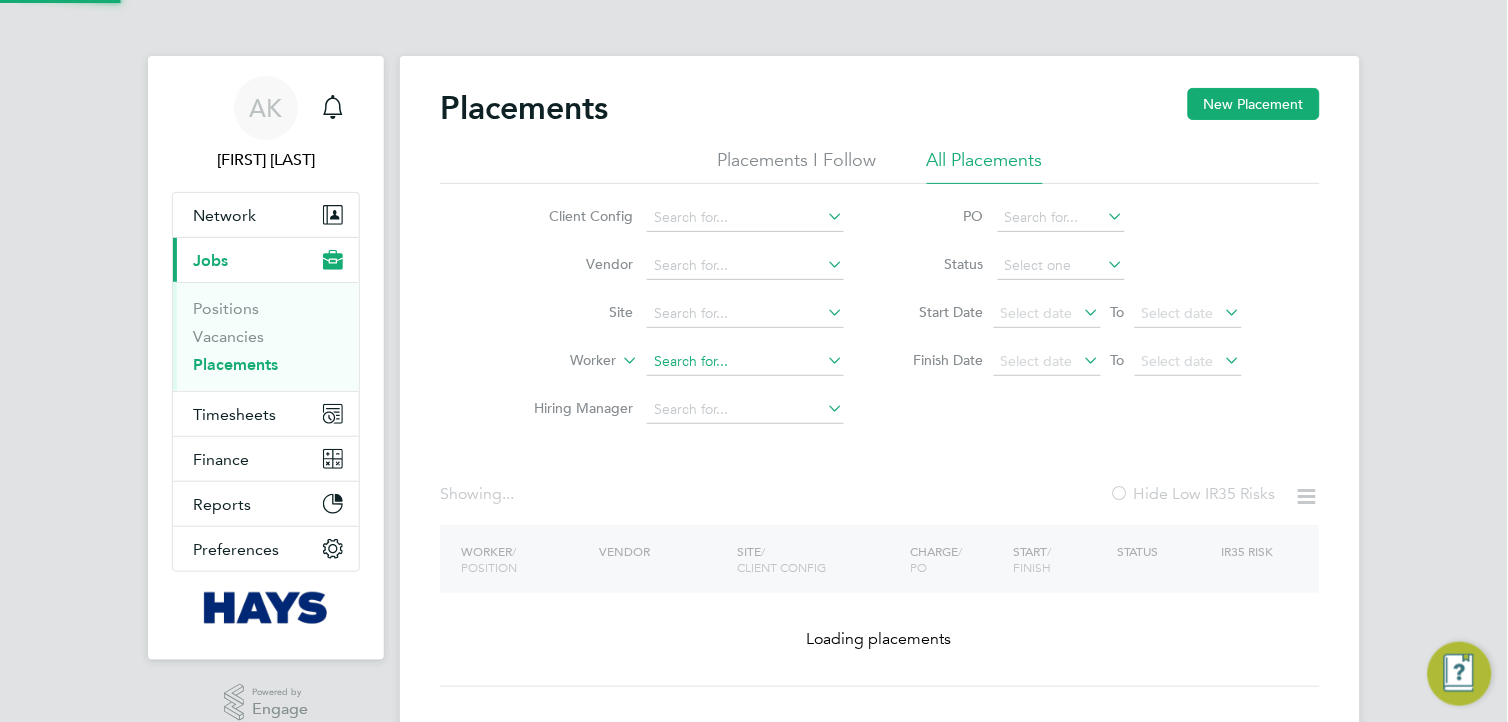 click 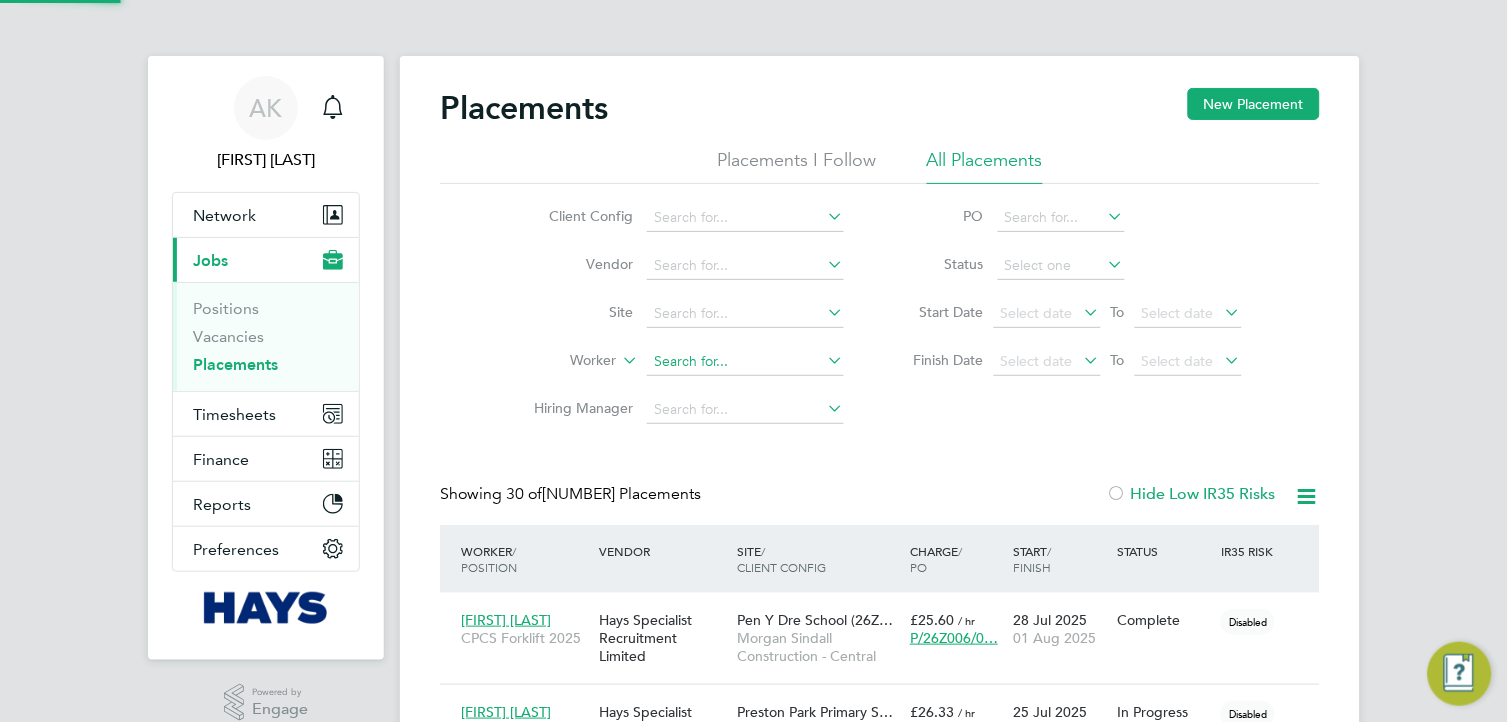 scroll, scrollTop: 8, scrollLeft: 10, axis: both 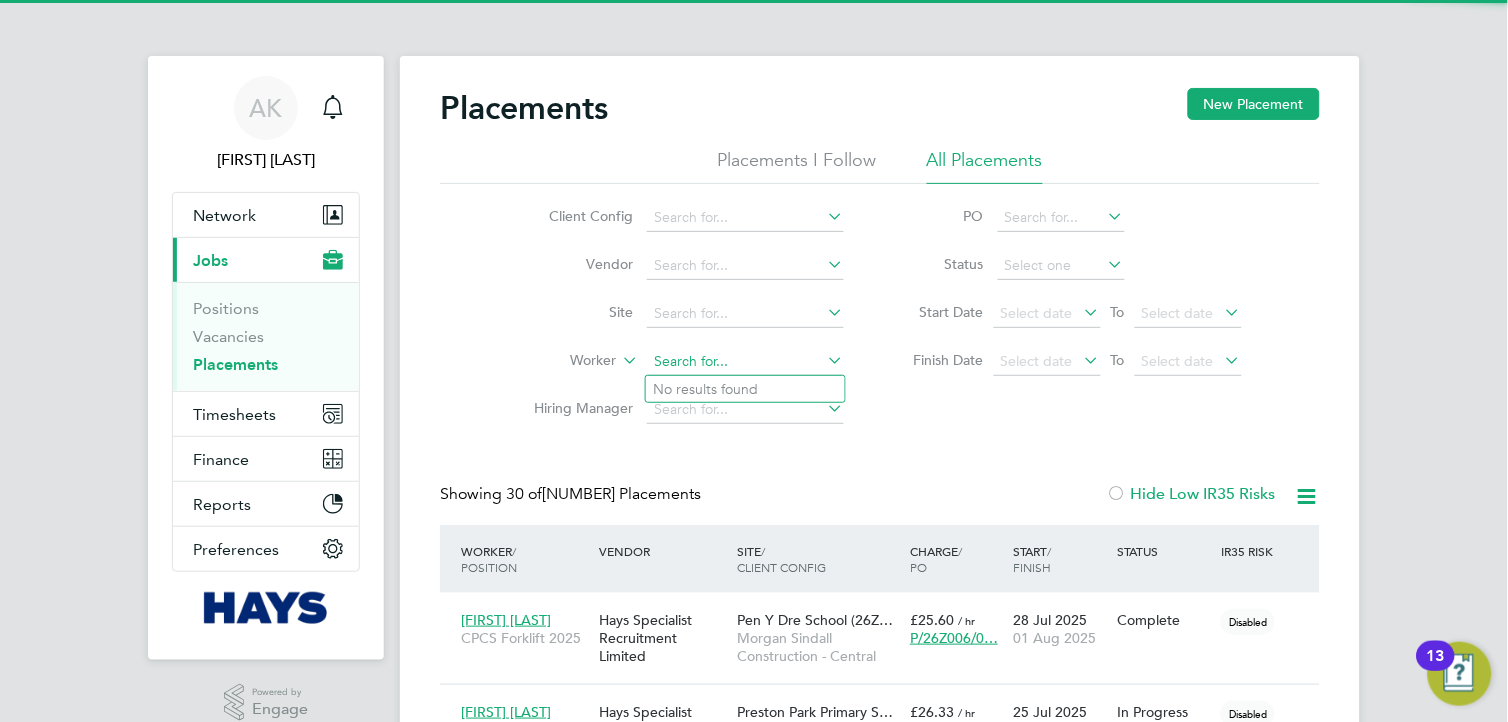 paste on "[FIRST] [LAST]" 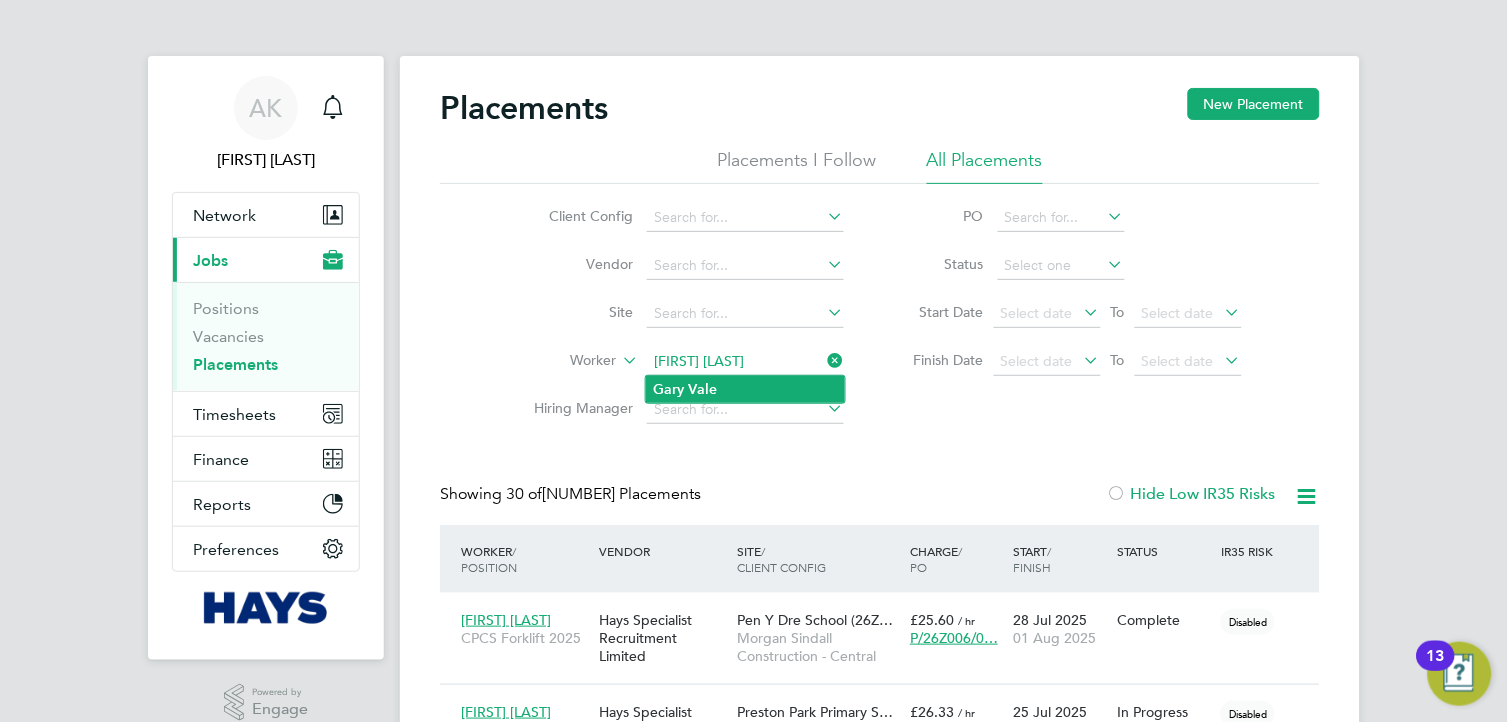 type on "[FIRST] [LAST]" 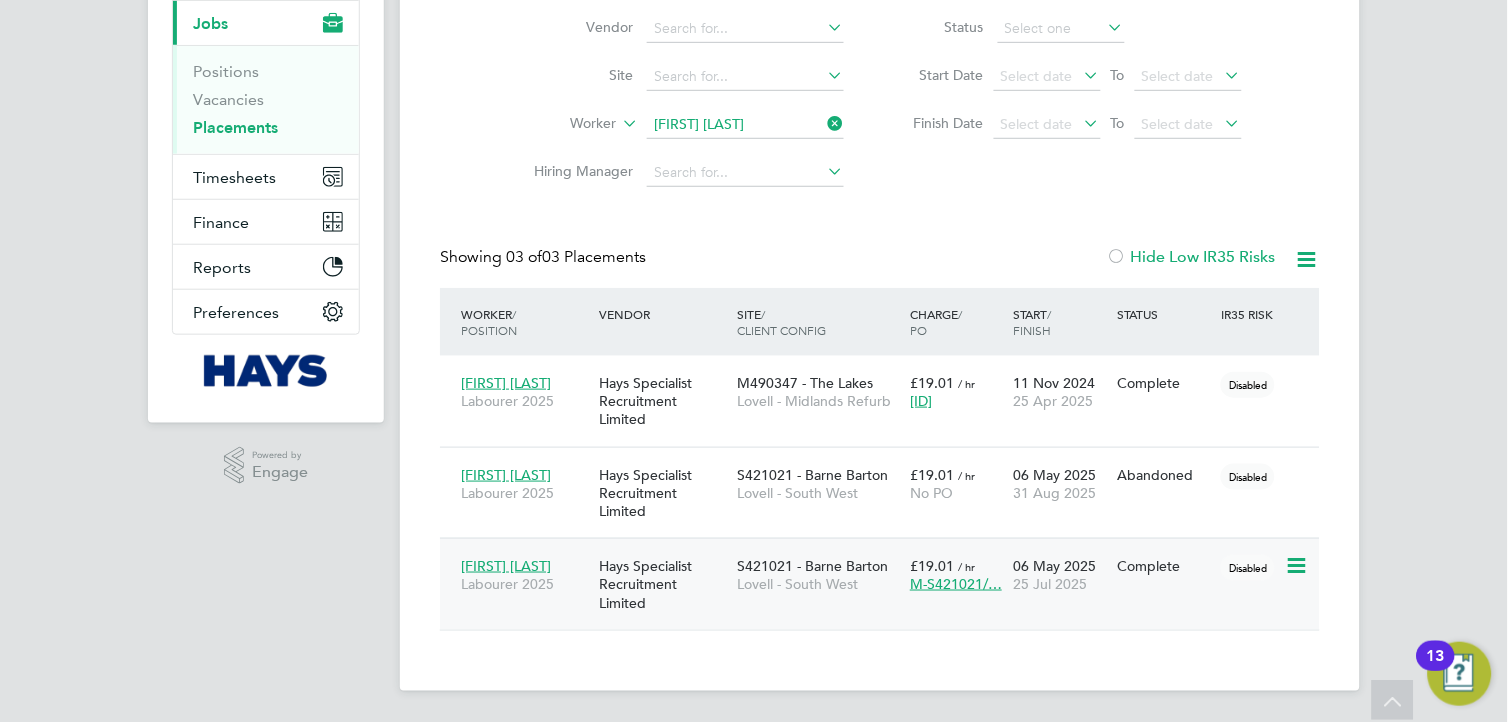 click on "[FIRST] [LAST]" 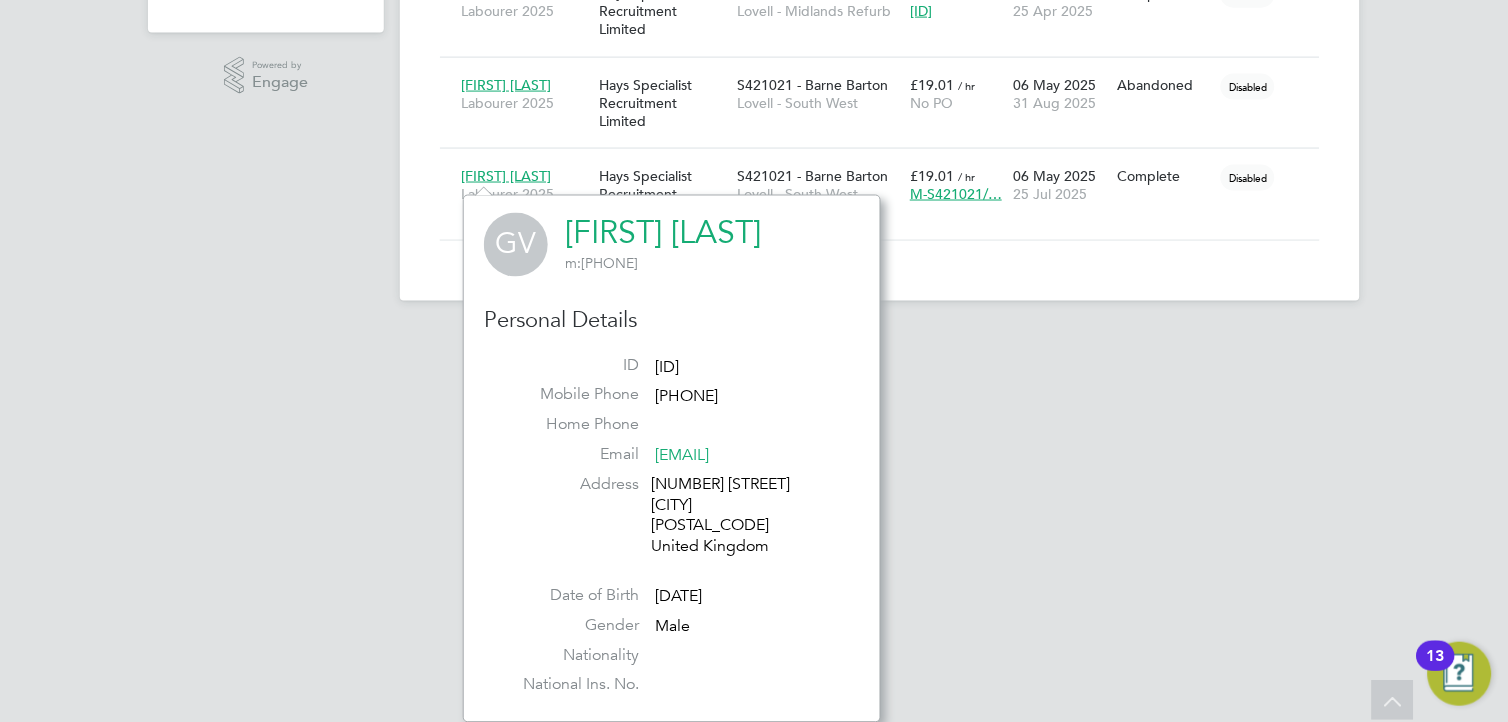 click on "[ID]" 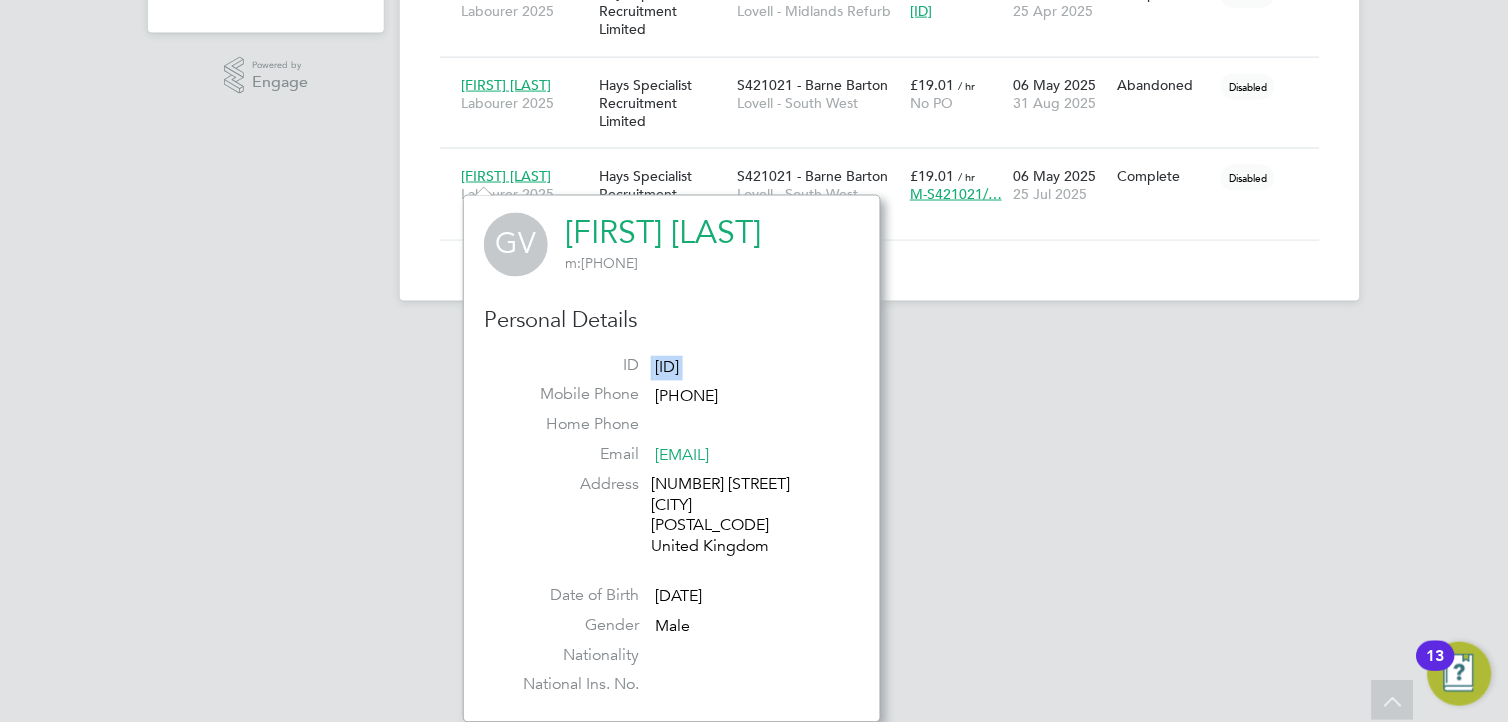click on "[ID]" 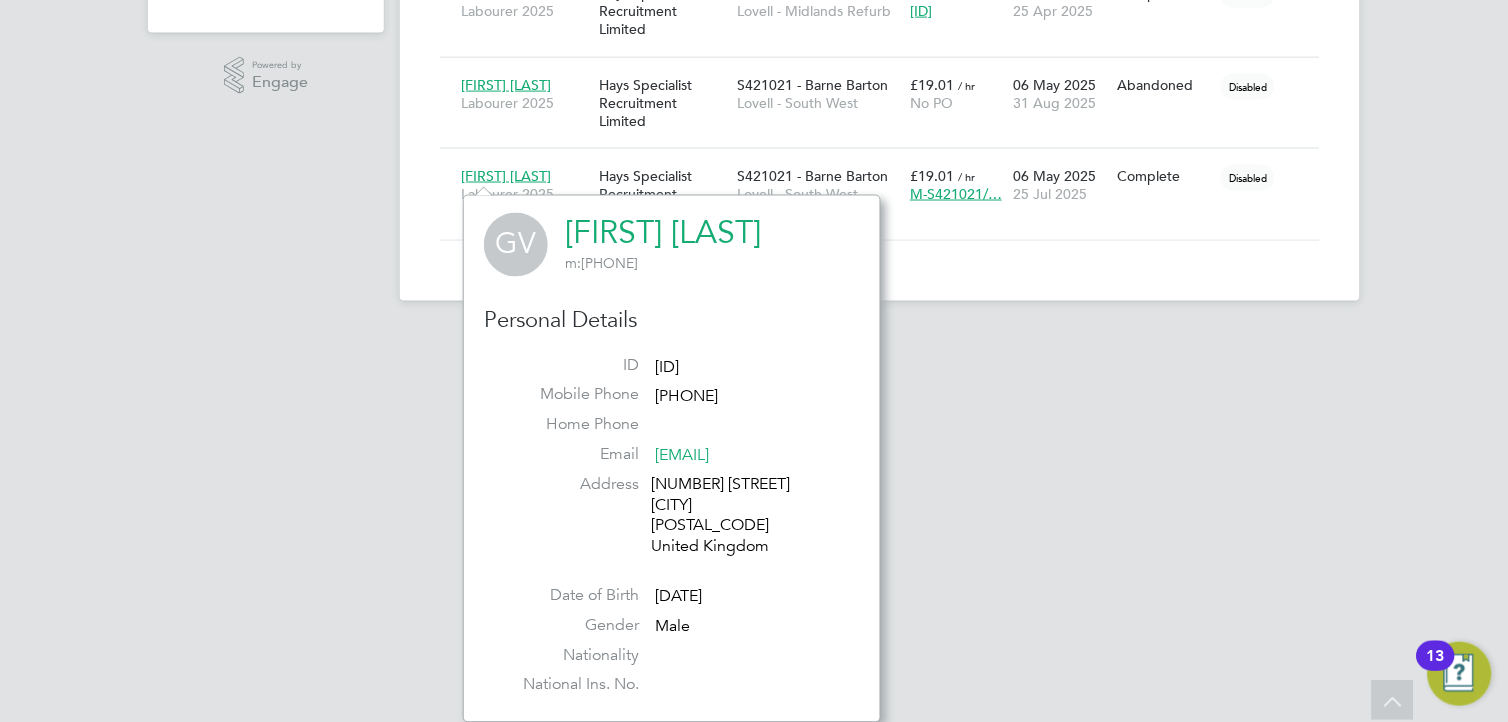 click on "[NUMBER] [STREET] [CITY] [POSTAL_CODE] [COUNTRY]" 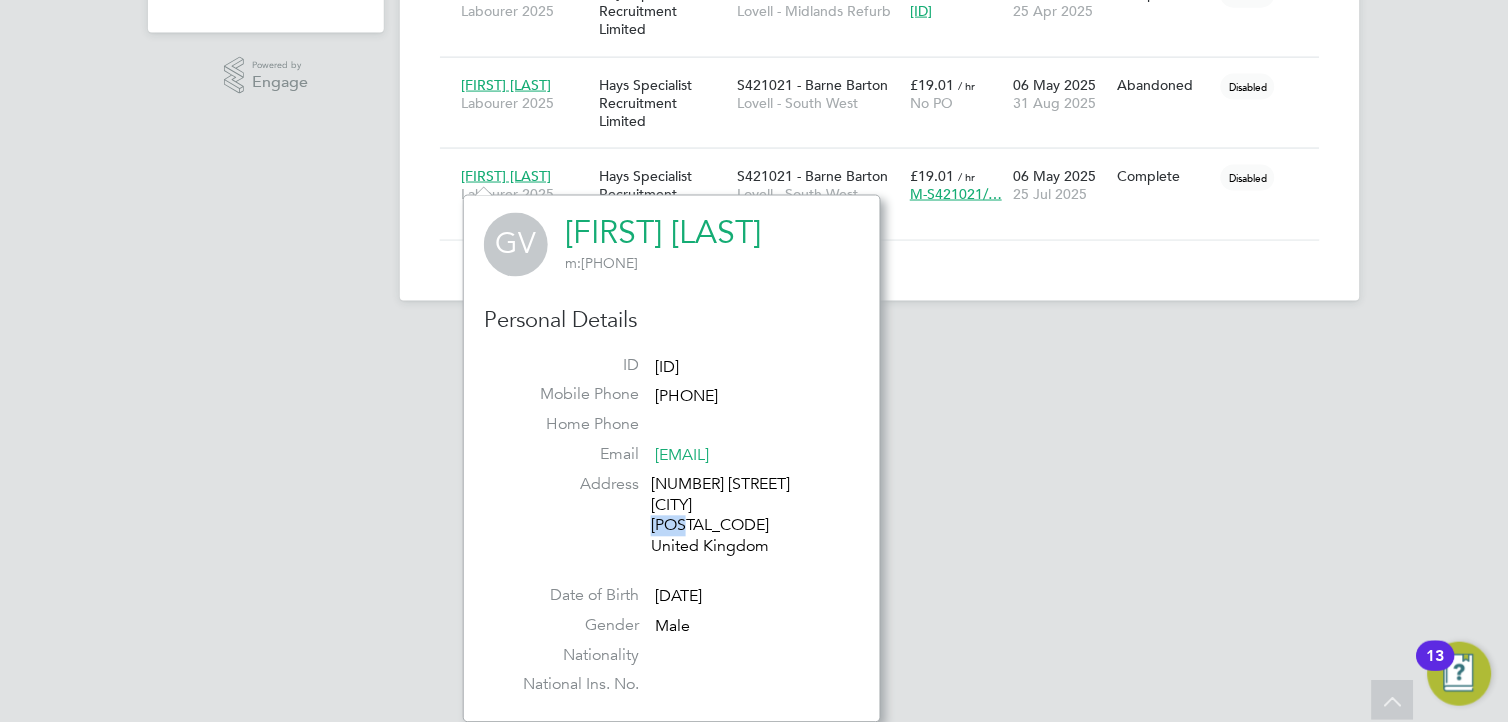 click on "[NUMBER] [STREET] [CITY] [POSTAL_CODE] [COUNTRY]" 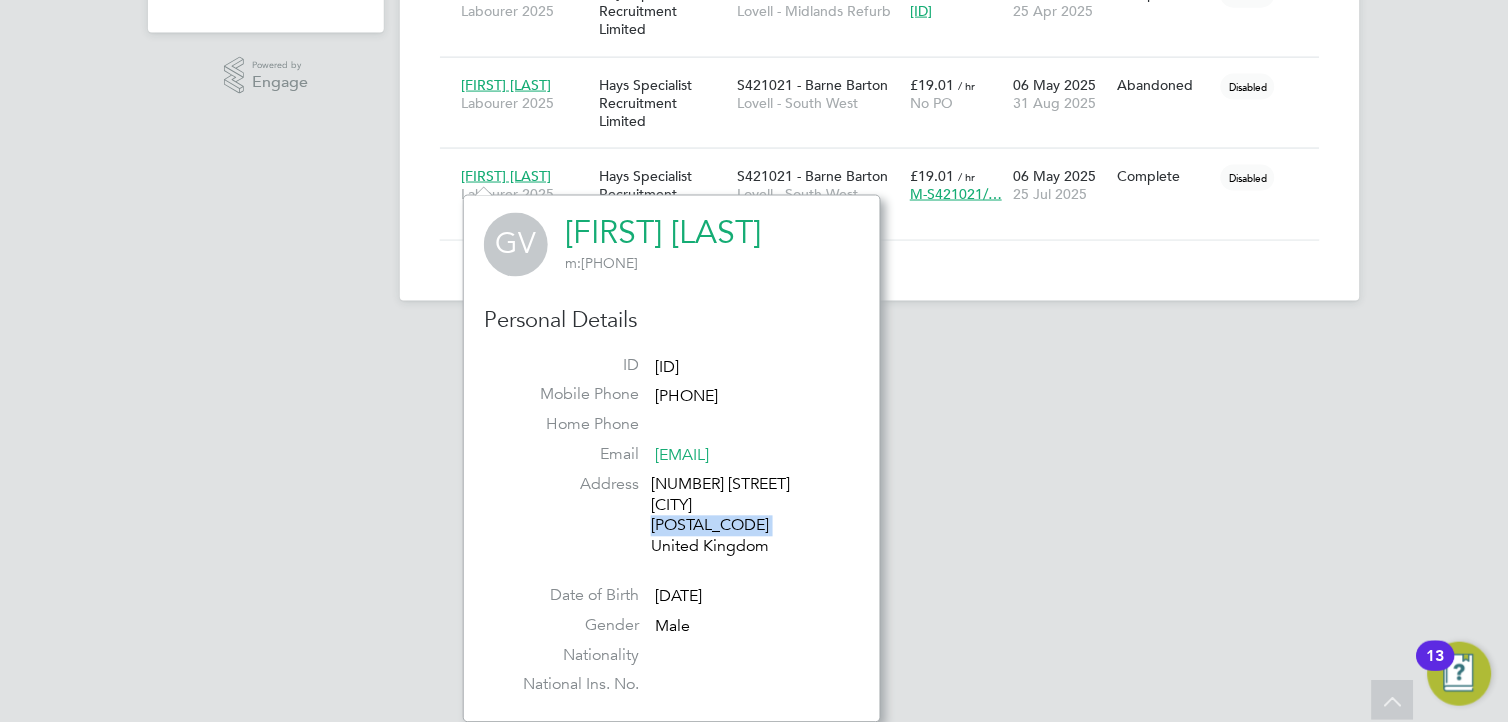 click on "[NUMBER] [STREET] [CITY] [POSTAL_CODE] [COUNTRY]" 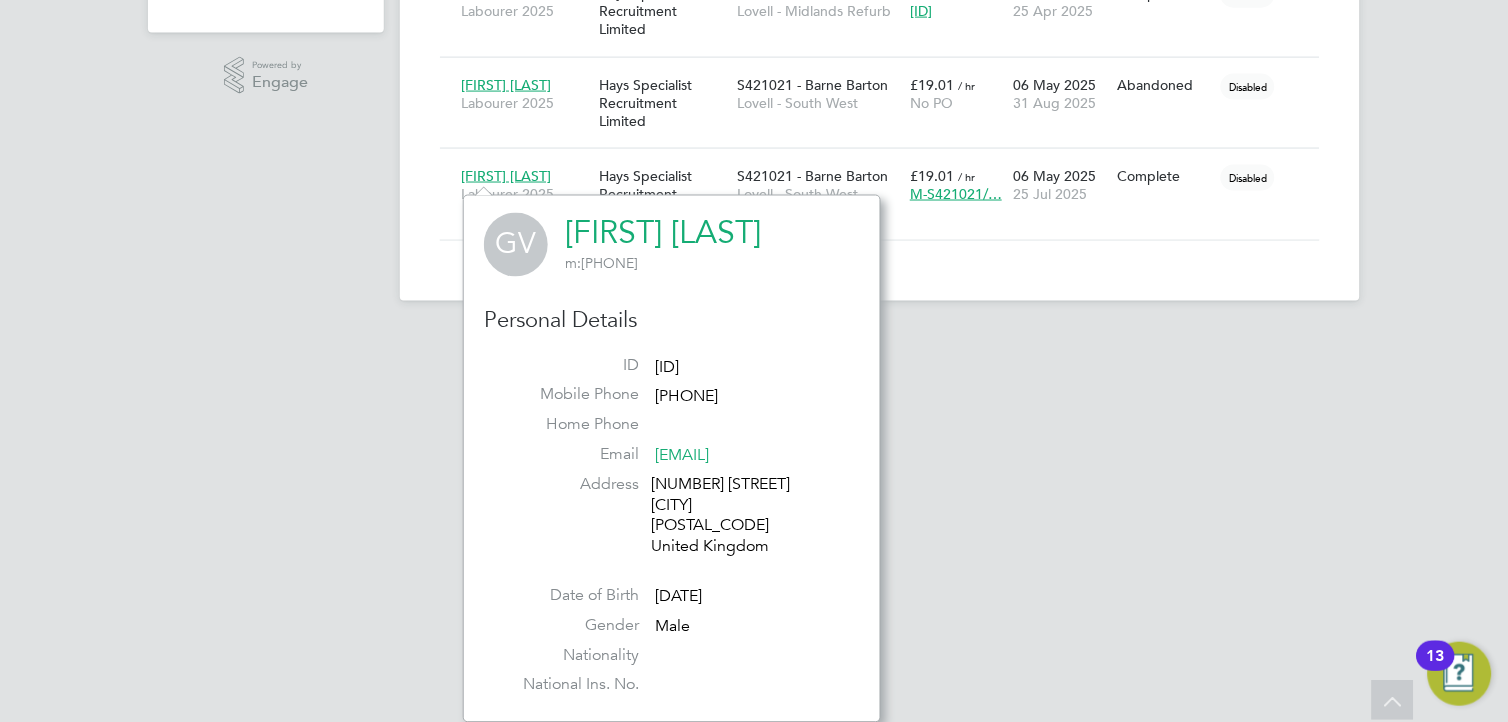 click on "[ID]" 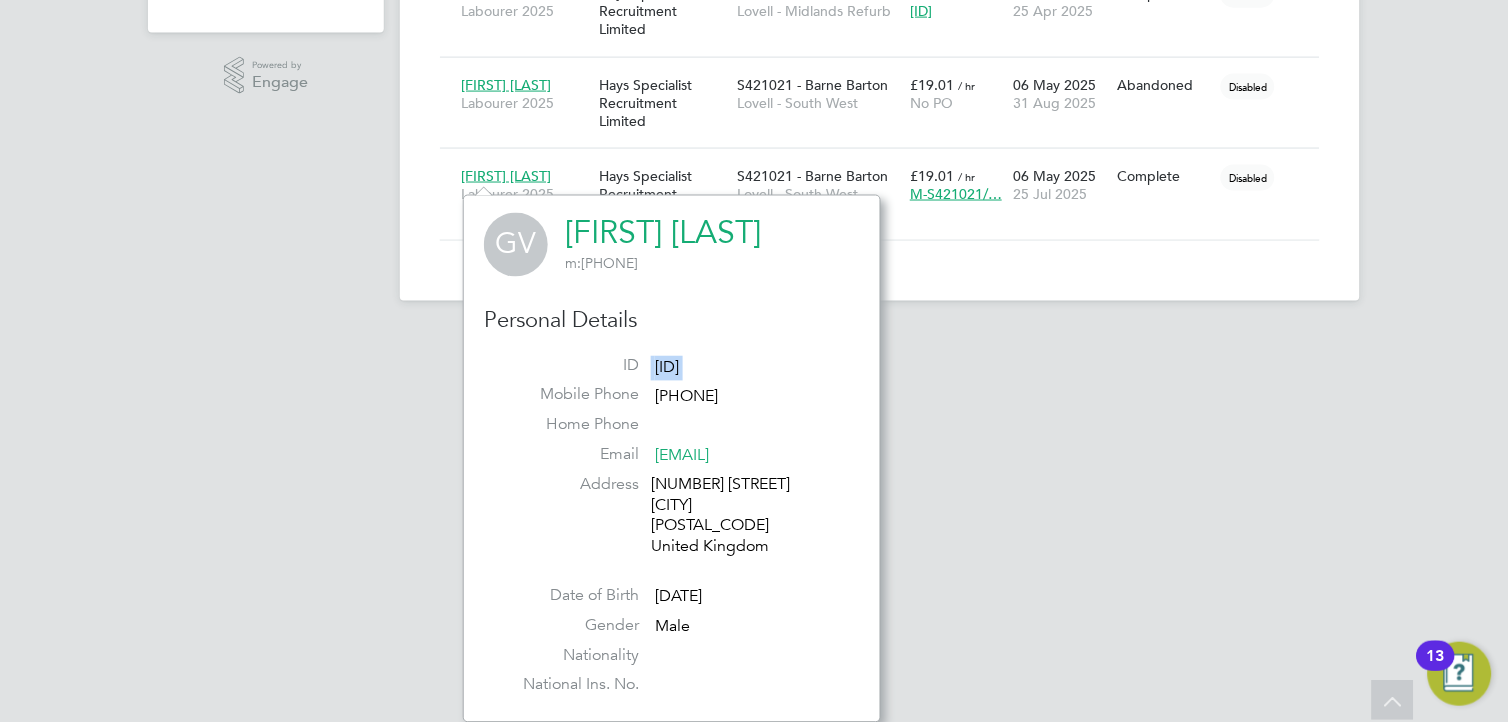 click on "[ID]" 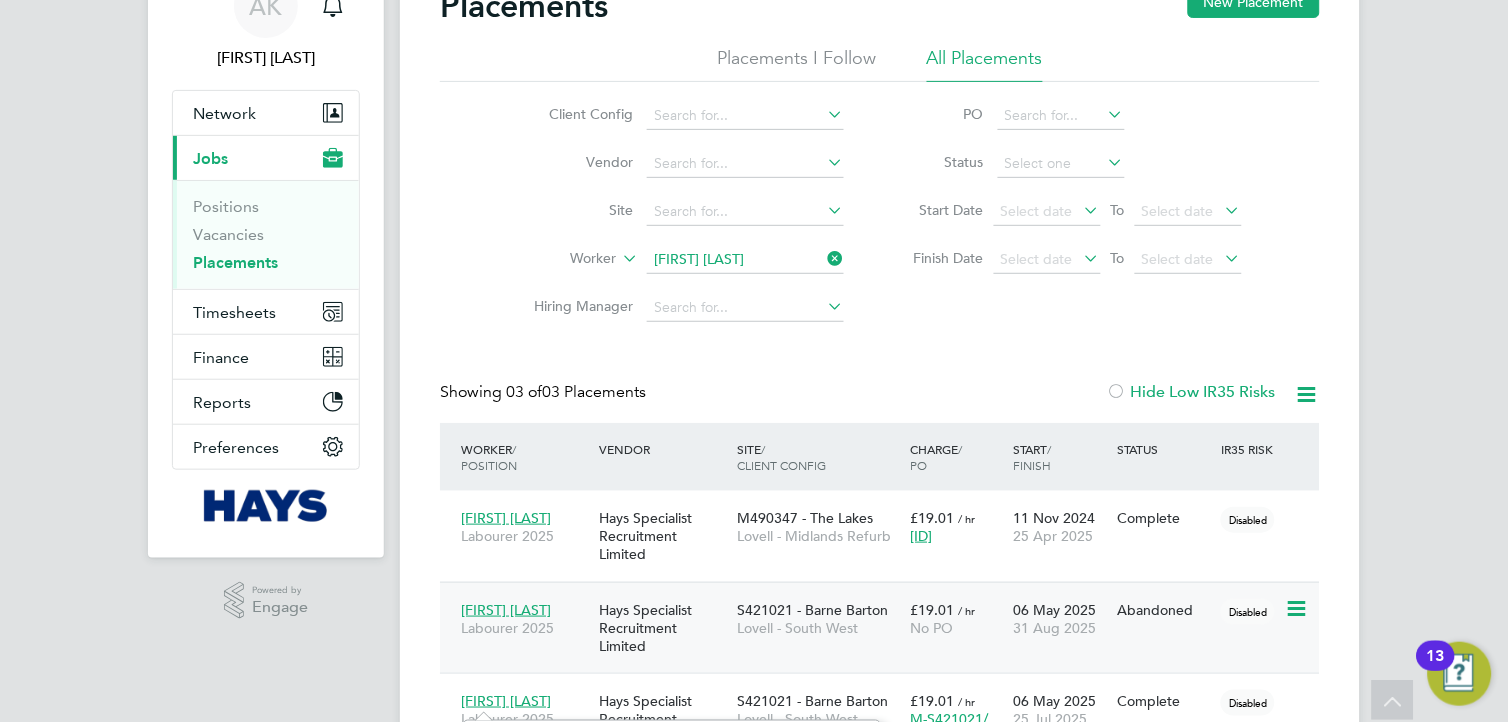 scroll, scrollTop: 0, scrollLeft: 0, axis: both 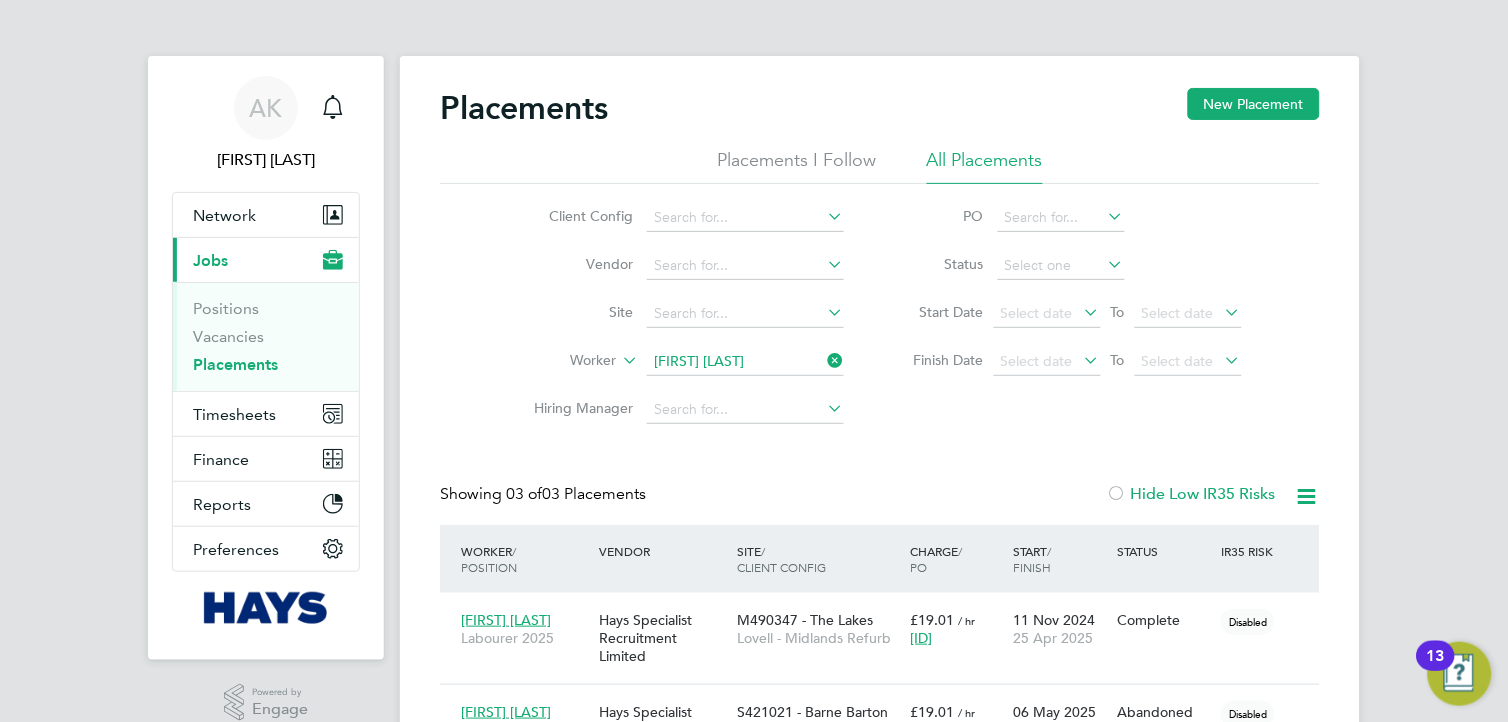click 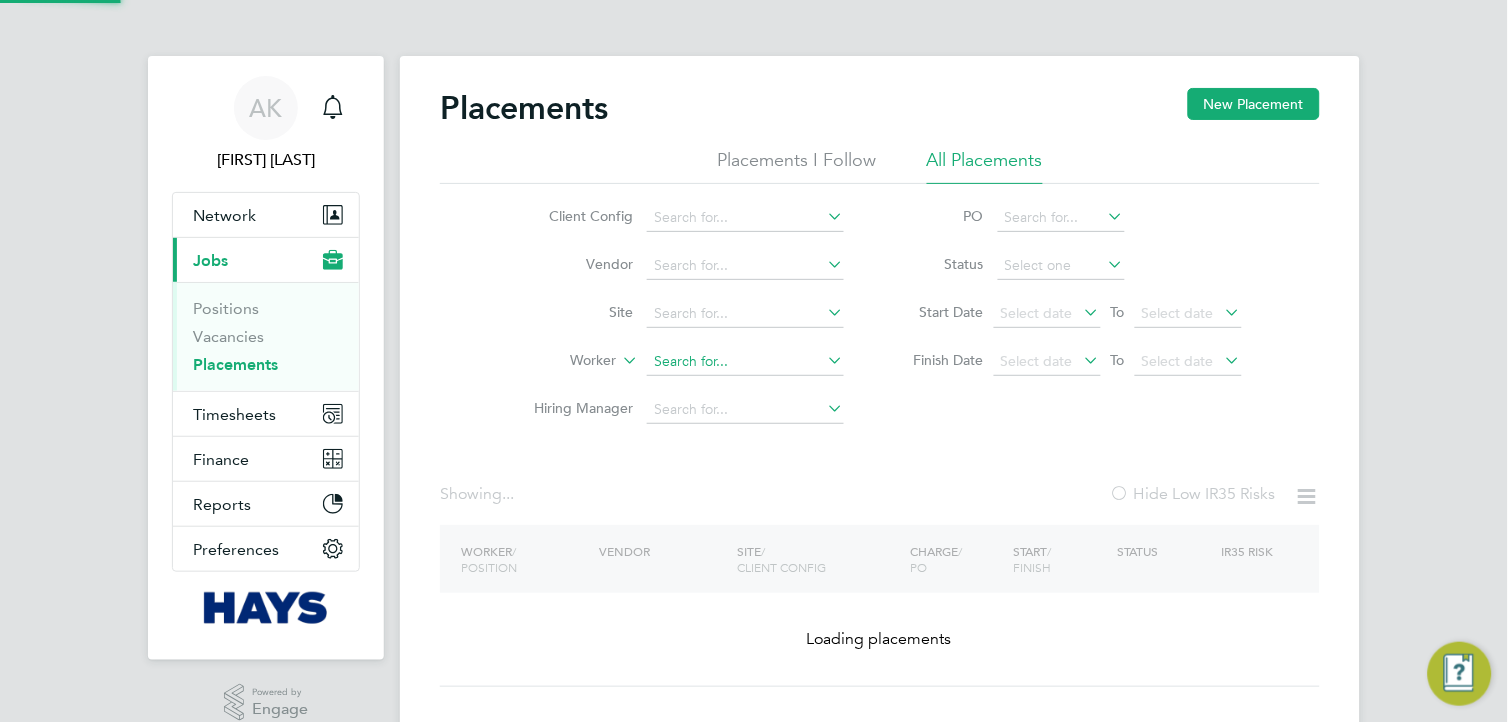 click 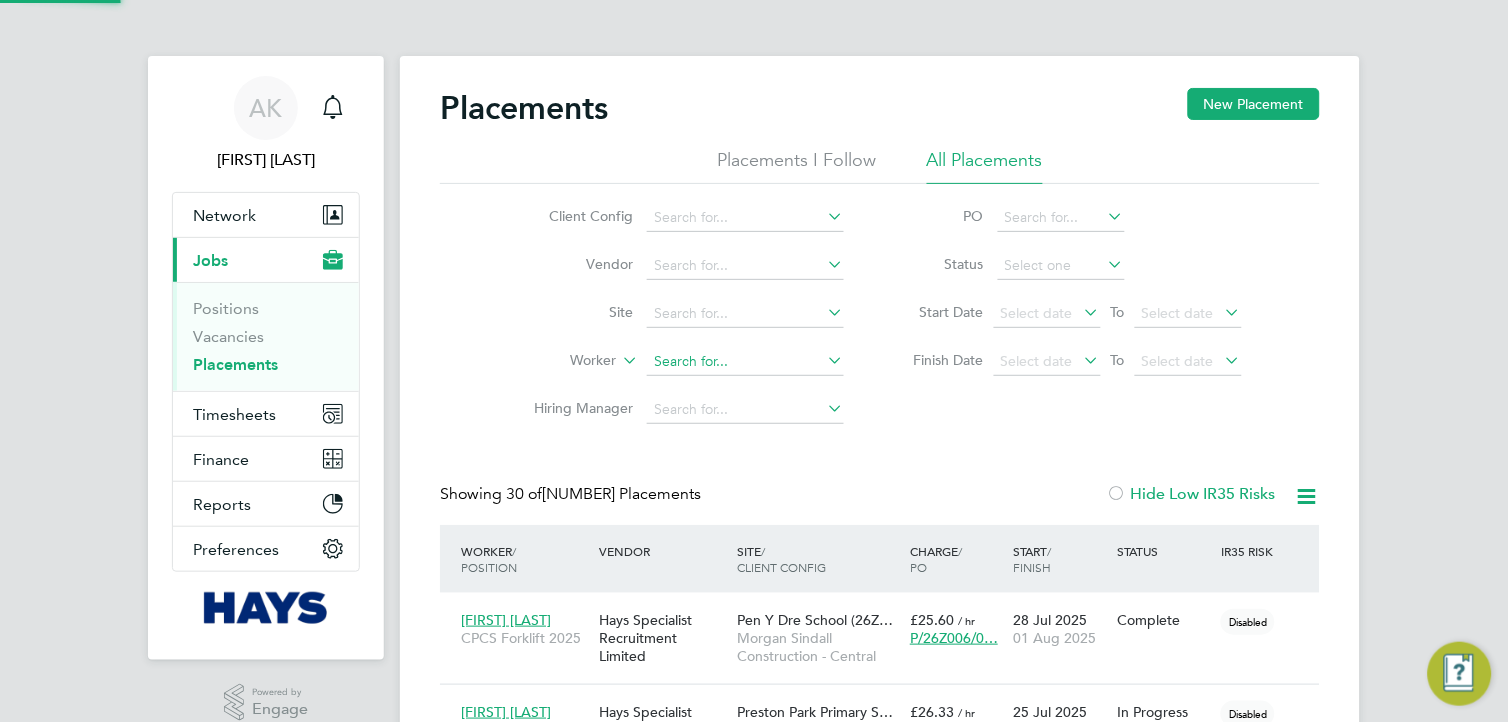 scroll, scrollTop: 8, scrollLeft: 10, axis: both 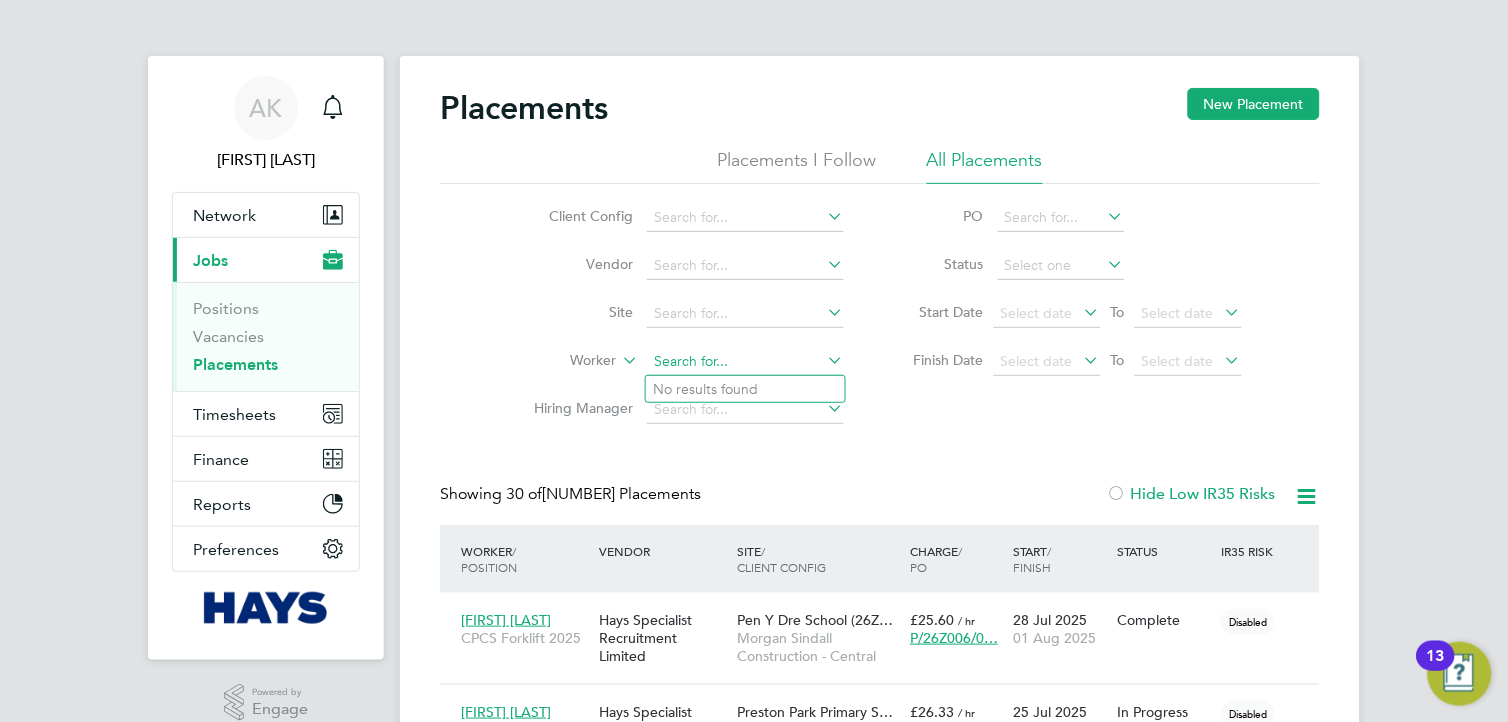 paste on "[FIRST] [LAST]" 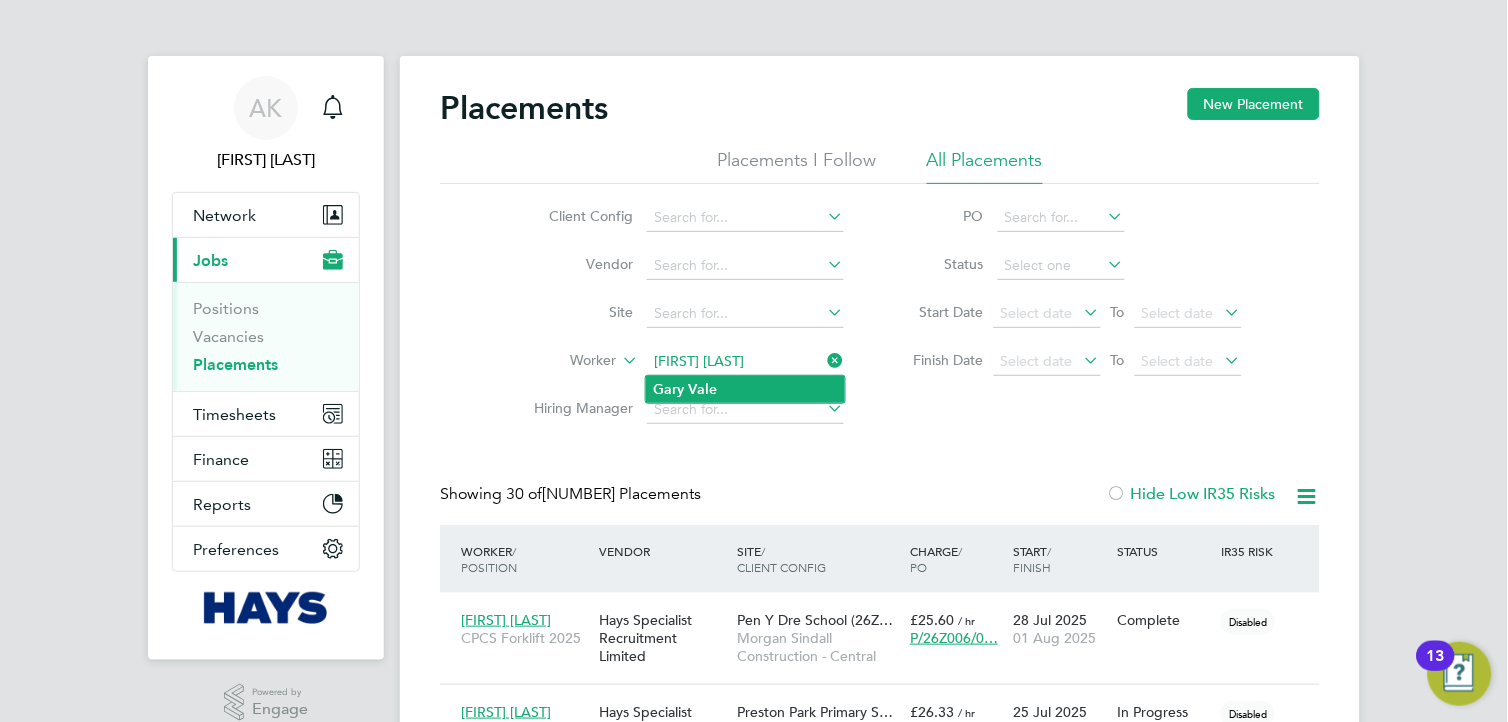 type on "[FIRST] [LAST]" 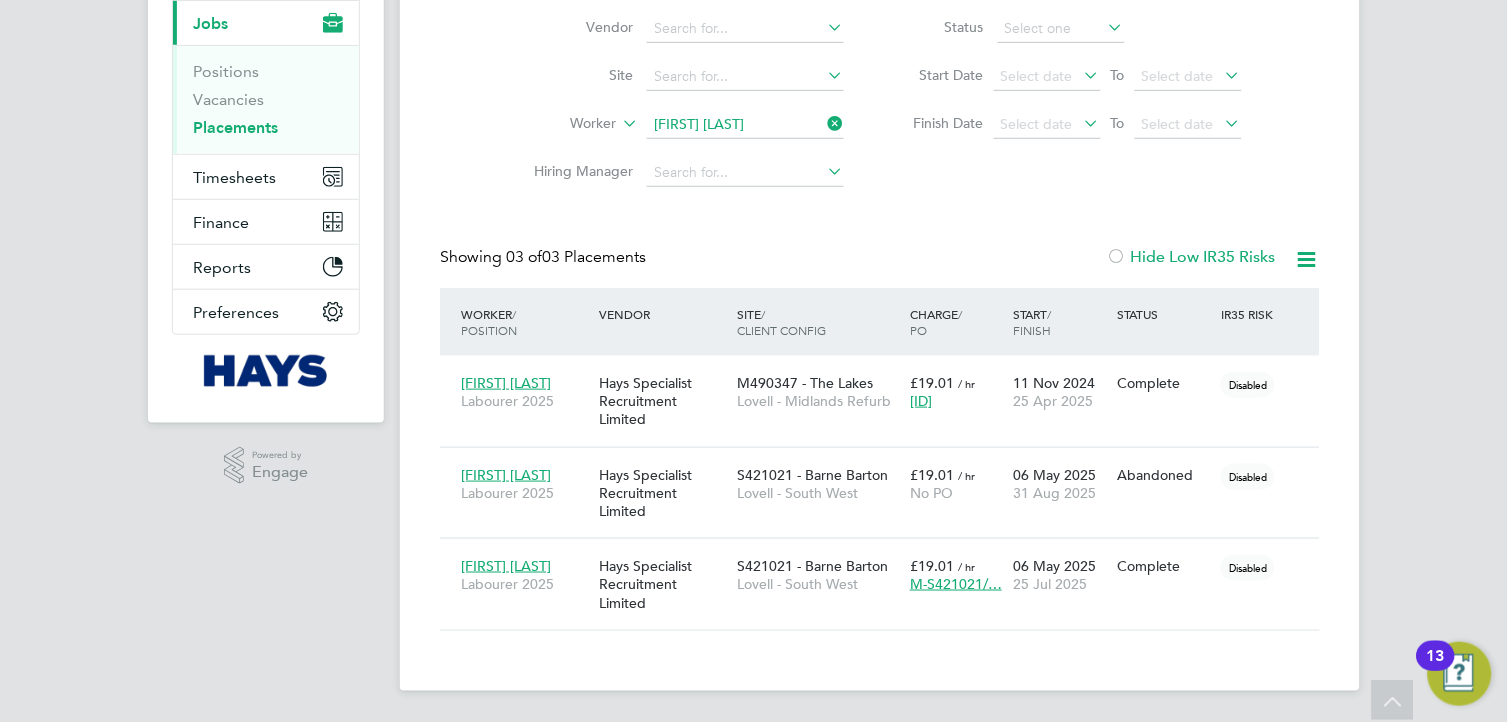 click 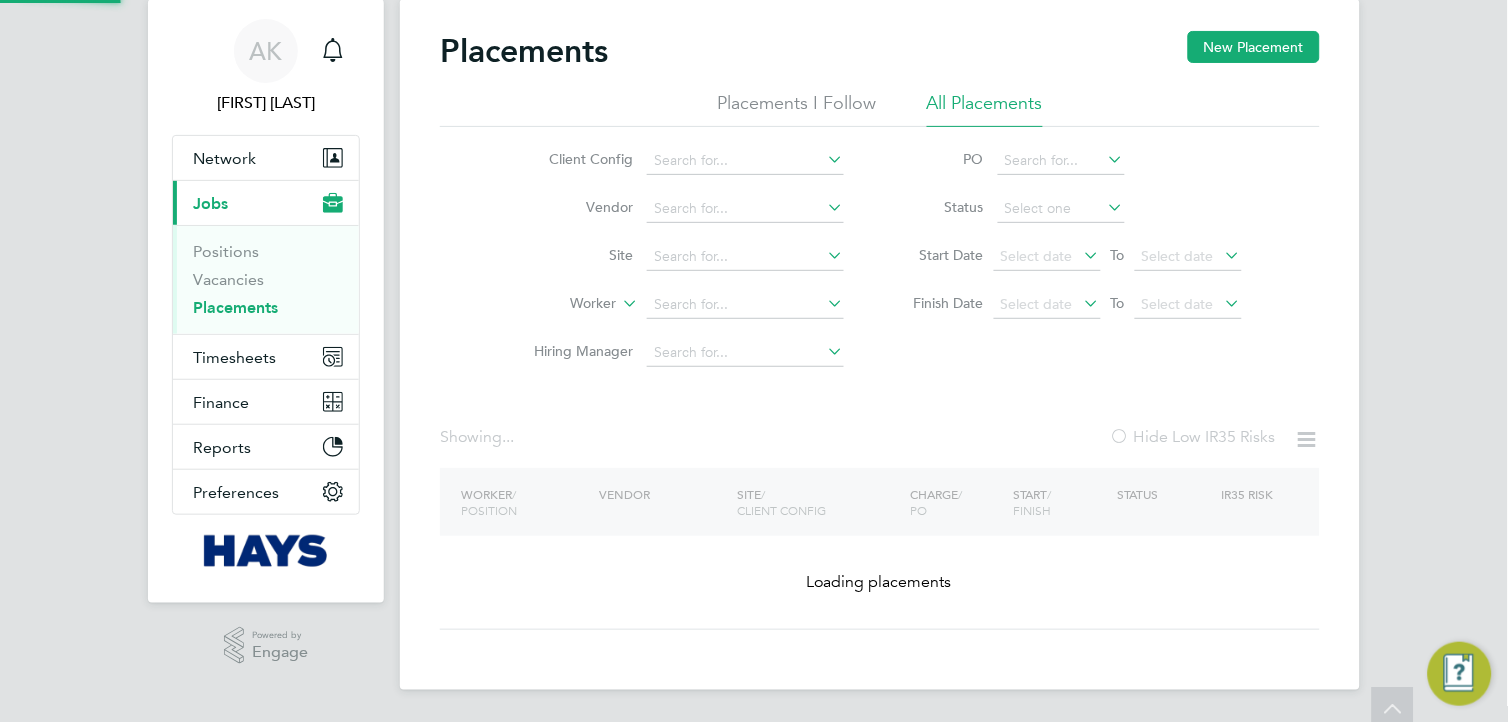 scroll, scrollTop: 0, scrollLeft: 0, axis: both 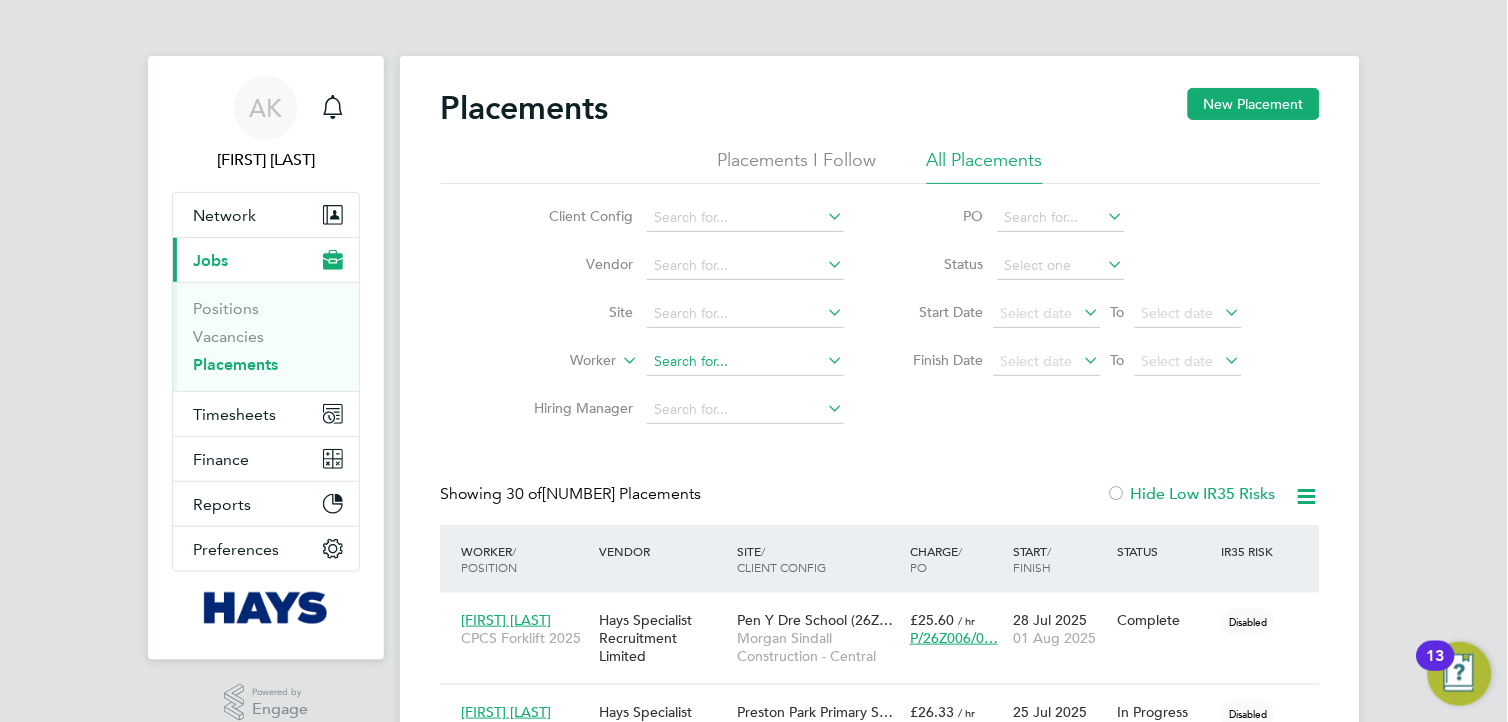 click 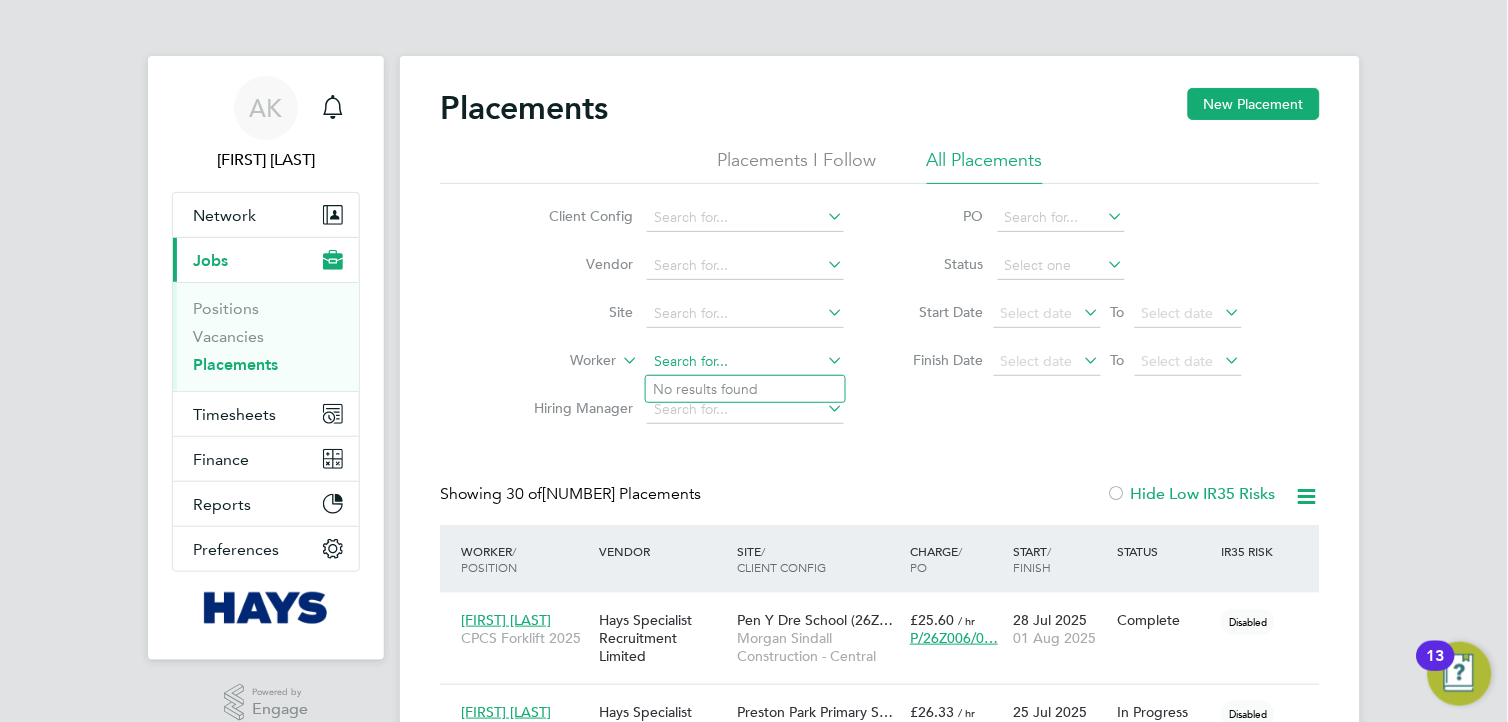 paste on "[FIRST] [LAST]" 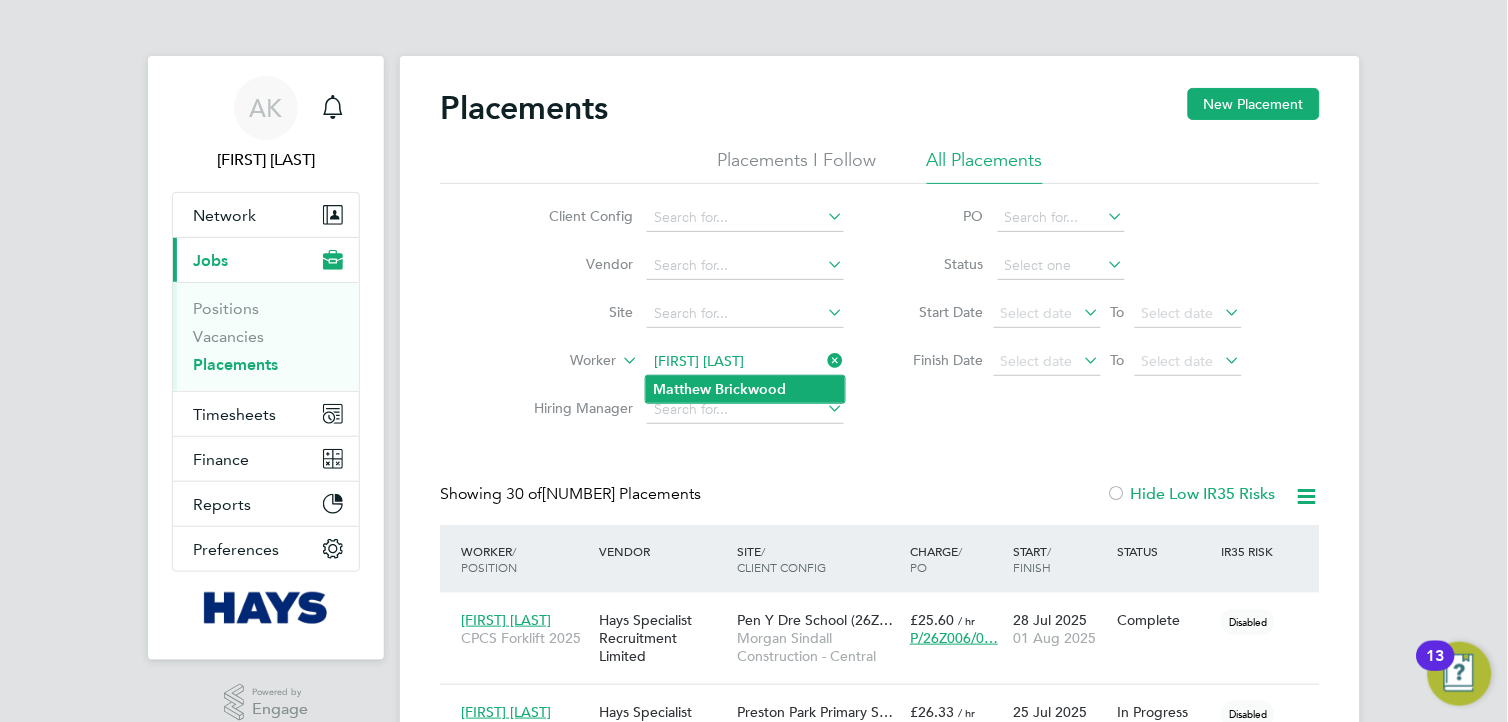 type on "[FIRST] [LAST]" 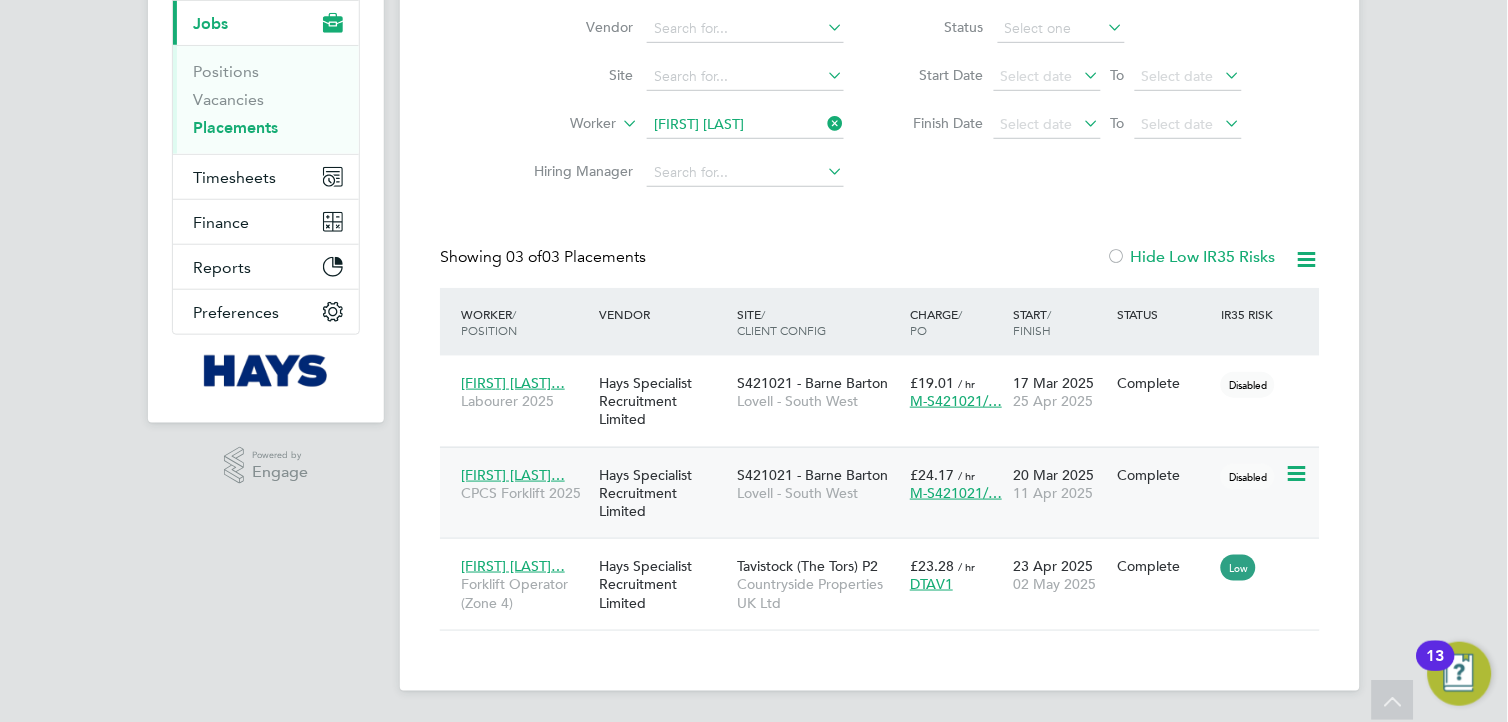 click on "[FIRST] [LAST]…" 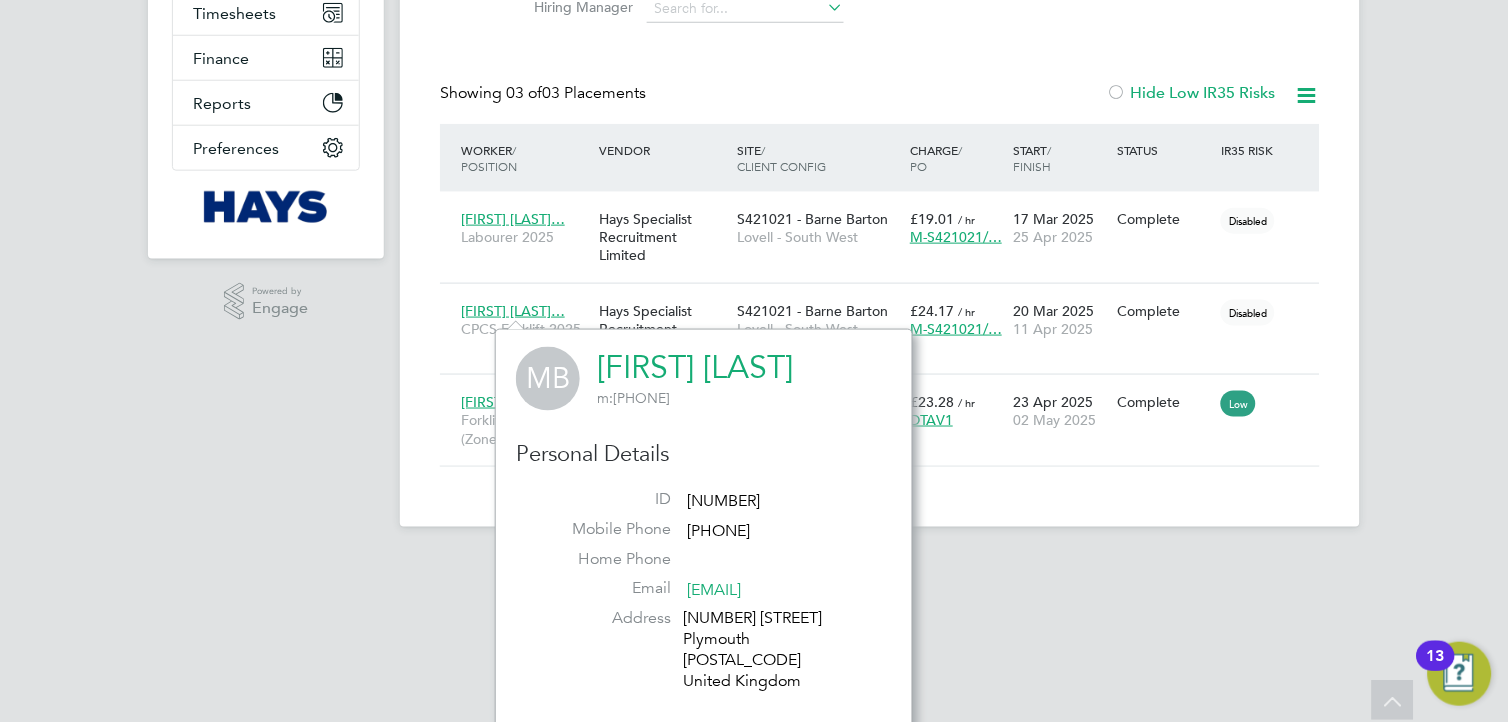 click on "[NUMBER]" 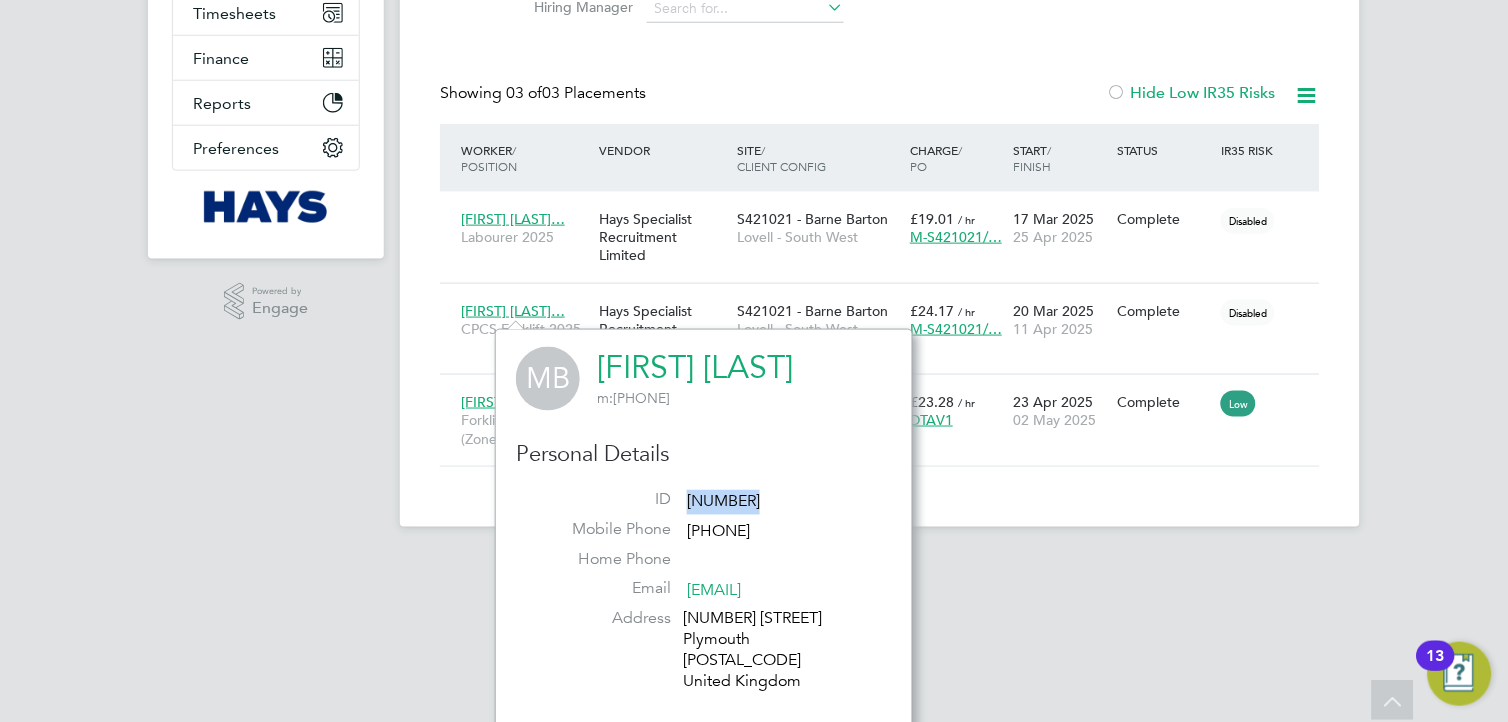 click on "[NUMBER]" 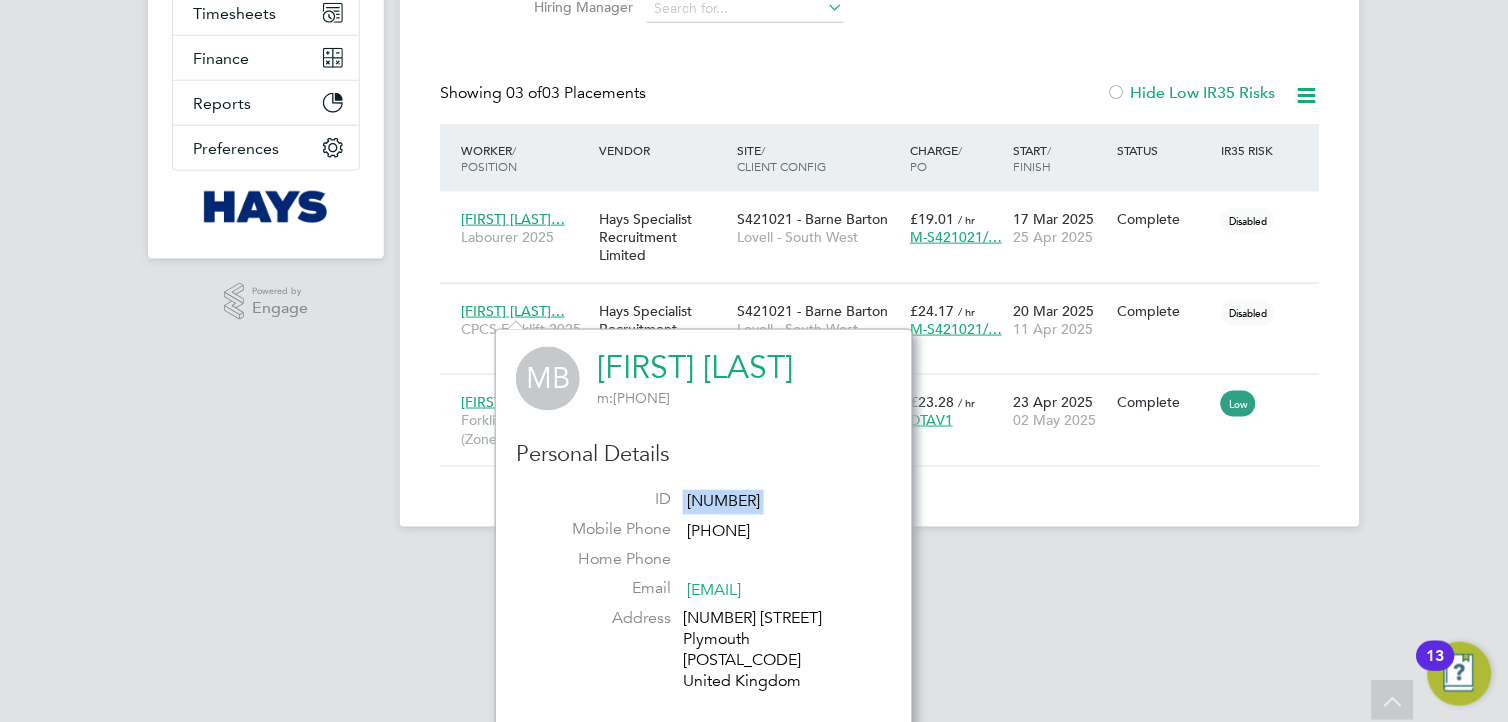 click on "[NUMBER]" 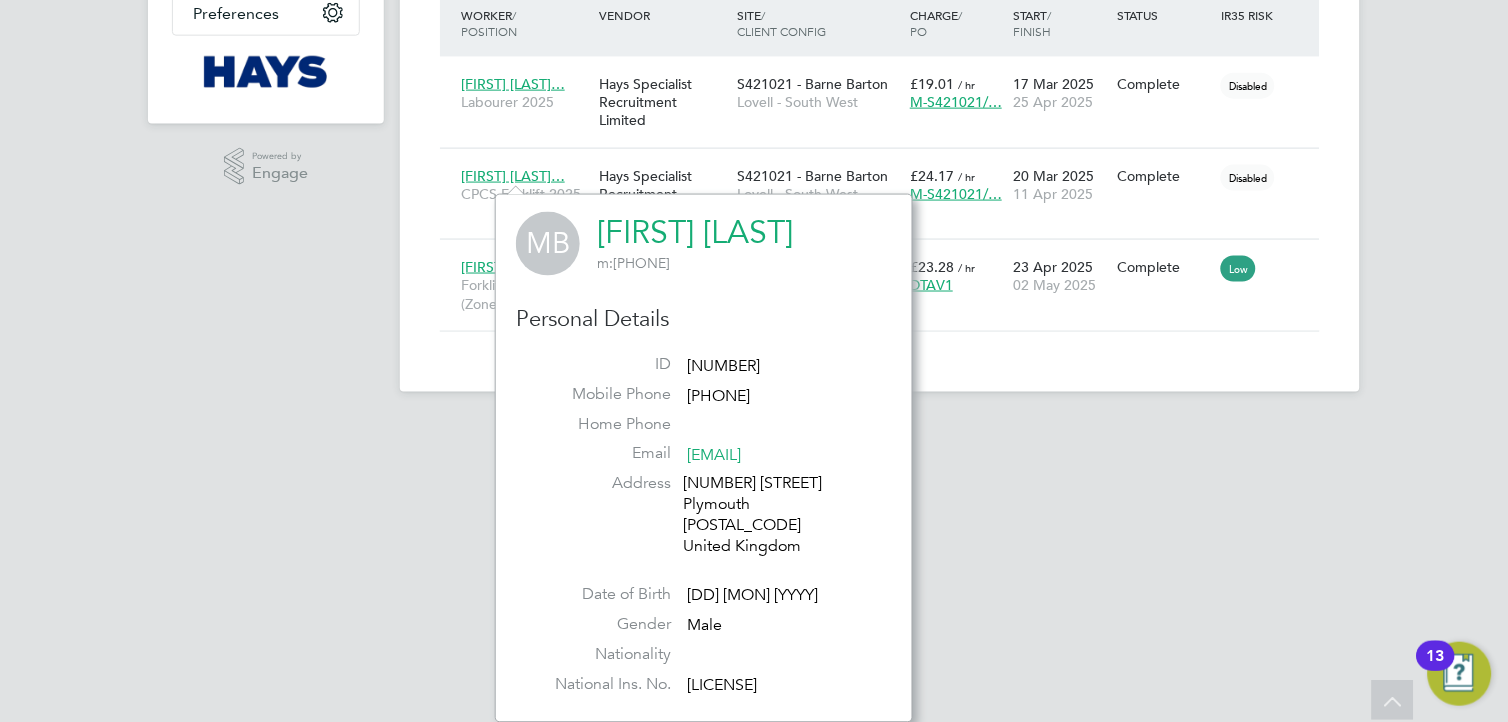 click on "[NUMBER] [STREET] [CITY] [POSTCODE] [COUNTRY]" 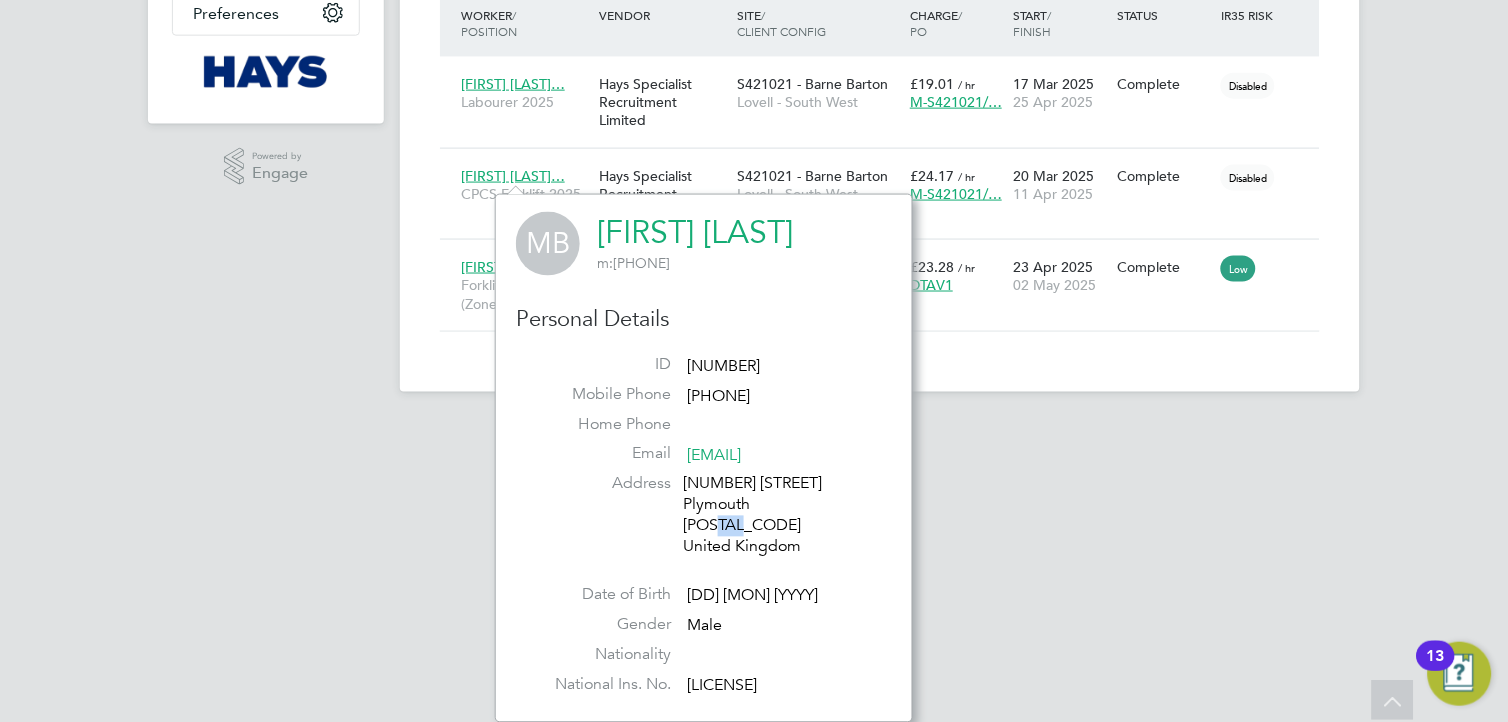 click on "[NUMBER] [STREET] [CITY] [POSTCODE] [COUNTRY]" 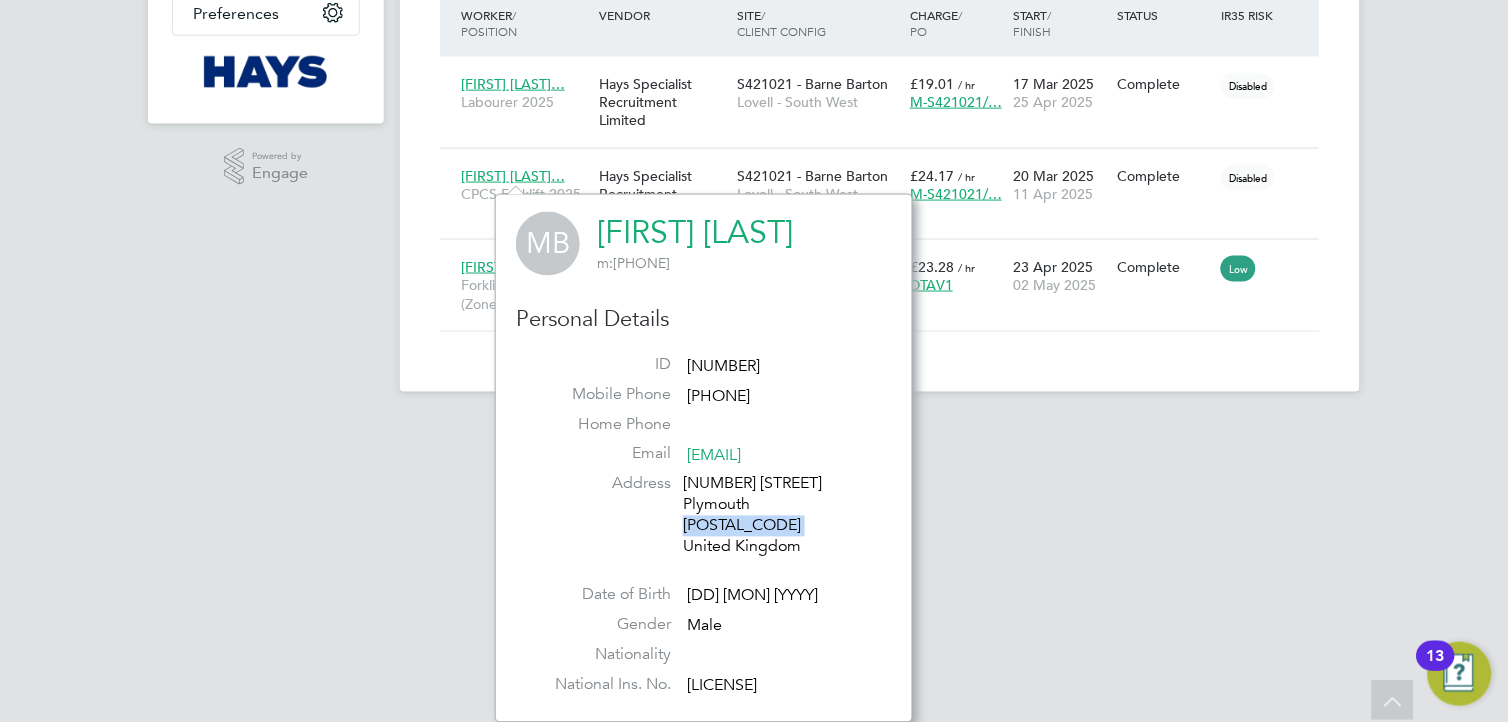 click on "[NUMBER] [STREET] [CITY] [POSTCODE] [COUNTRY]" 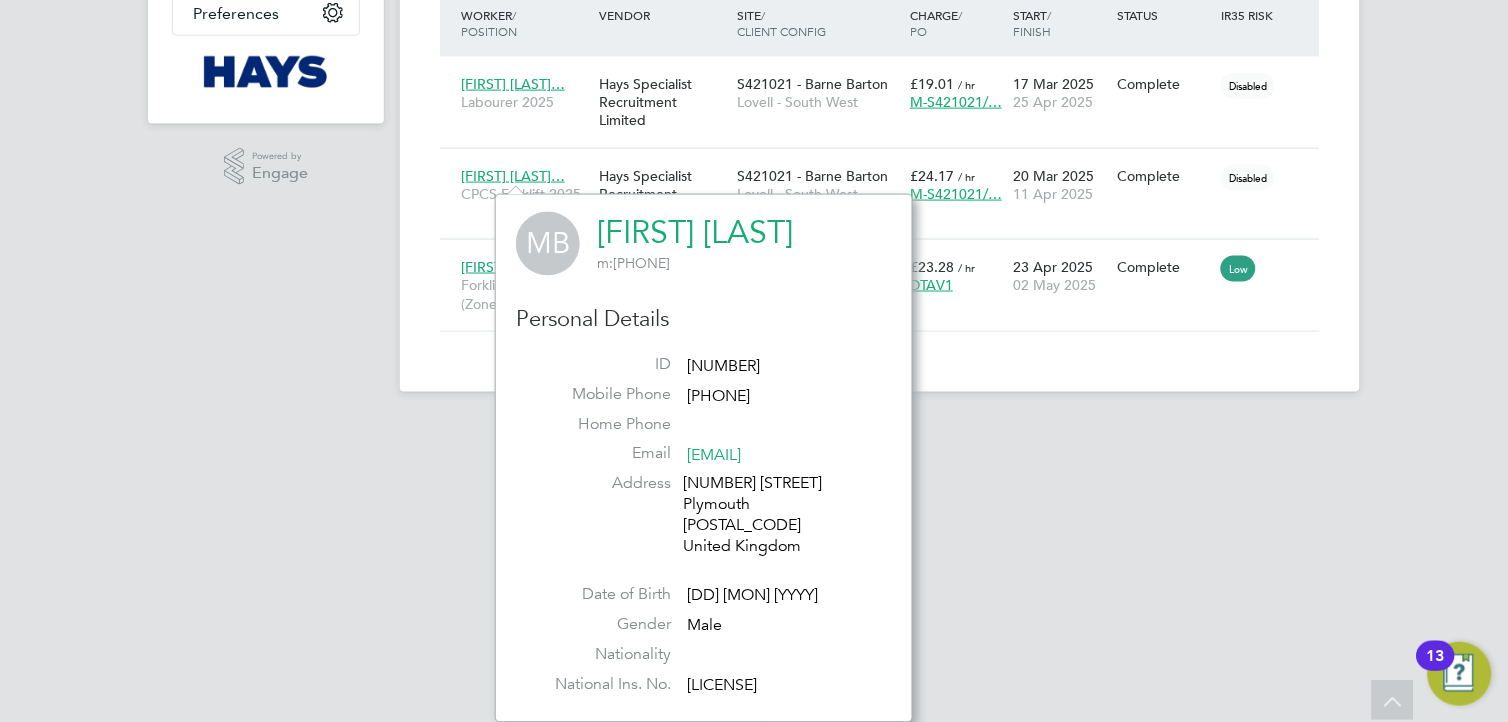 click on "[FIRST] [LAST]   Notifications
Applications:   Network
Team Members   Businesses   Sites   Workers   Contacts   Current page:   Jobs
Positions   Vacancies   Placements   Timesheets
Timesheets   Expenses   Finance
Invoices & Credit Notes   Statements   Payments   Reports
Margin Report   CIS Reports   Report Downloads   Preferences
My Business   Branding   Doc. Requirements   VMS Configurations   Notifications   Activity Logs
.st0{fill:#C0C1C2;}
Powered by Engage Placements New Placement Placements I Follow All Placements Client Config   Vendor     Site     Worker   [FIRST] [LAST]   Hiring Manager   PO   Status   Start Date
Select date
To
Select date
Finish Date
Select date
To" at bounding box center (754, -56) 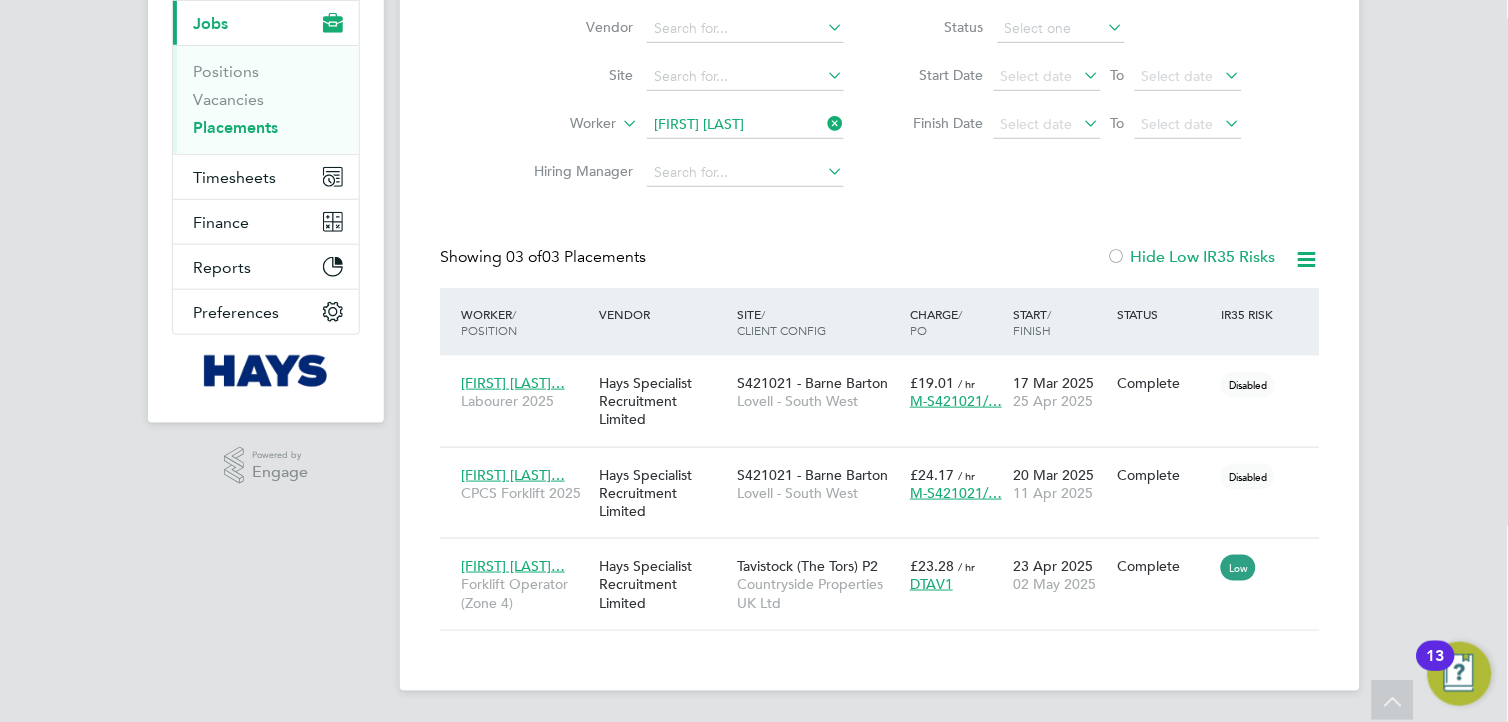 scroll, scrollTop: 0, scrollLeft: 0, axis: both 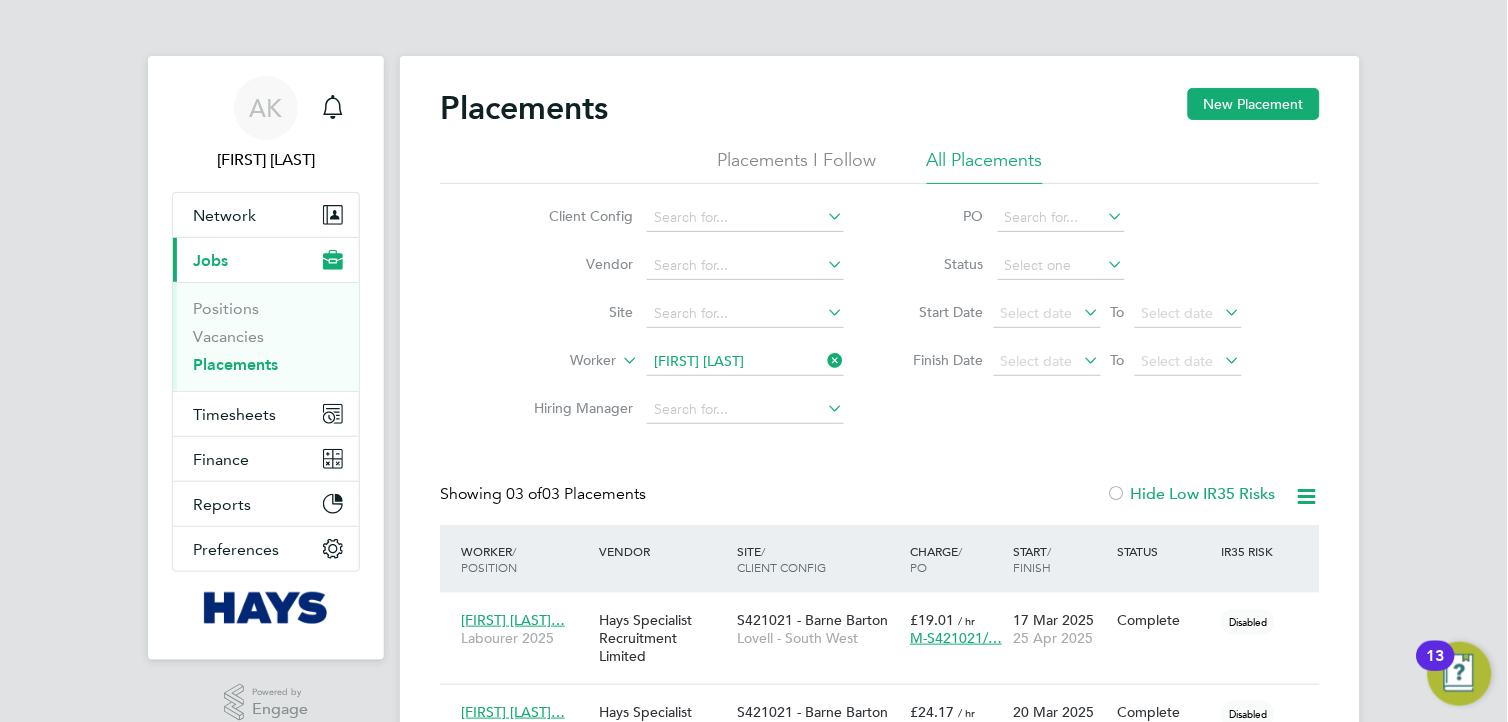 click 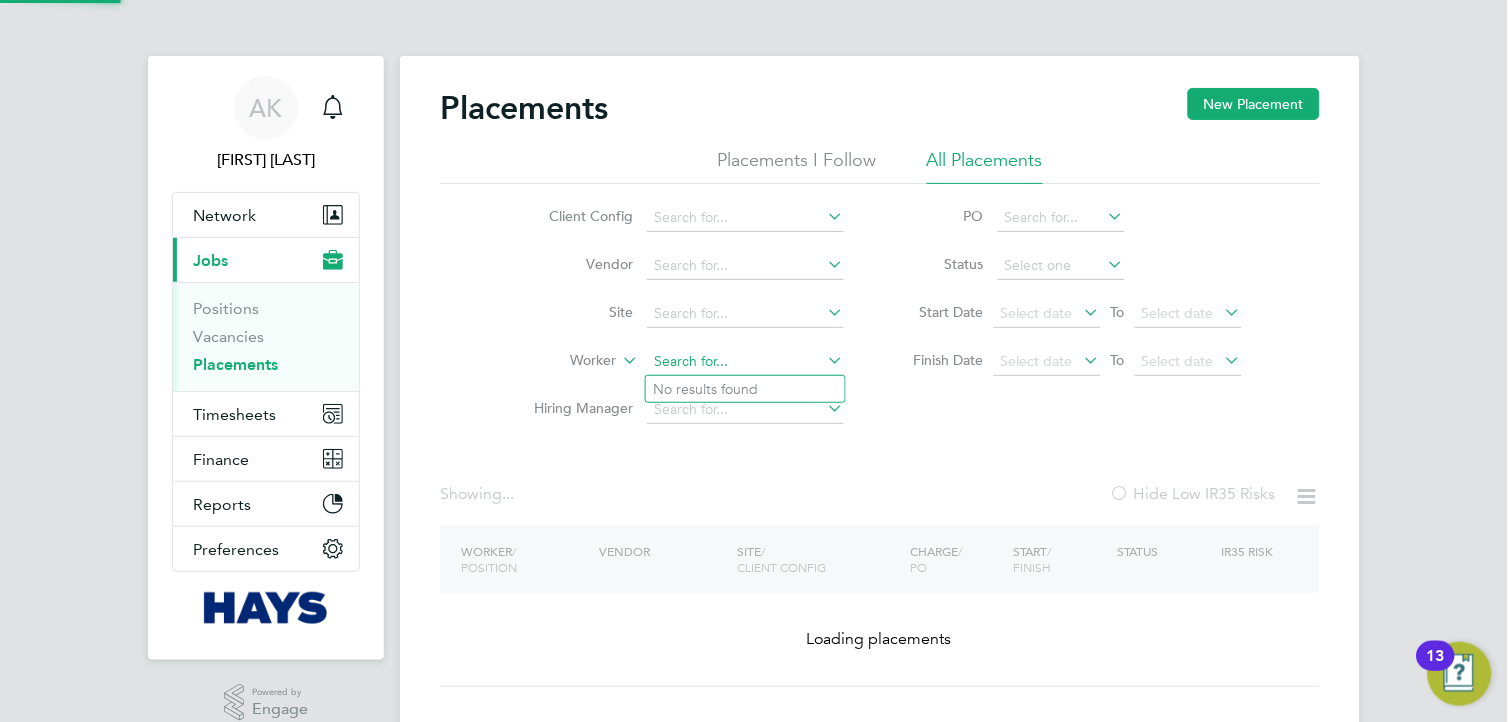 click 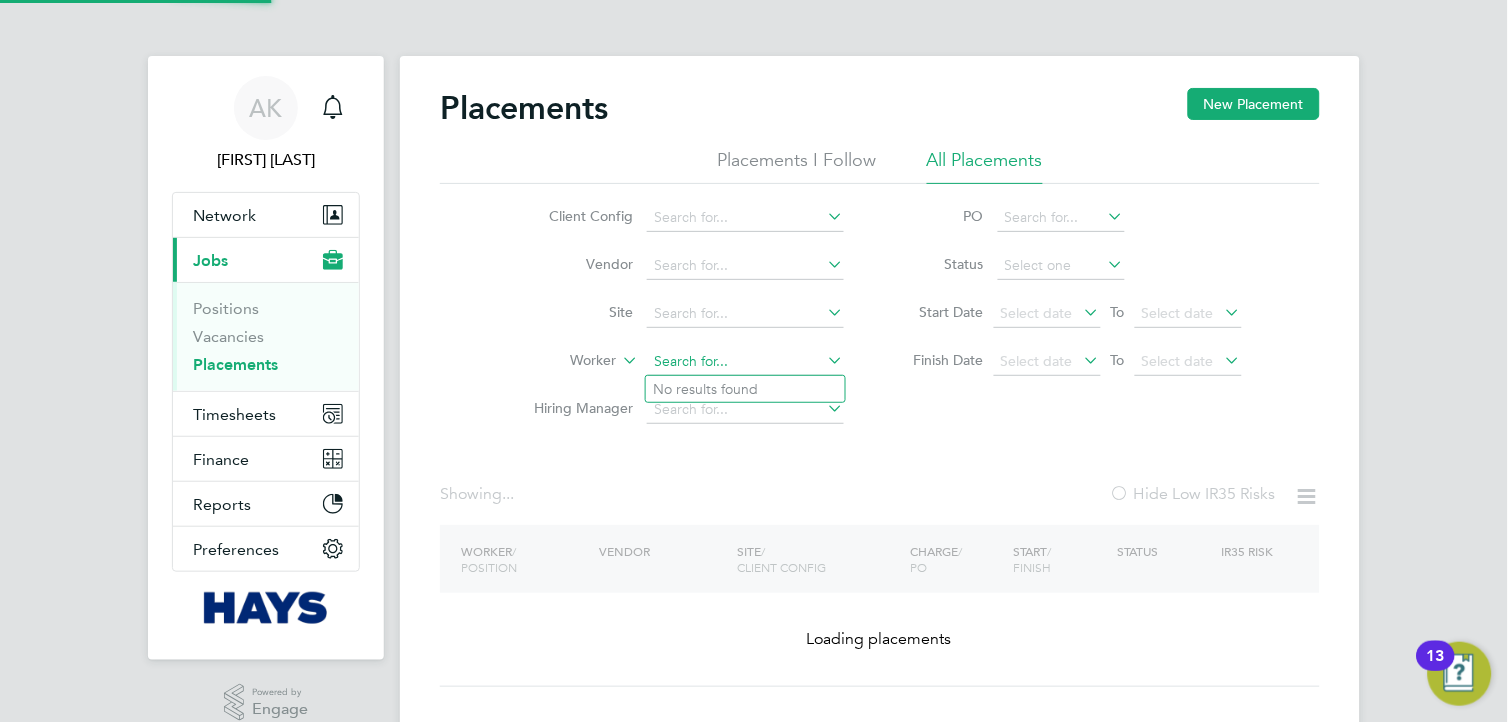 paste on "[FIRST] [LAST]" 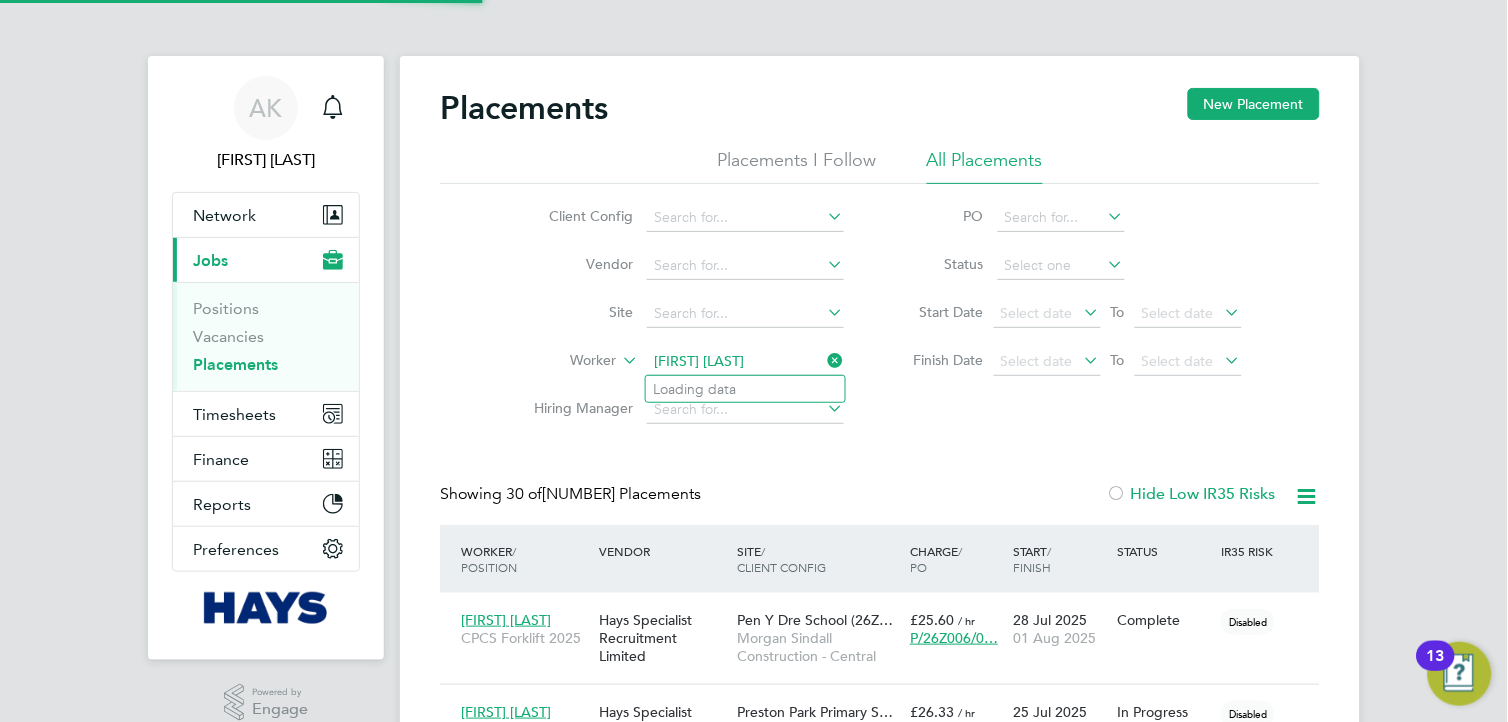 scroll, scrollTop: 8, scrollLeft: 10, axis: both 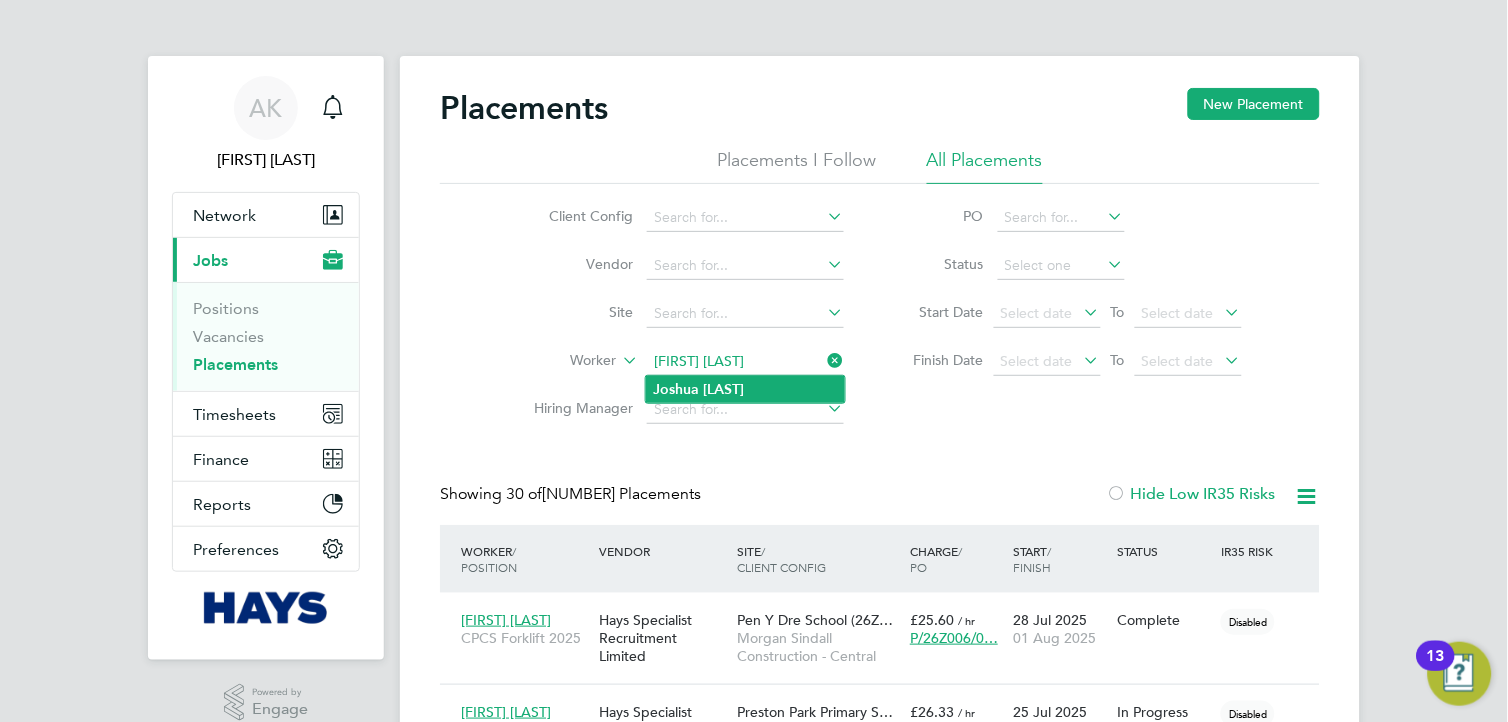 type on "[FIRST] [LAST]" 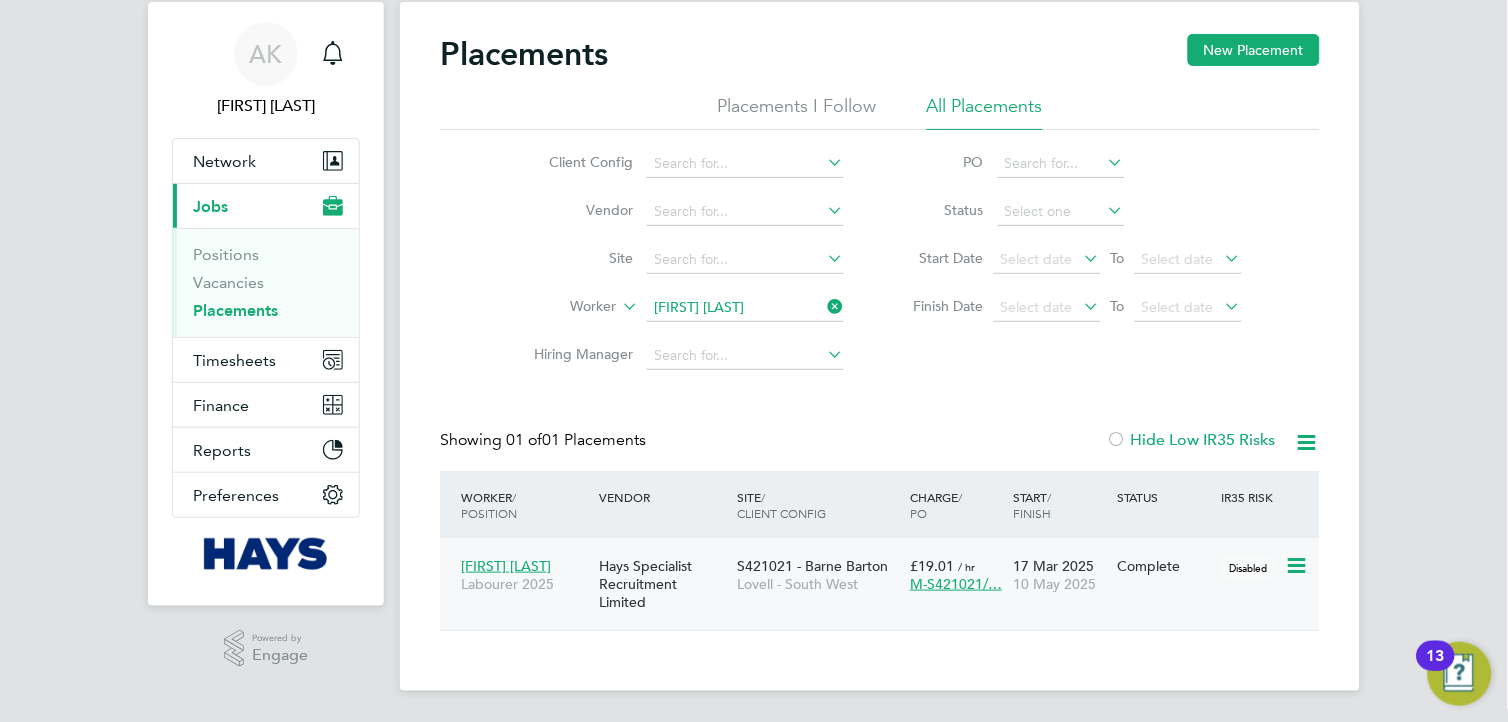click on "[FIRST] [LAST]" 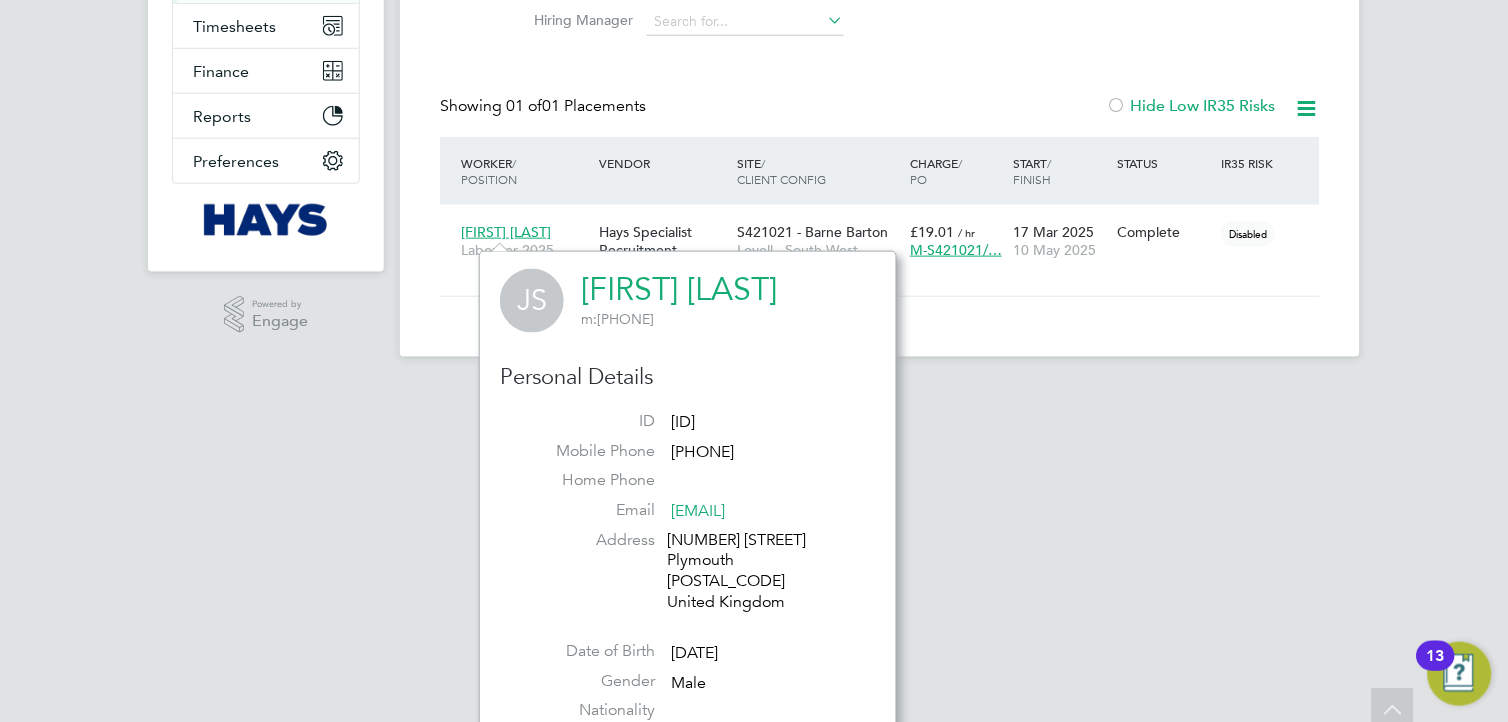scroll, scrollTop: 444, scrollLeft: 0, axis: vertical 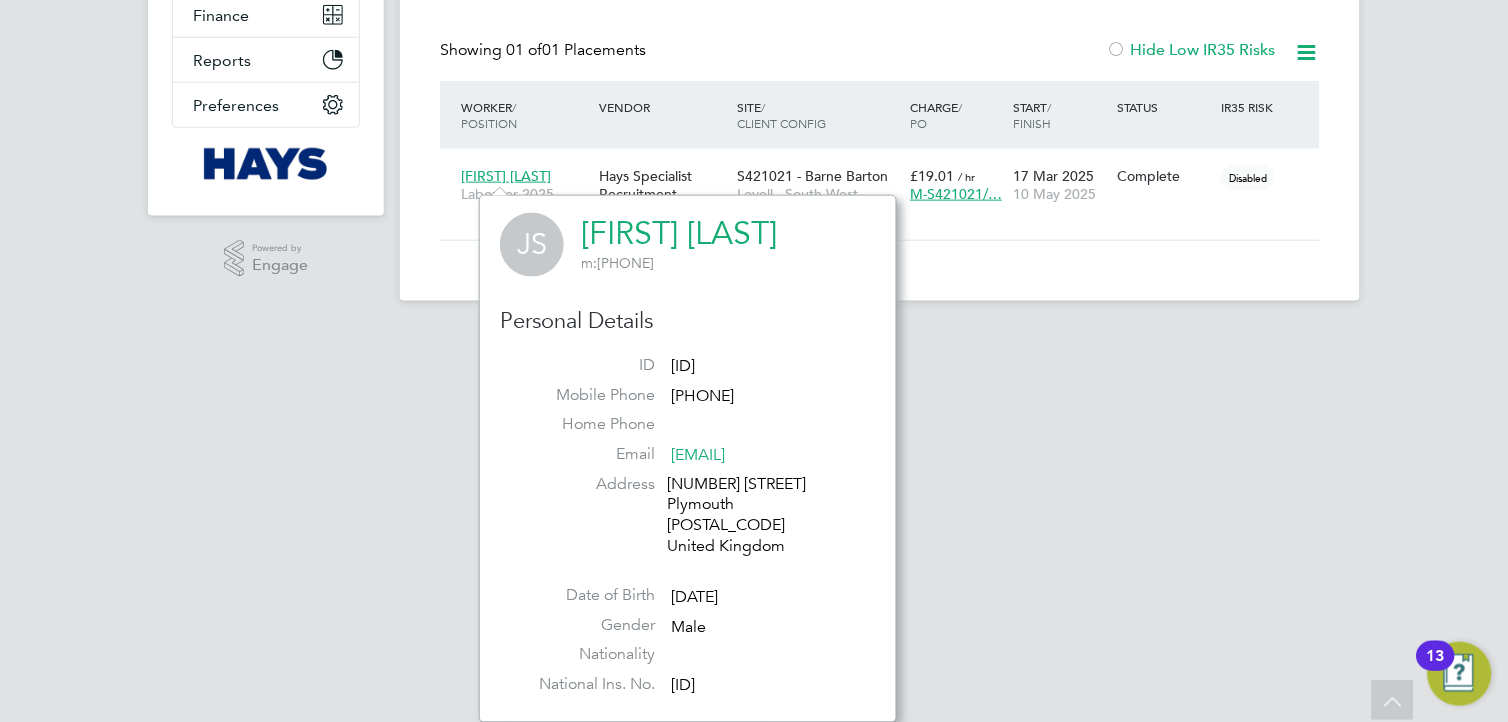 click on "[ID]" 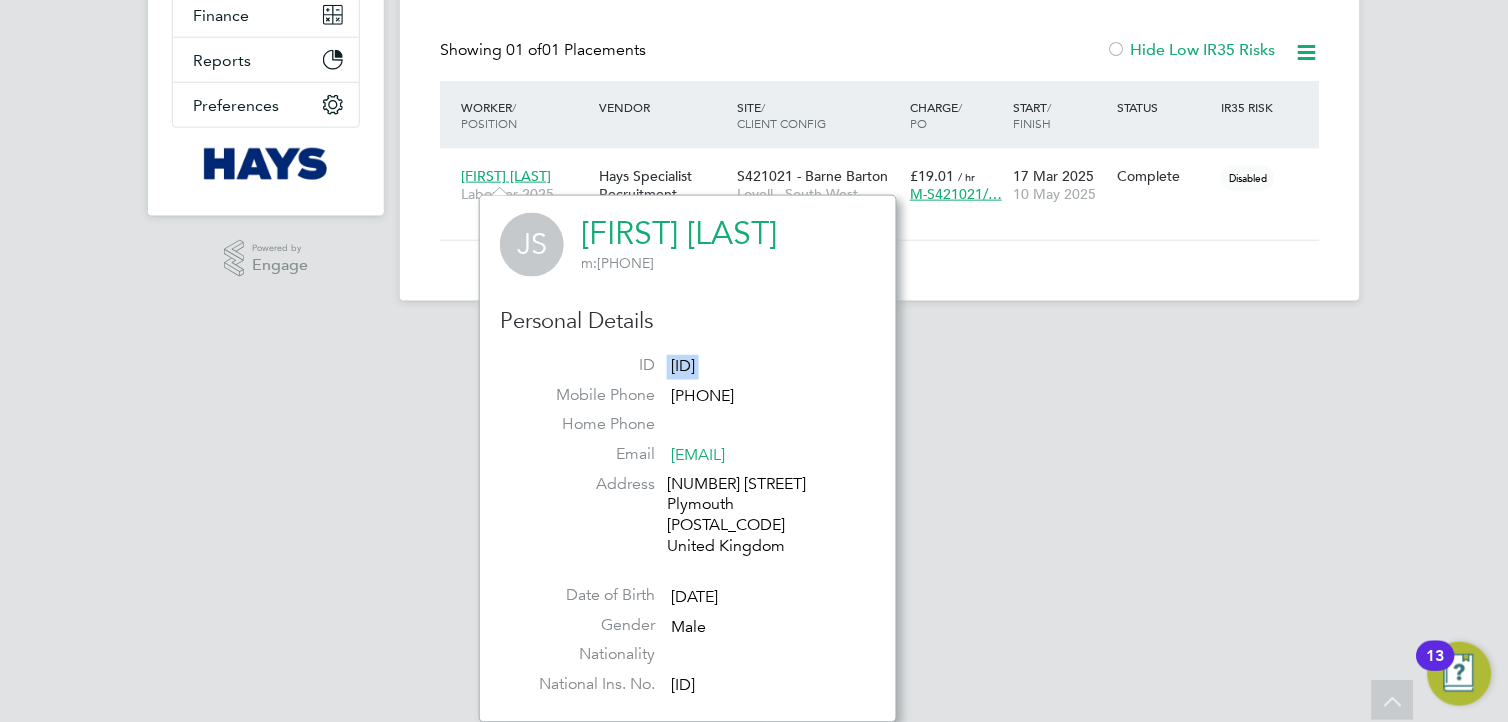 click on "[ID]" 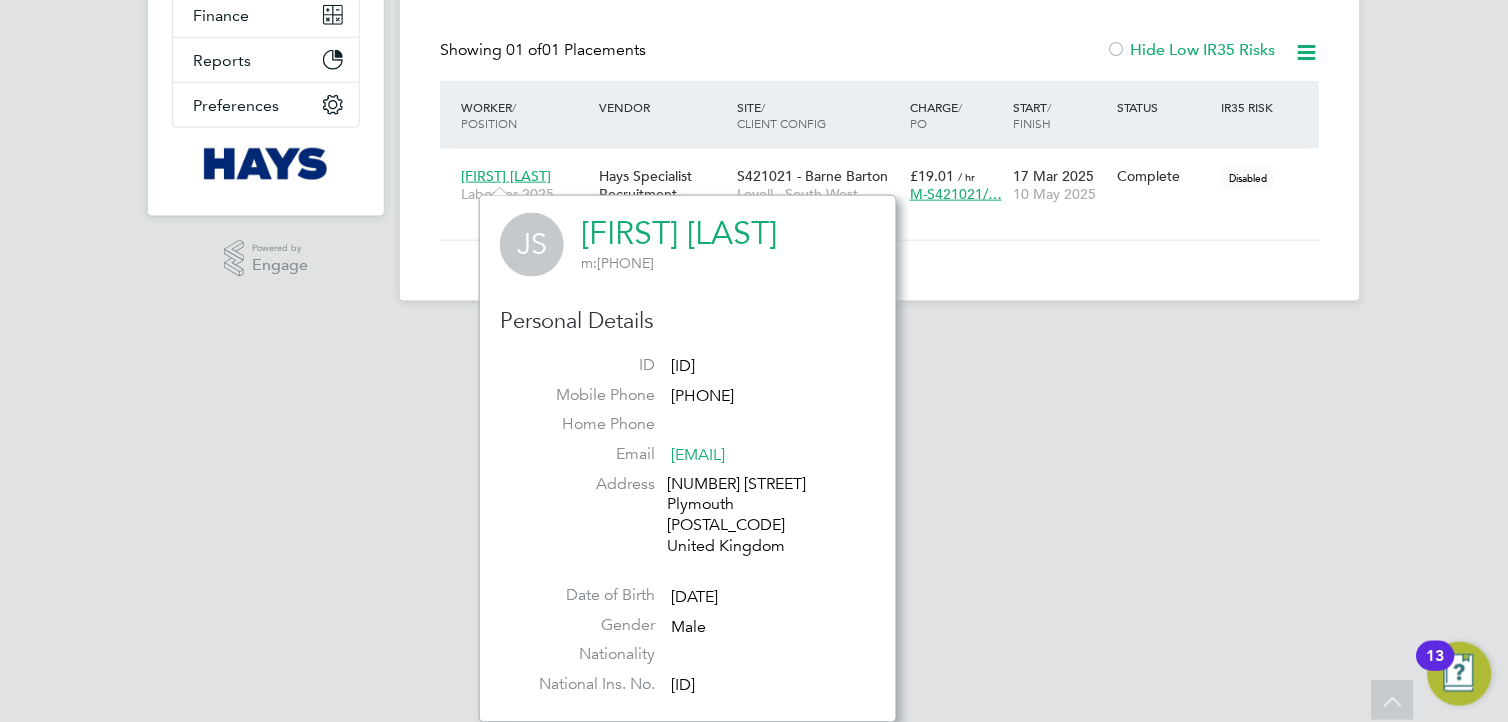 click on "[ID]" 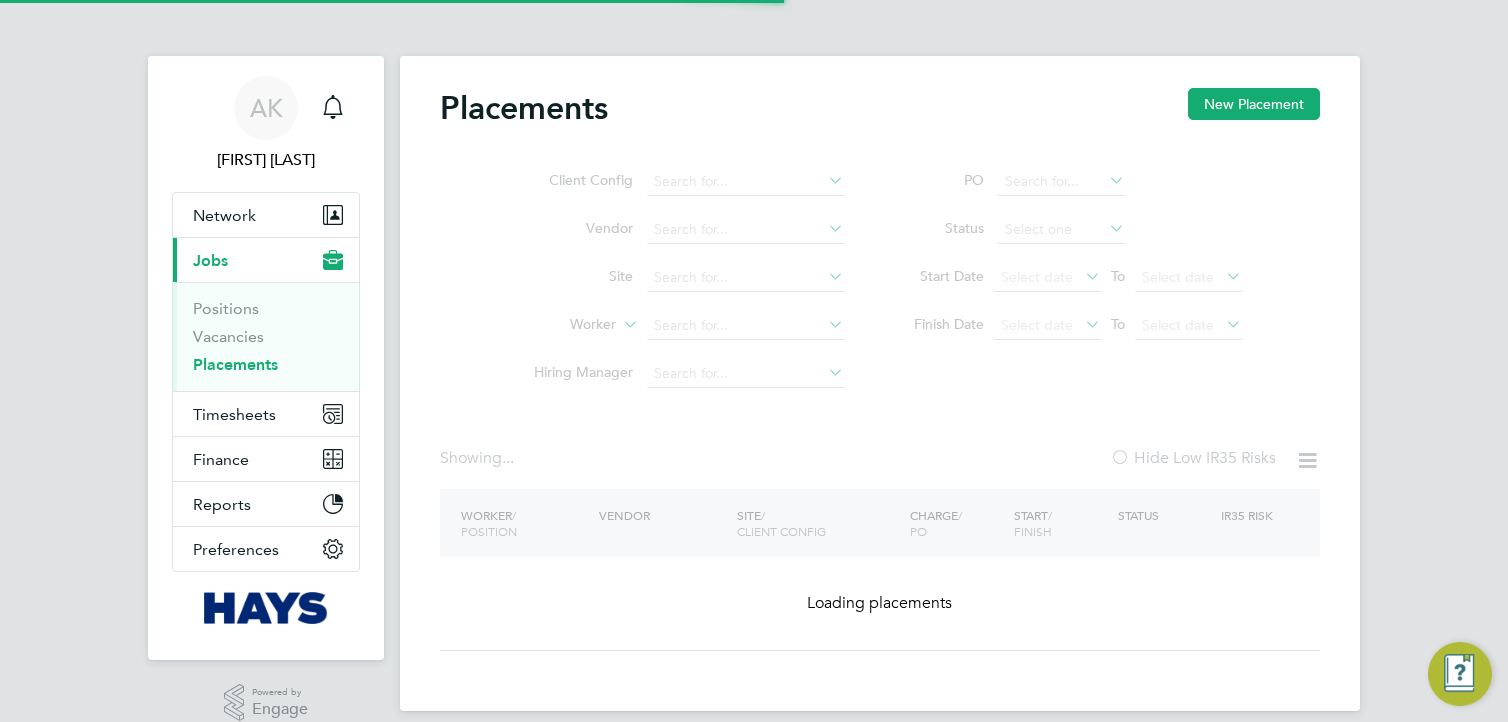 scroll, scrollTop: 0, scrollLeft: 0, axis: both 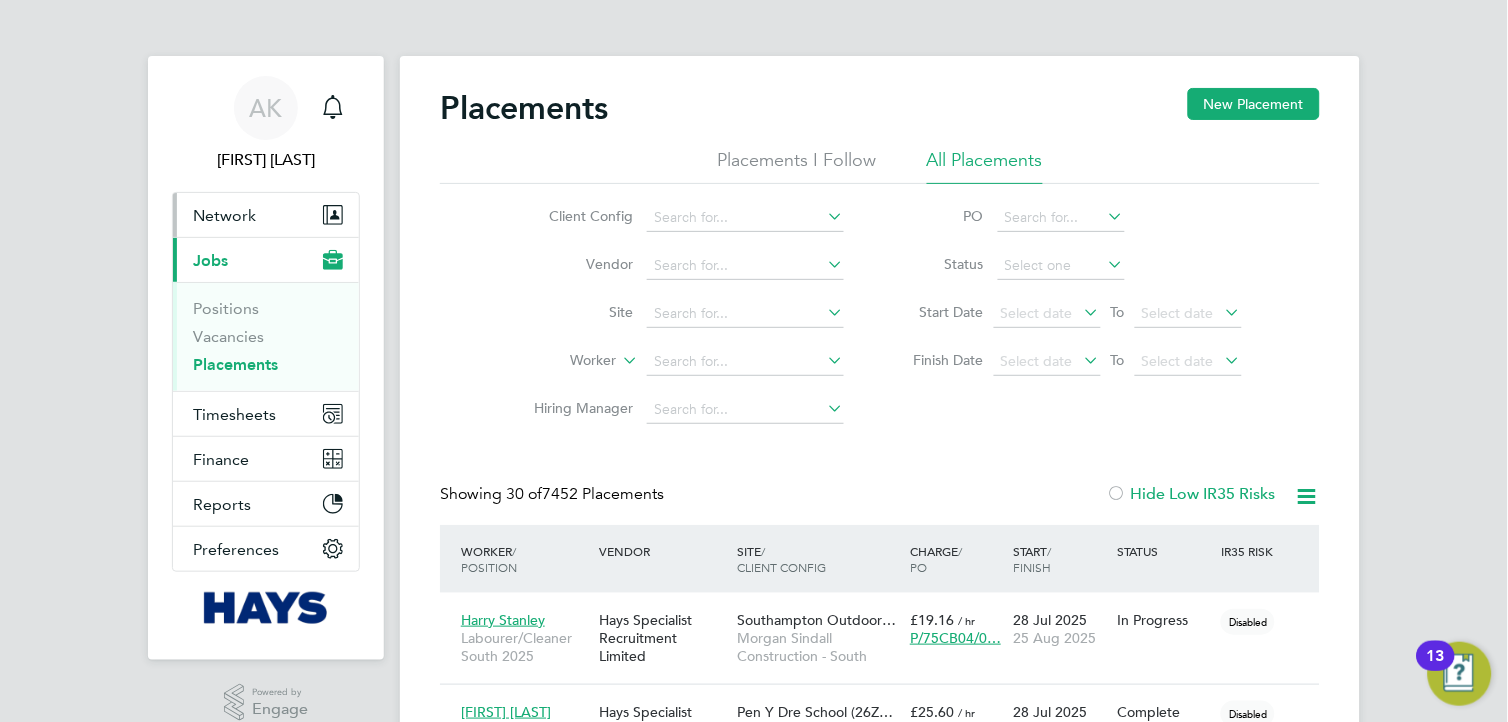 click on "Network" at bounding box center (266, 215) 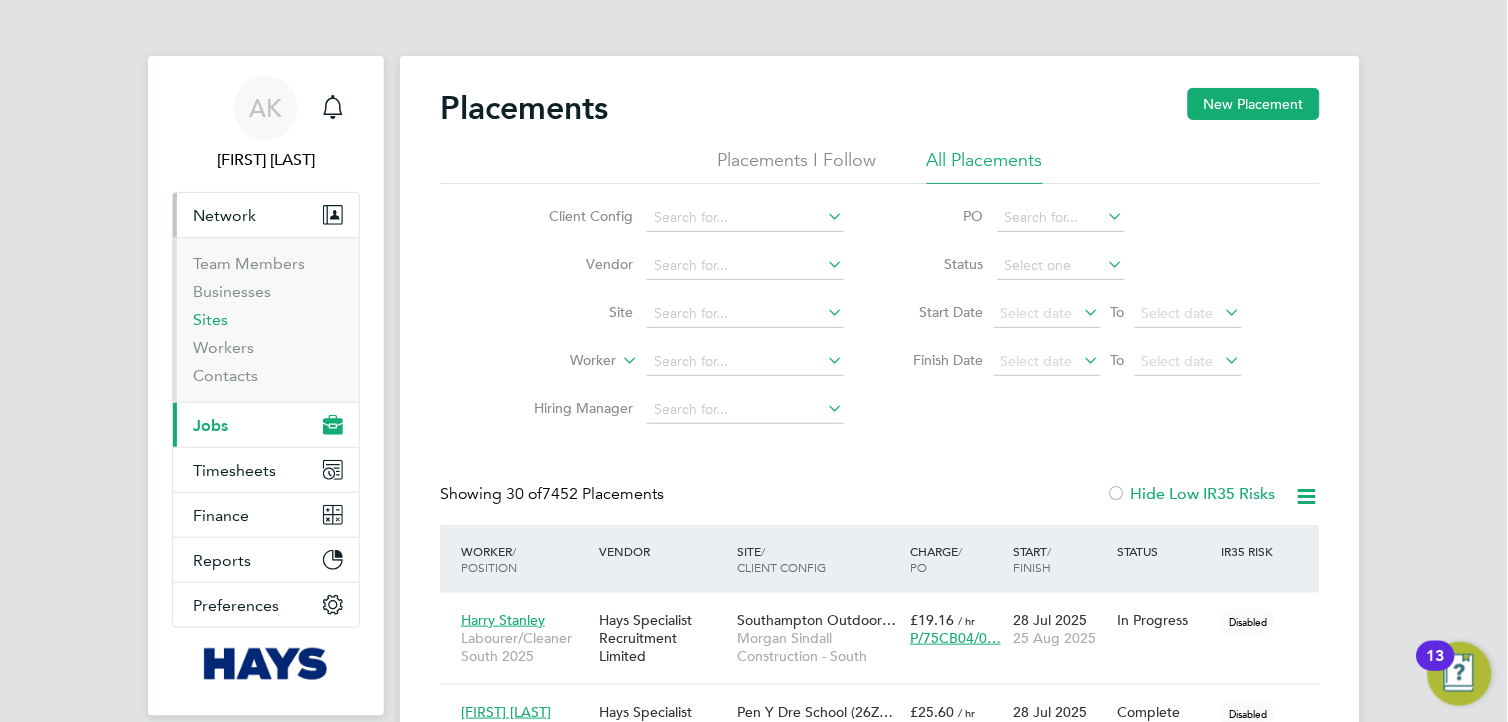 click on "Sites" at bounding box center [210, 319] 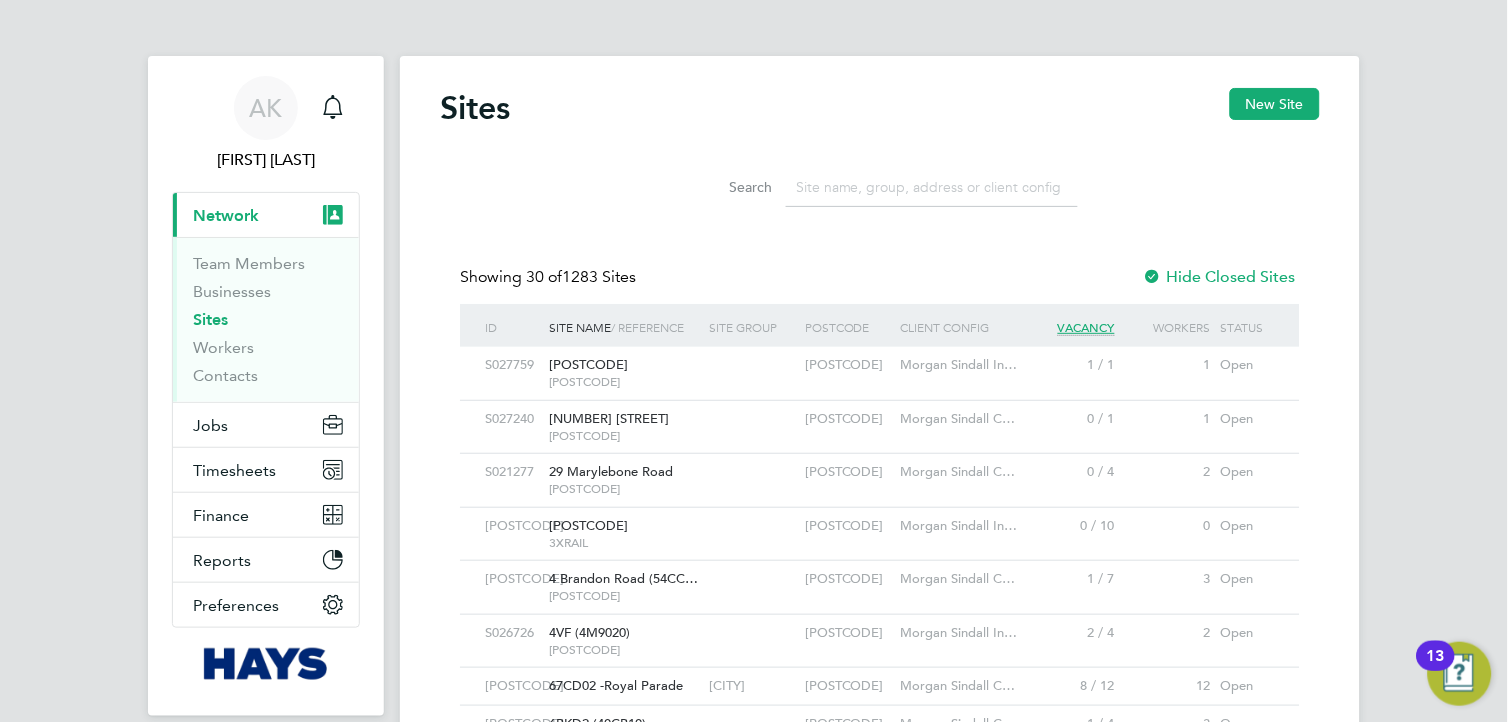 click on "AK   Akshita Kaintura   Notifications
Applications:   Current page:   Network
Team Members   Businesses   Sites   Workers   Contacts   Jobs
Positions   Vacancies   Placements   Timesheets
Timesheets   Expenses   Finance
Invoices & Credit Notes   Statements   Payments   Reports
Margin Report   CIS Reports   Report Downloads   Preferences
My Business   Branding   Doc. Requirements   VMS Configurations   Notifications   Activity Logs
.st0{fill:#C0C1C2;}
Powered by Engage Sites New Site Search   Showing   30 of  1283 Sites Hide Closed Sites ID Site Name  / Reference Site Group Postcode Client Config Vacancy Workers Status S027759 (159OHD-Rugby Offic…   159OHD   CV21 2DW Morgan Sindall In… 1 / 1 1 Open S027240 17 Columbus Courtyar…" at bounding box center [754, 1034] 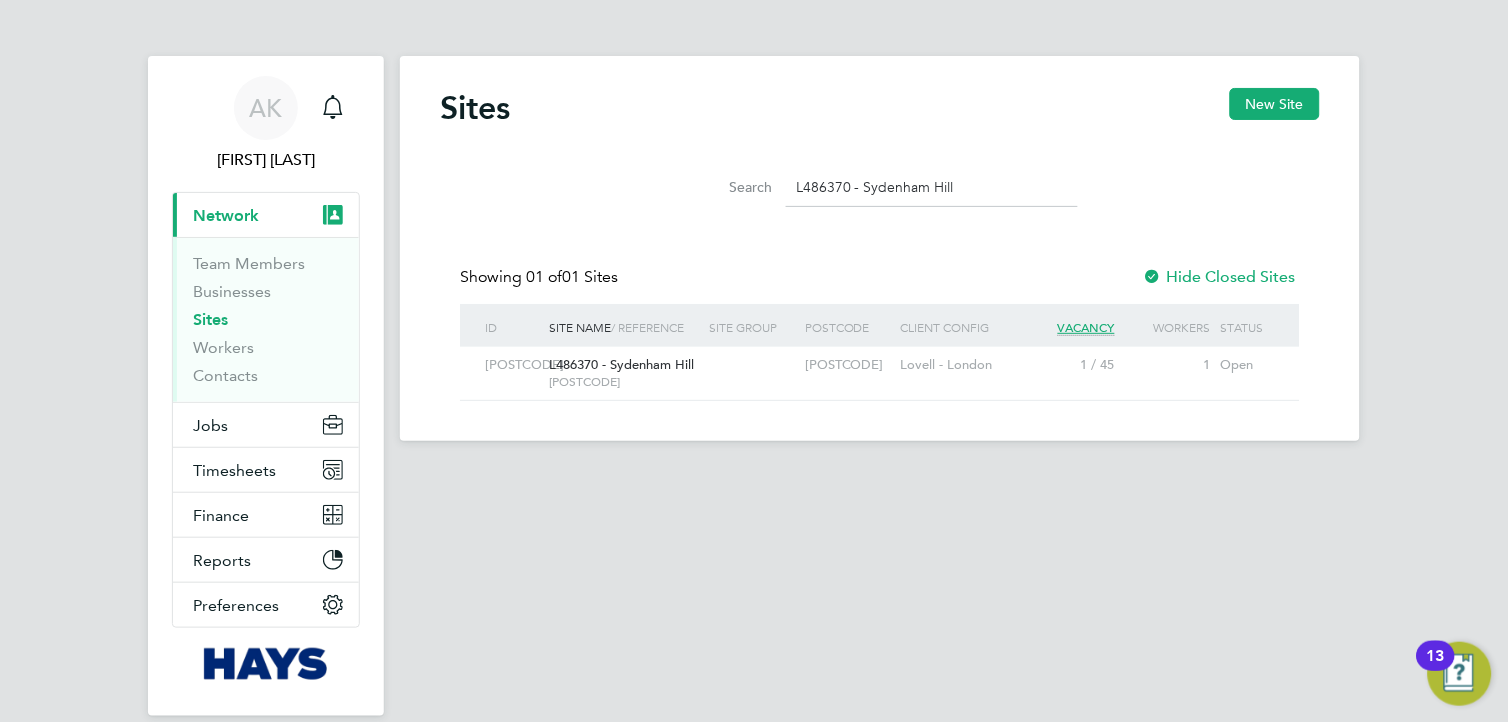 click on "L486370 - Sydenham Hill" 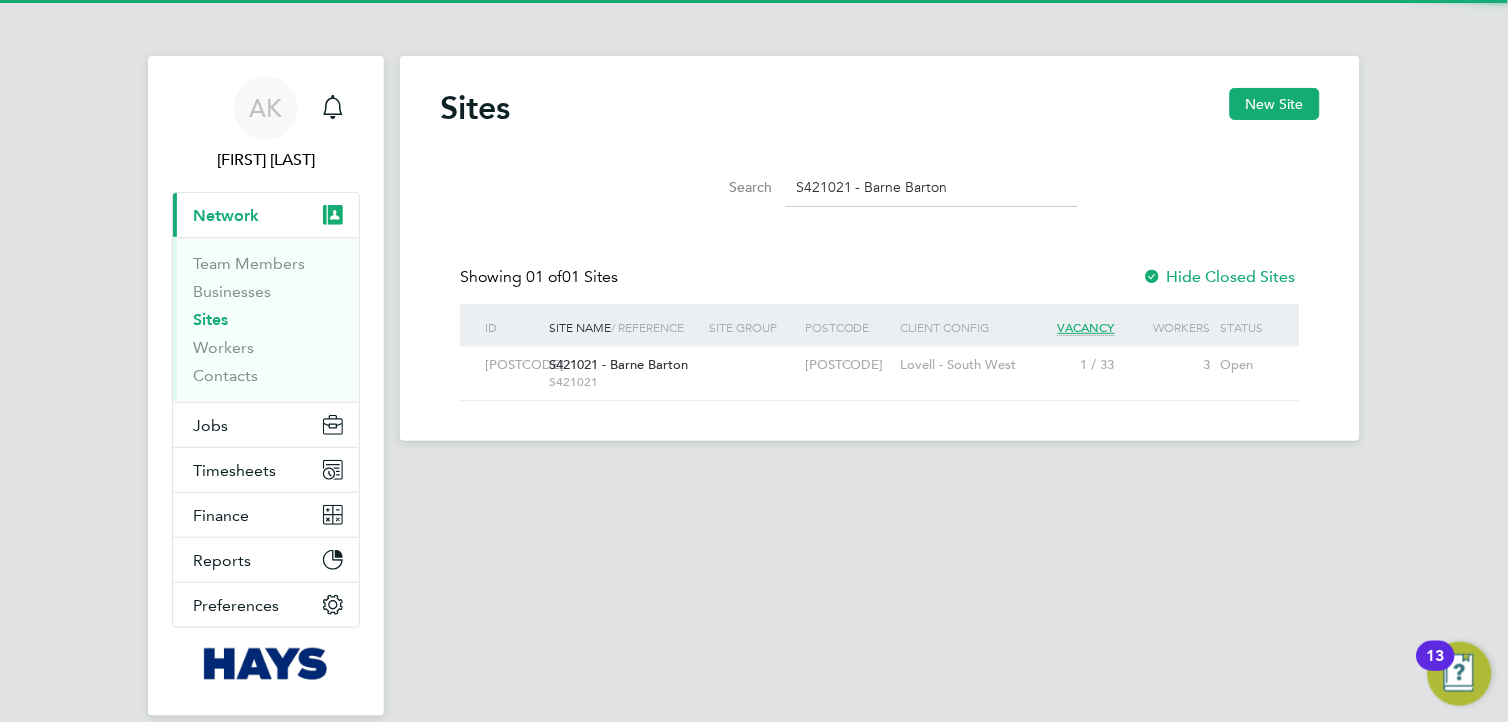 type on "S421021 - Barne Barton" 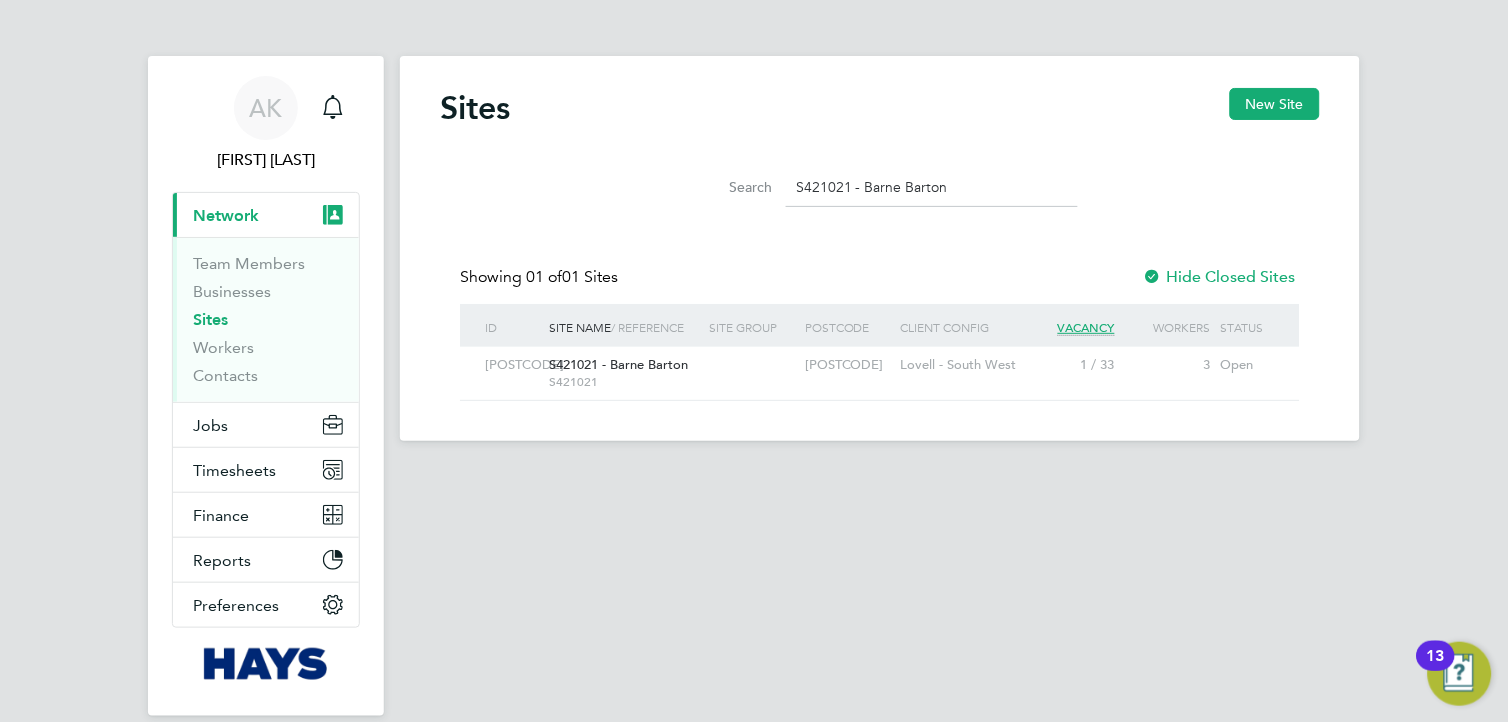 click on "S421021 - Barne Barton" 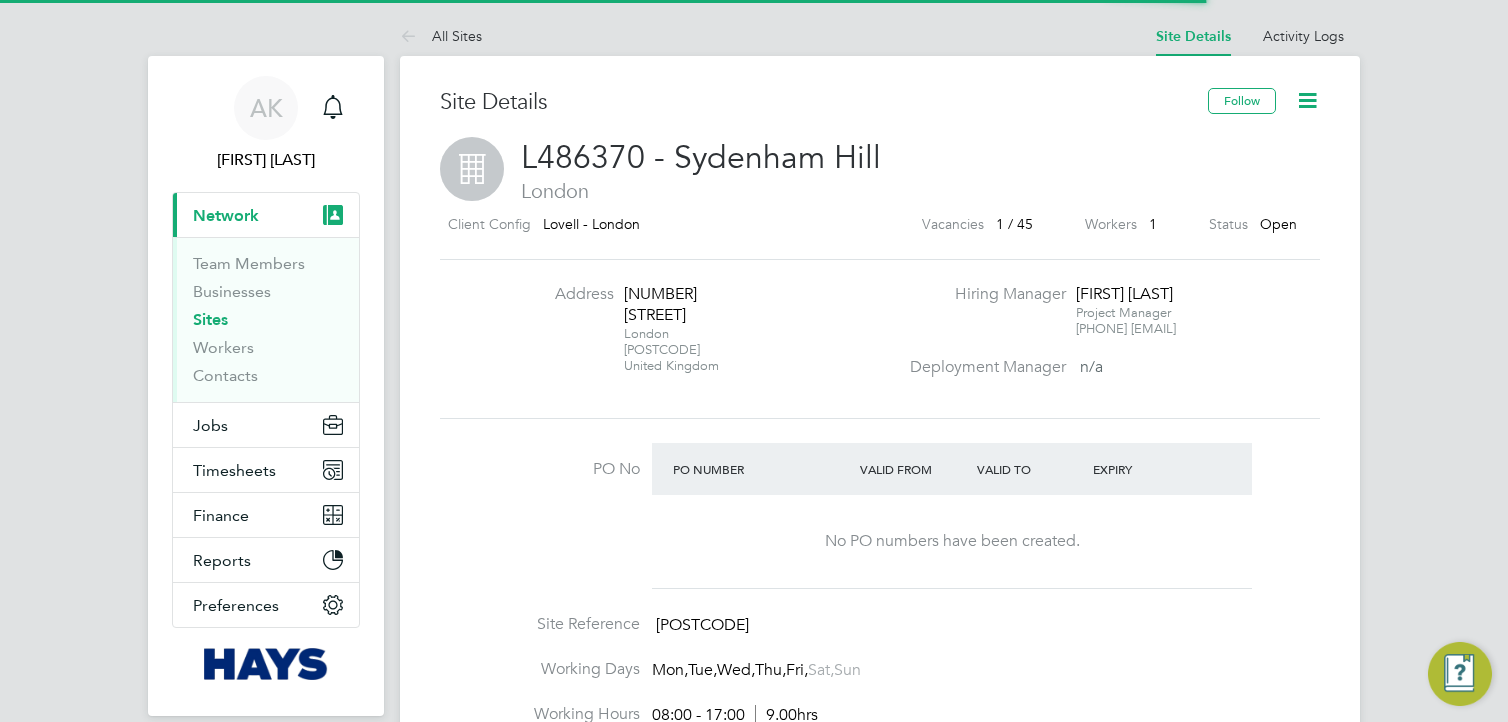 scroll, scrollTop: 0, scrollLeft: 0, axis: both 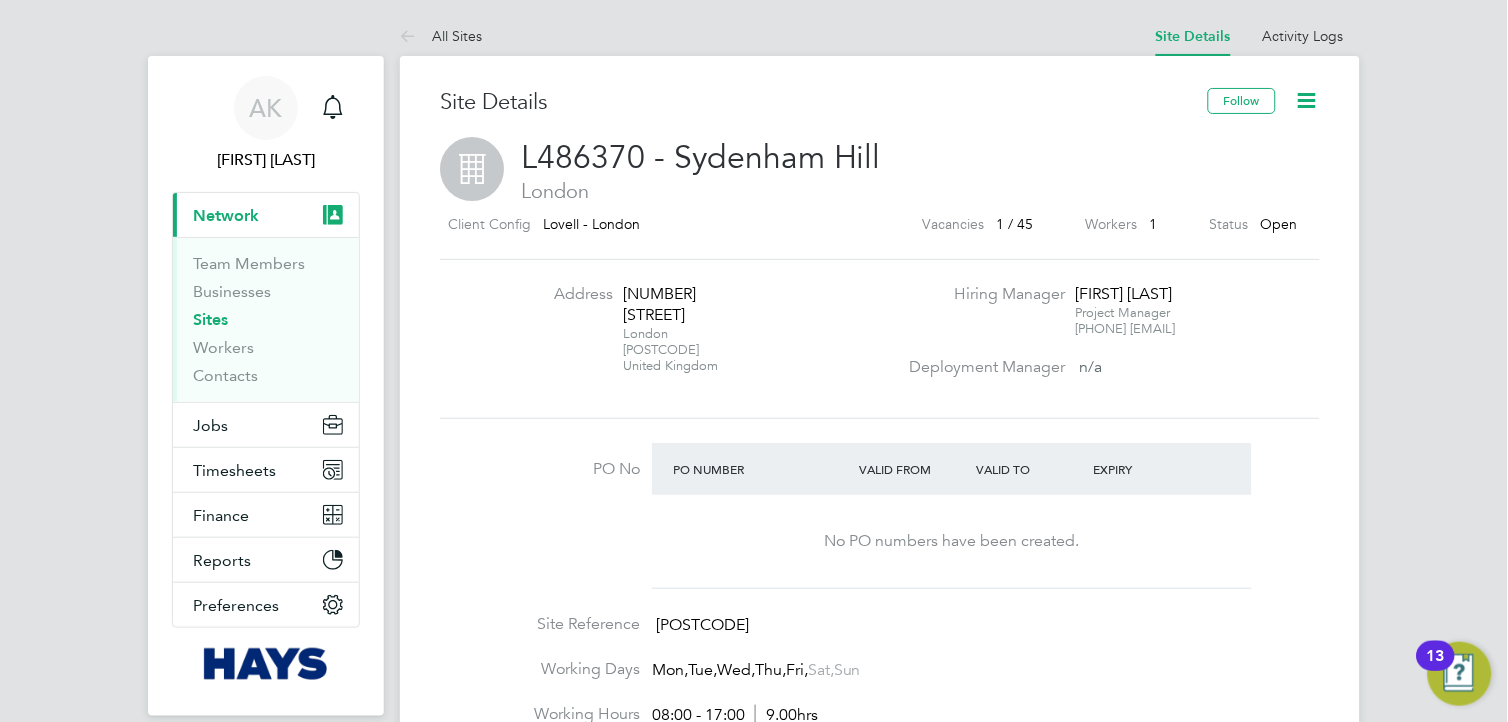 click on "[CITY]  [POSTCODE]  [COUNTRY]" 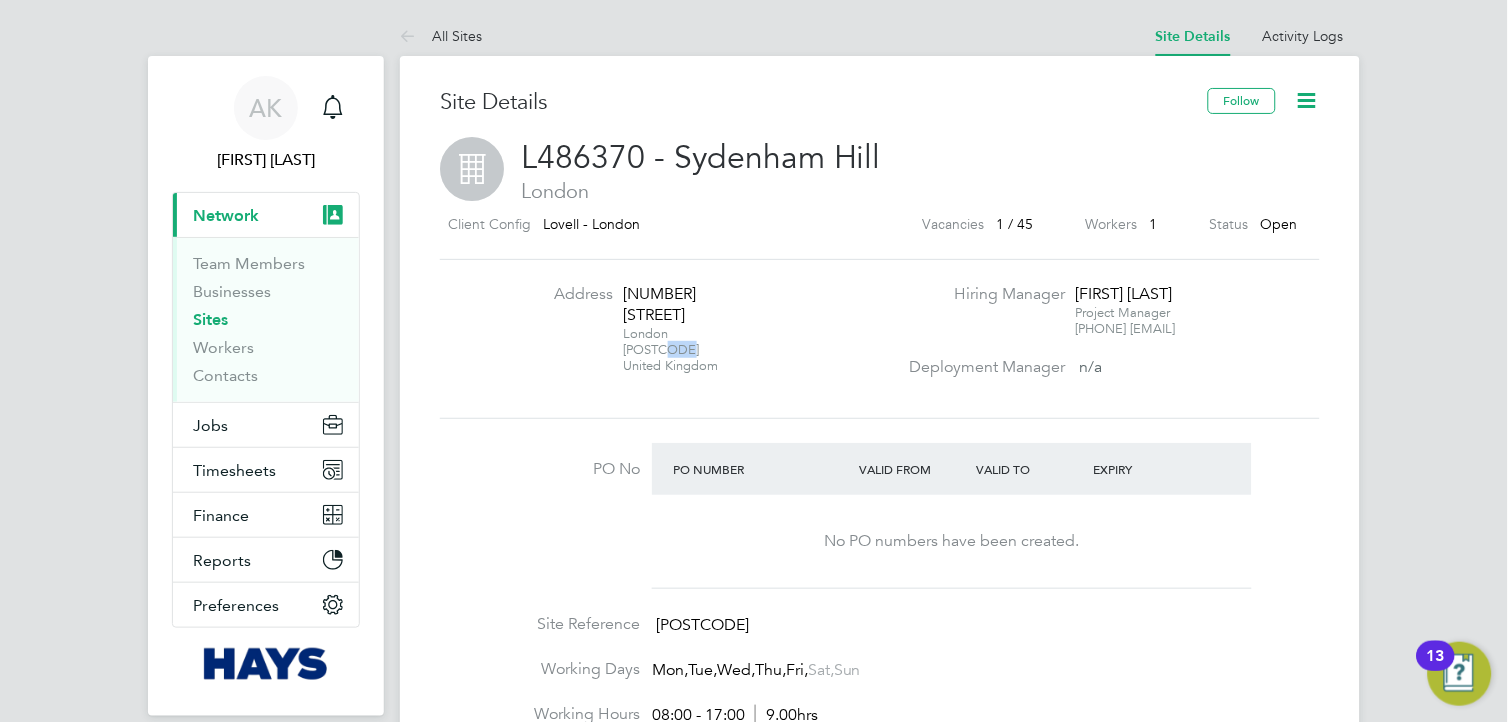 click on "[CITY]  [POSTCODE]  [COUNTRY]" 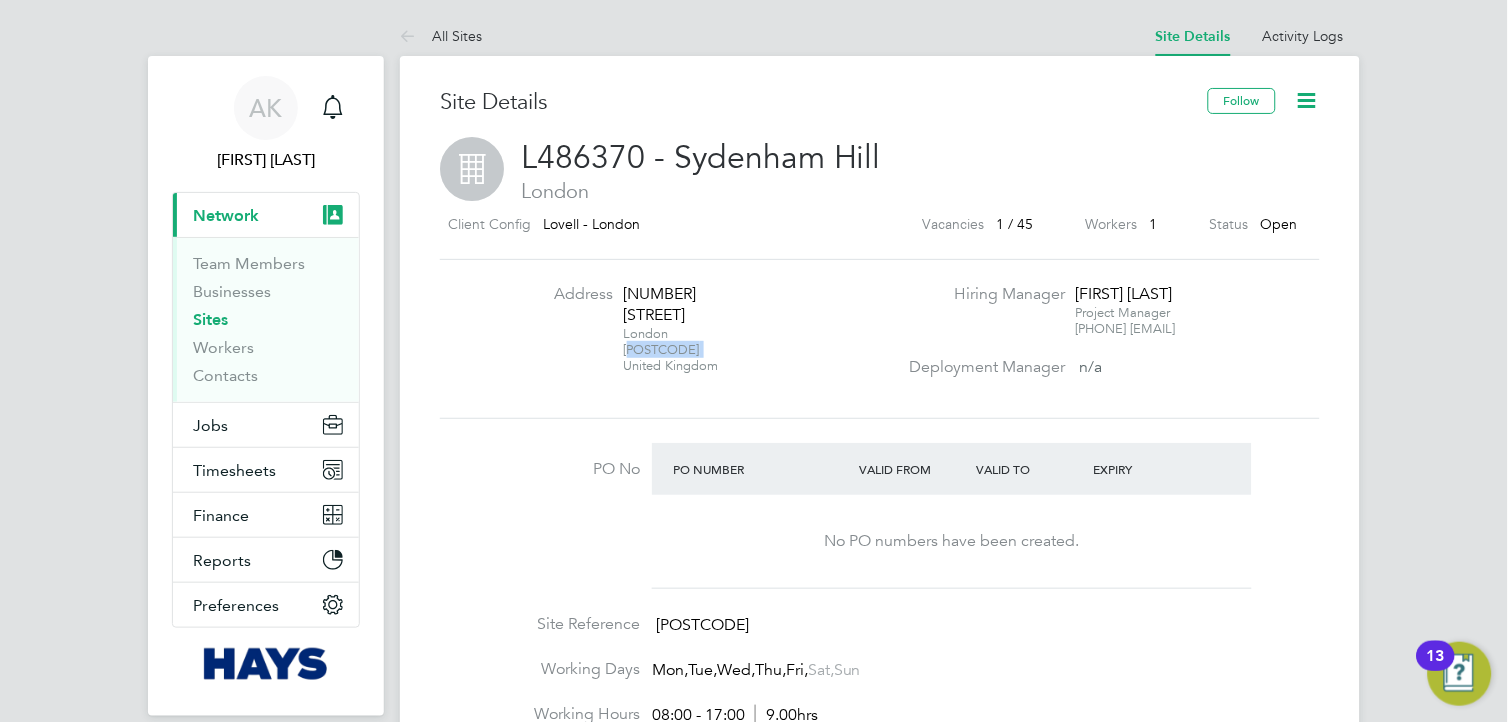 click on "[CITY]  [POSTCODE]  [COUNTRY]" 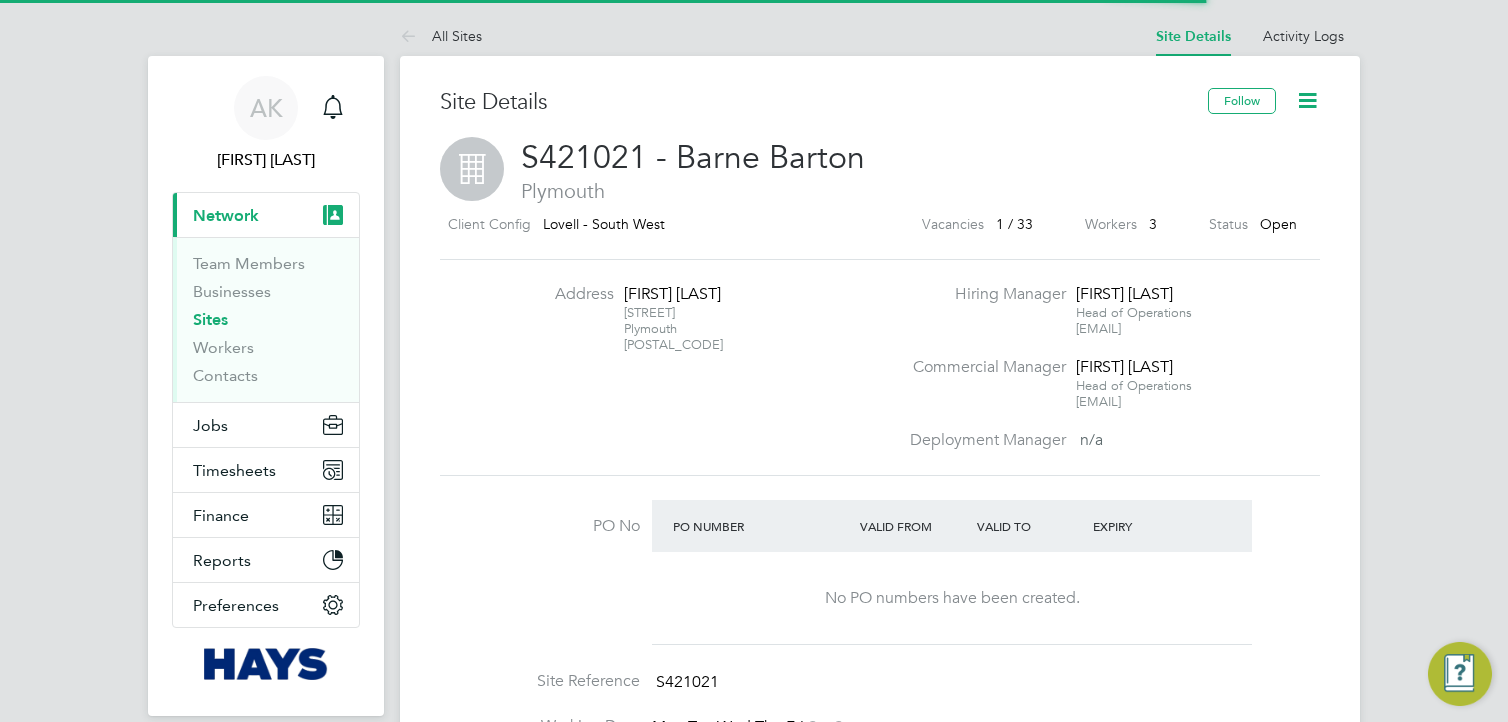 scroll, scrollTop: 0, scrollLeft: 0, axis: both 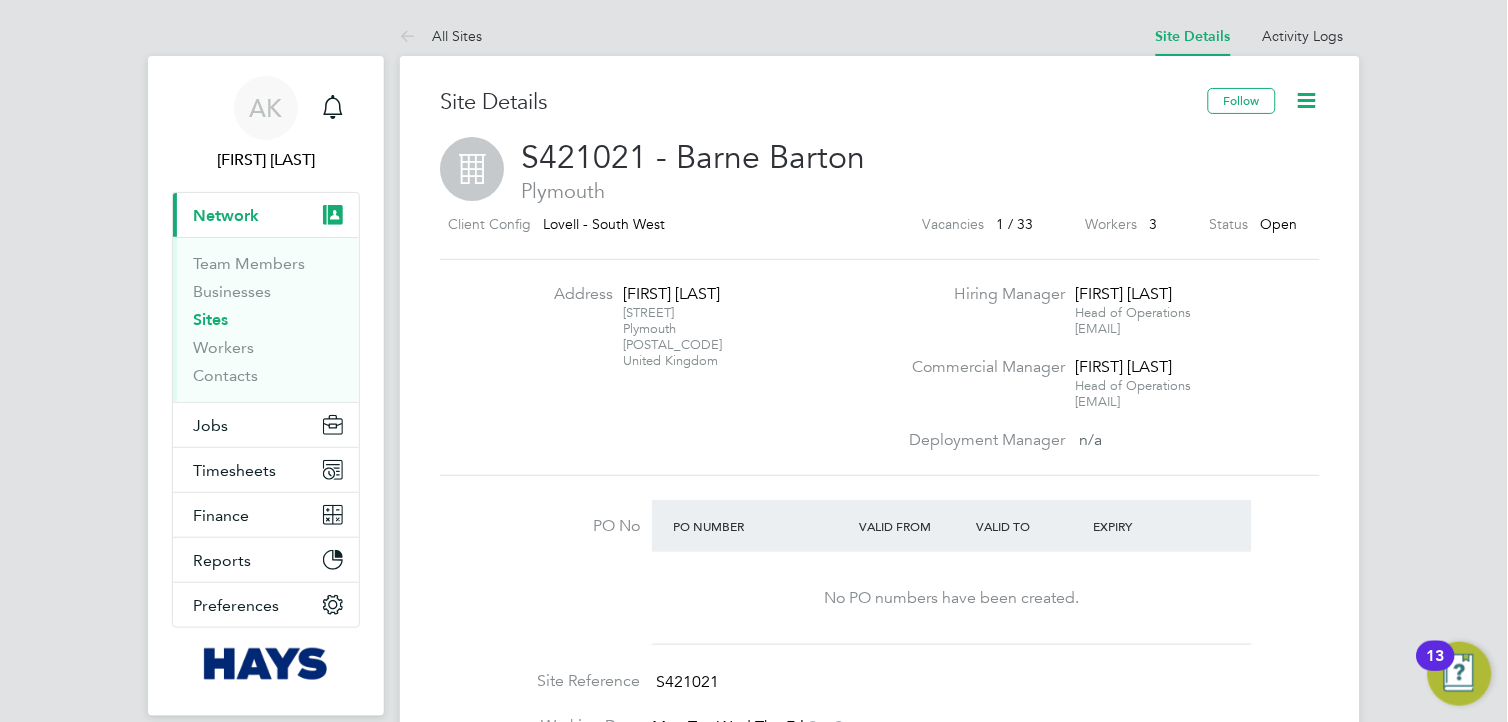 click on "[STREET] [CITY]  [POSTAL_CODE]  [COUNTRY]" 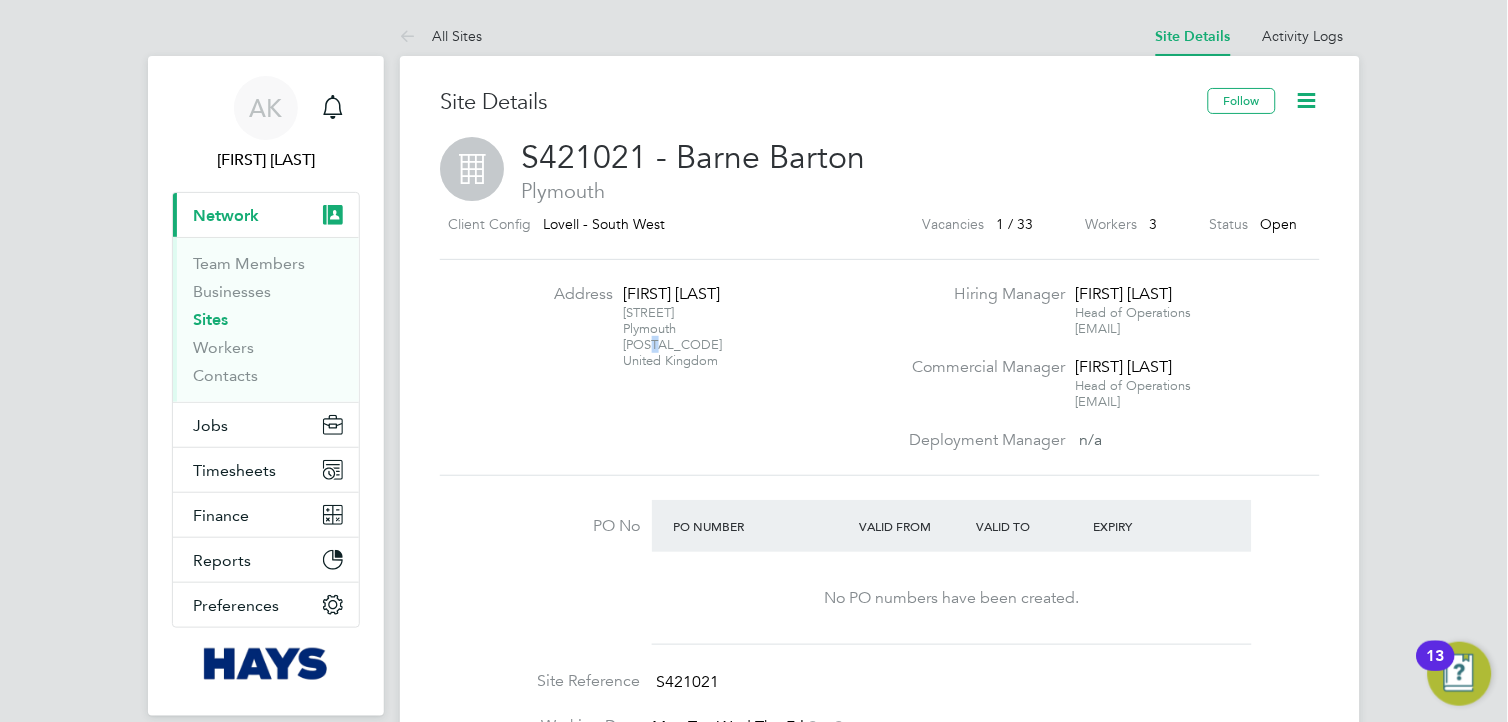 click on "[STREET] [CITY]  [POSTAL_CODE]  [COUNTRY]" 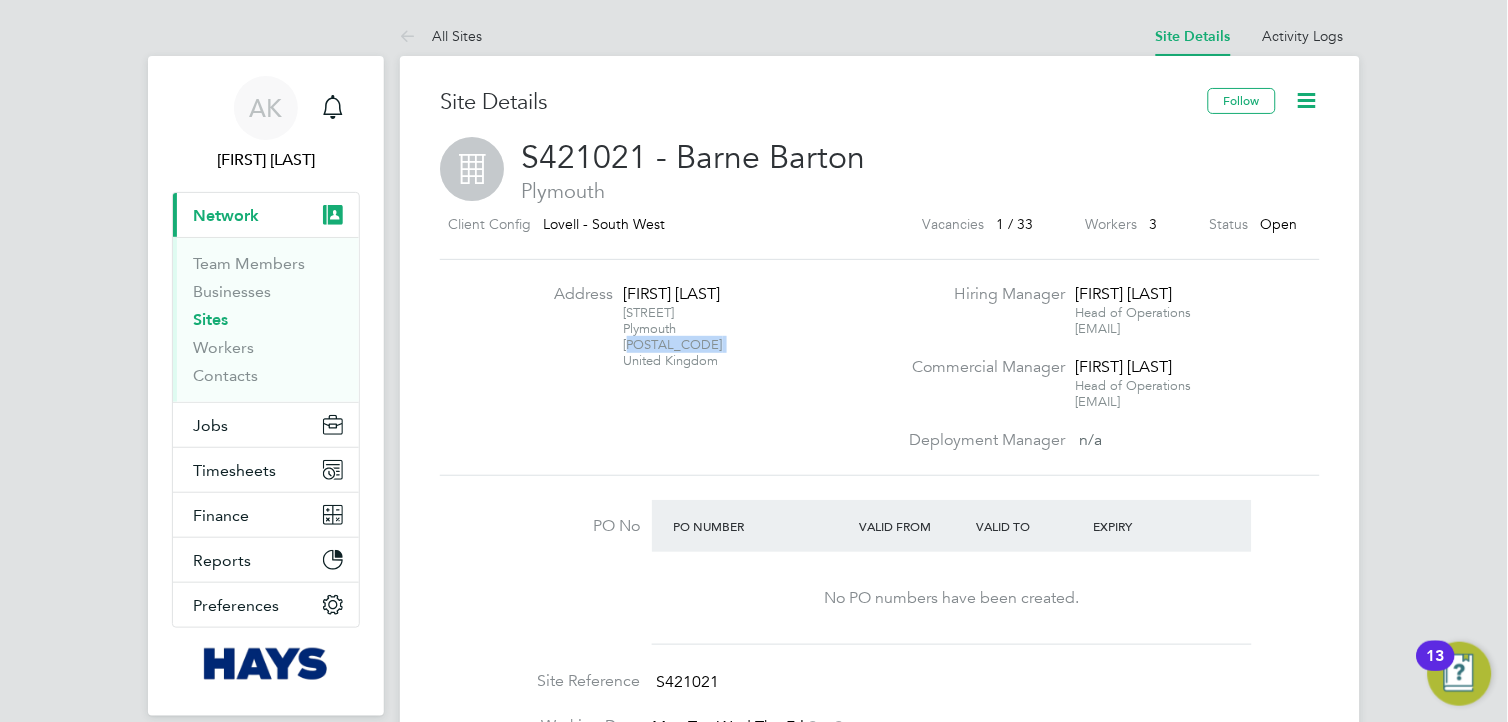 click on "[STREET] [CITY]  [POSTAL_CODE]  [COUNTRY]" 